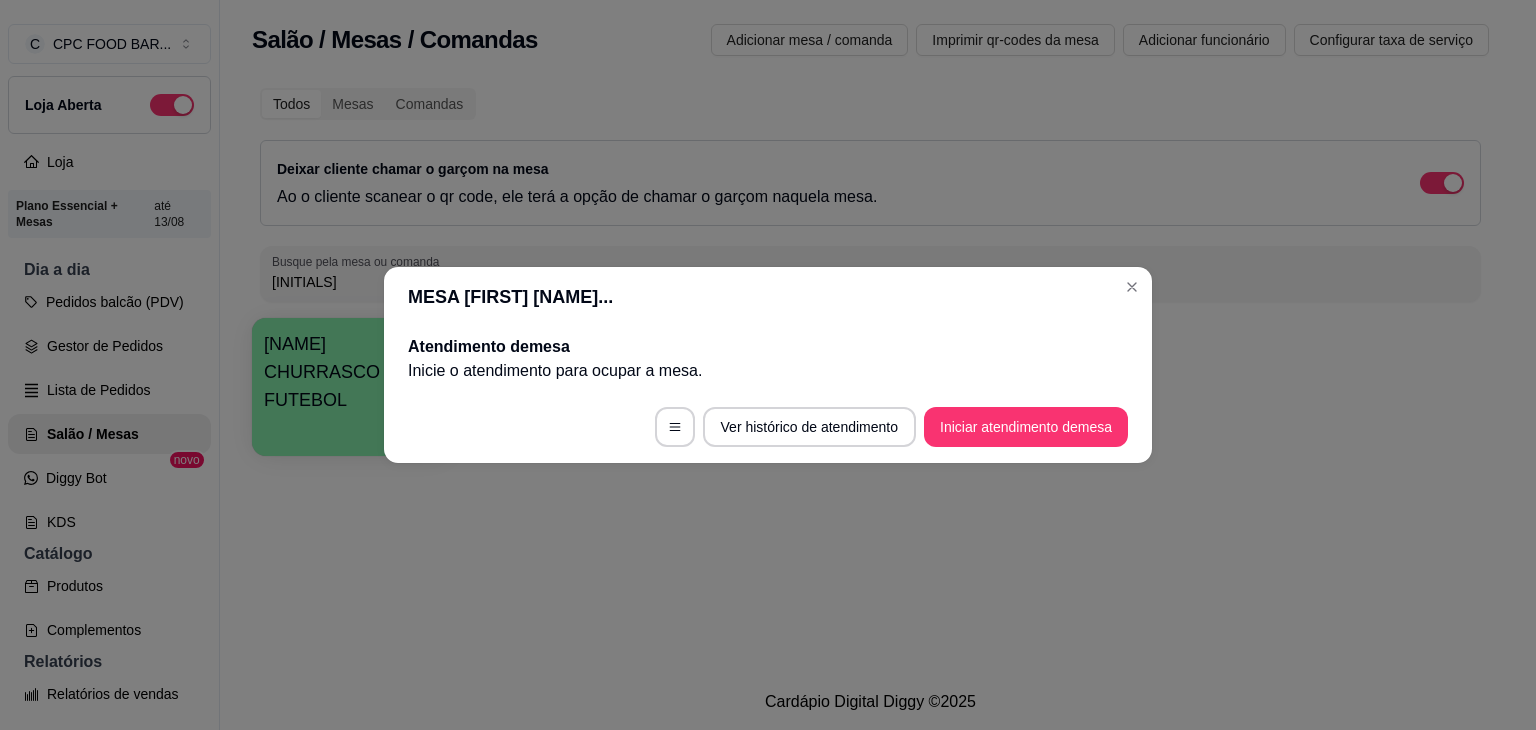 scroll, scrollTop: 0, scrollLeft: 0, axis: both 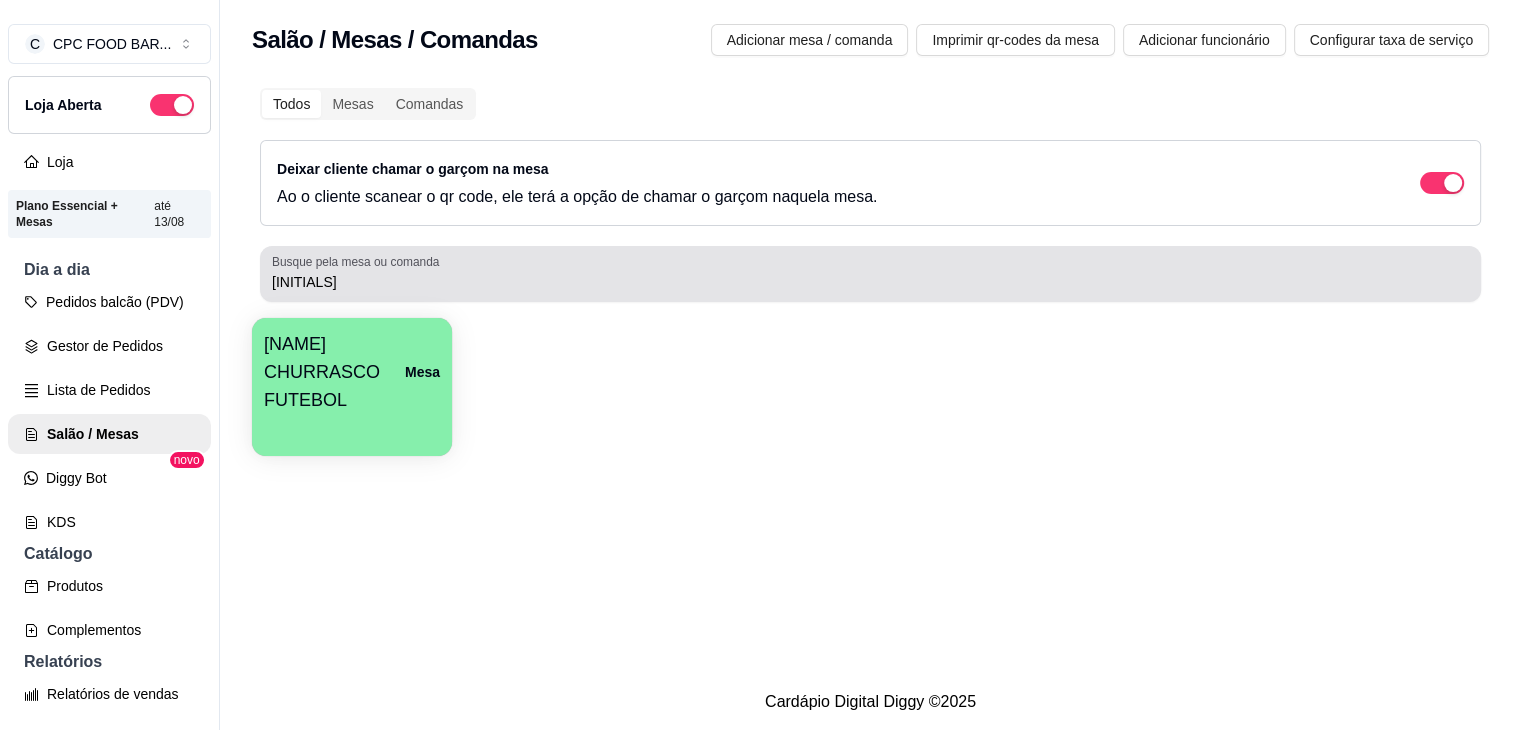 click on "[INITIALS]" at bounding box center [870, 282] 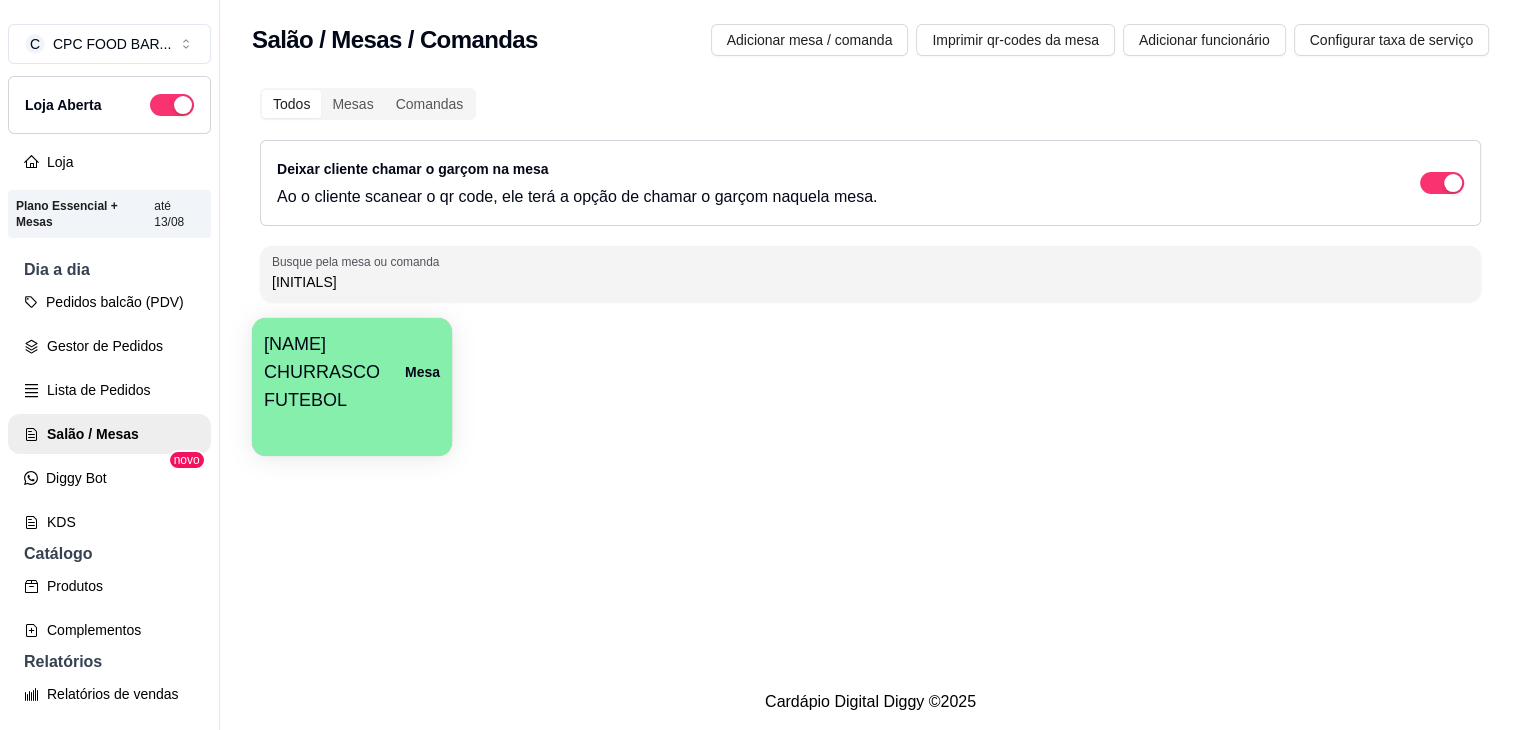 click on "[INITIALS]" at bounding box center [870, 282] 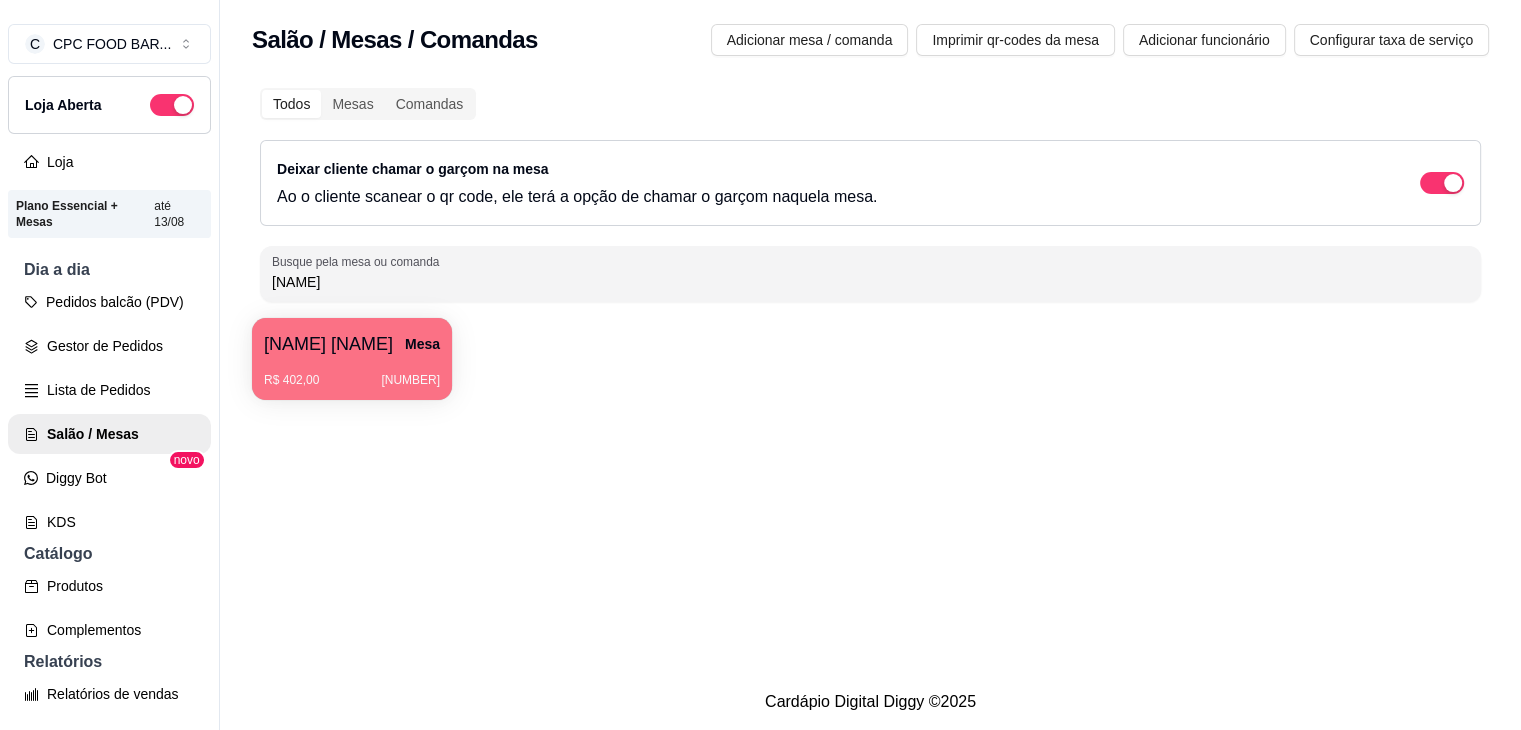 type on "[NAME]" 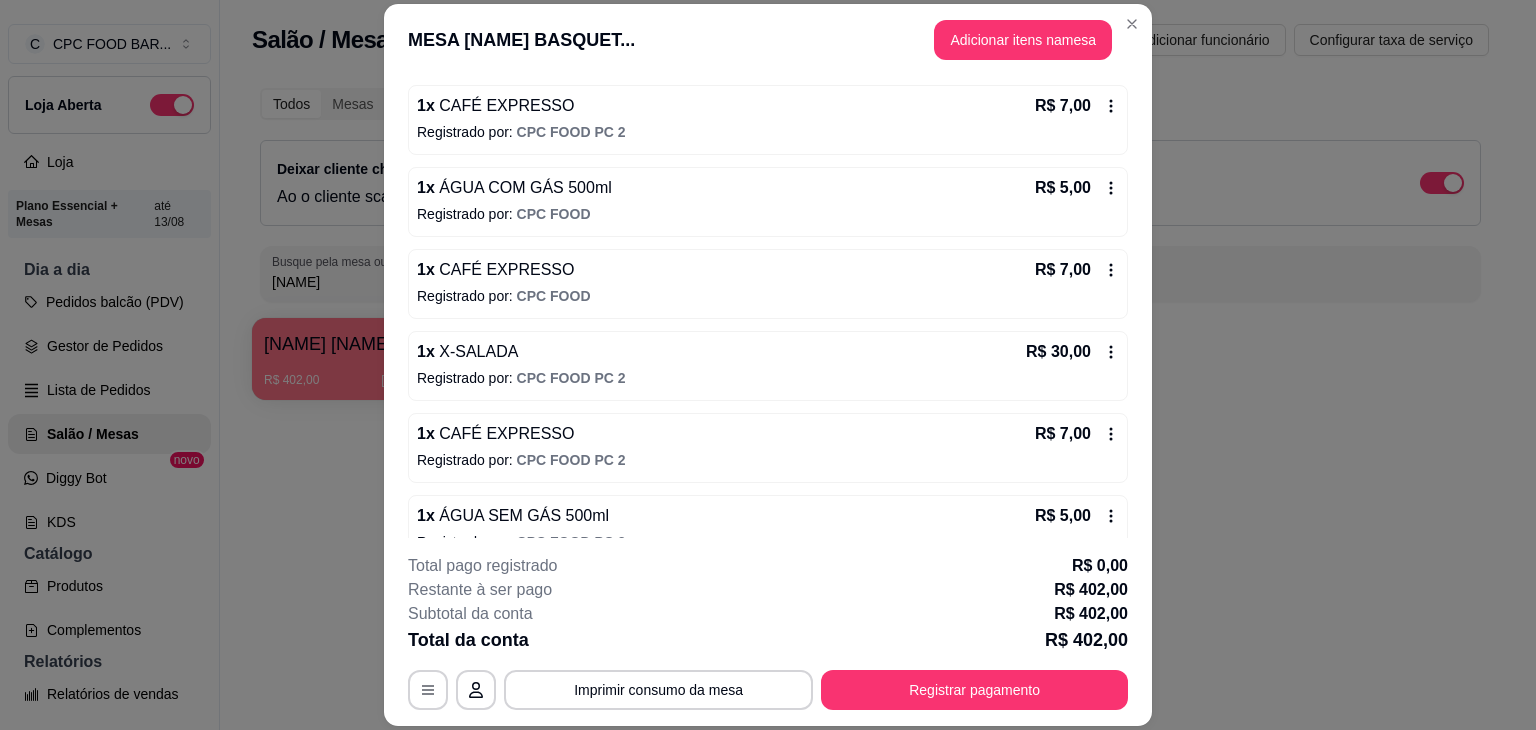 scroll, scrollTop: 431, scrollLeft: 0, axis: vertical 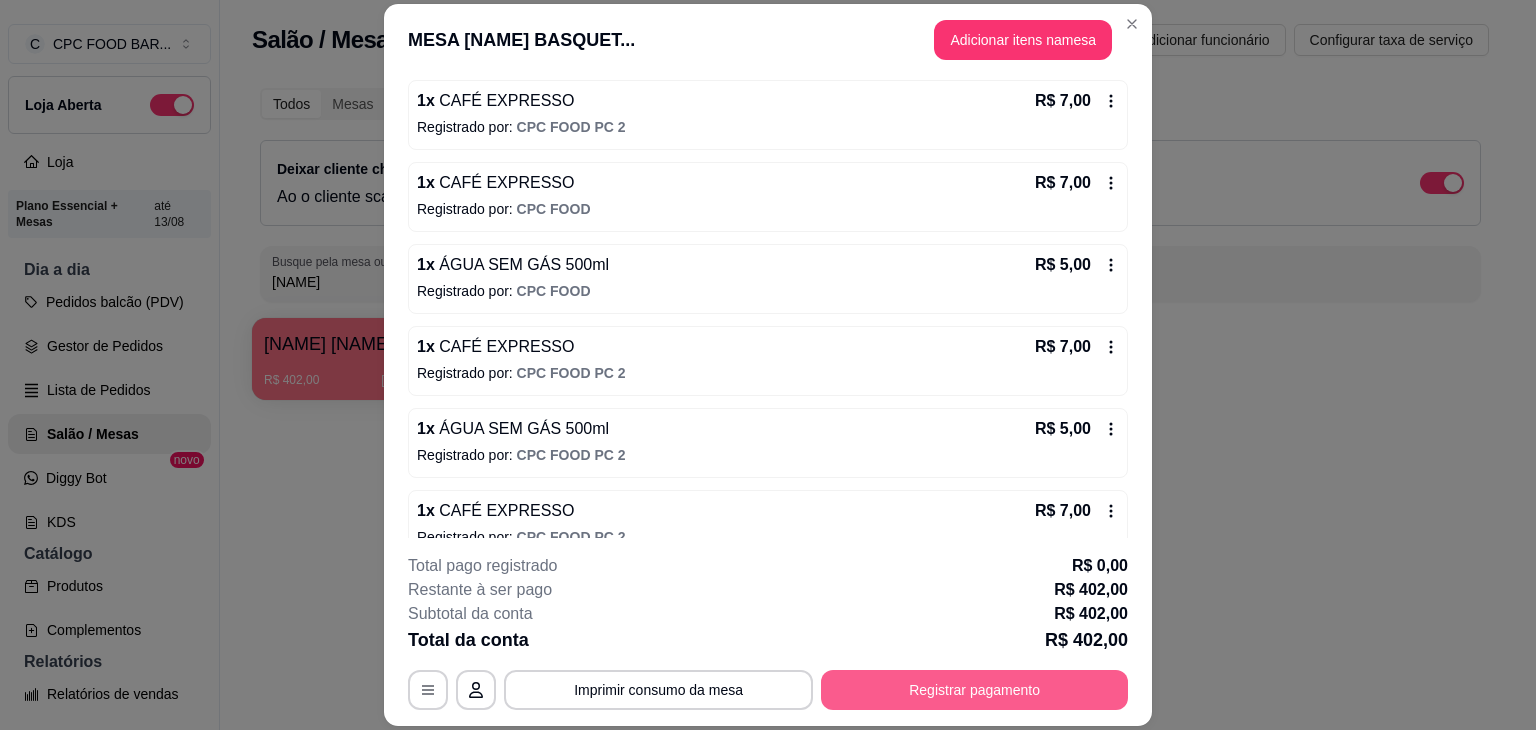click on "Registrar pagamento" at bounding box center (974, 690) 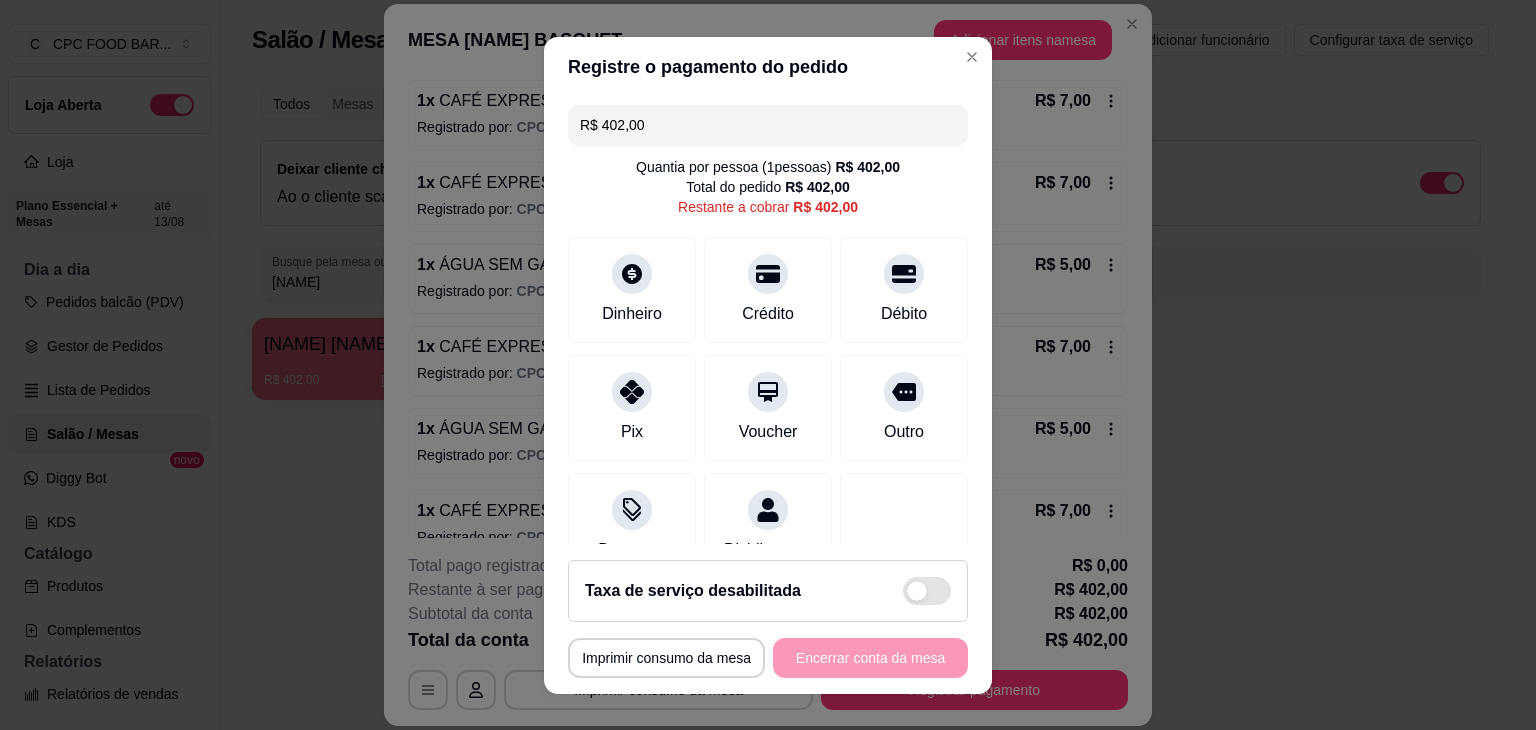 click on "R$ 402,00" at bounding box center [768, 125] 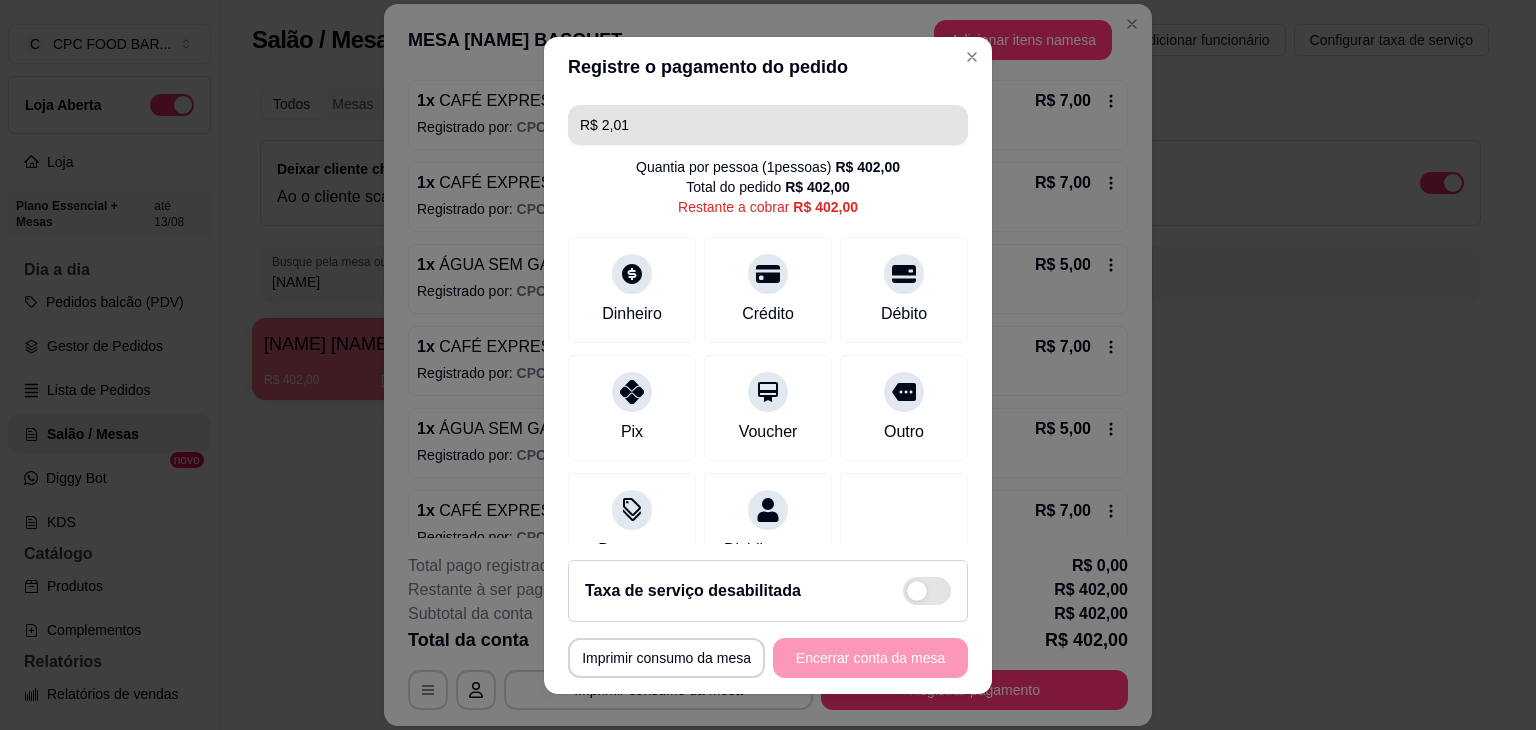 click on "R$ 2,01" at bounding box center [768, 125] 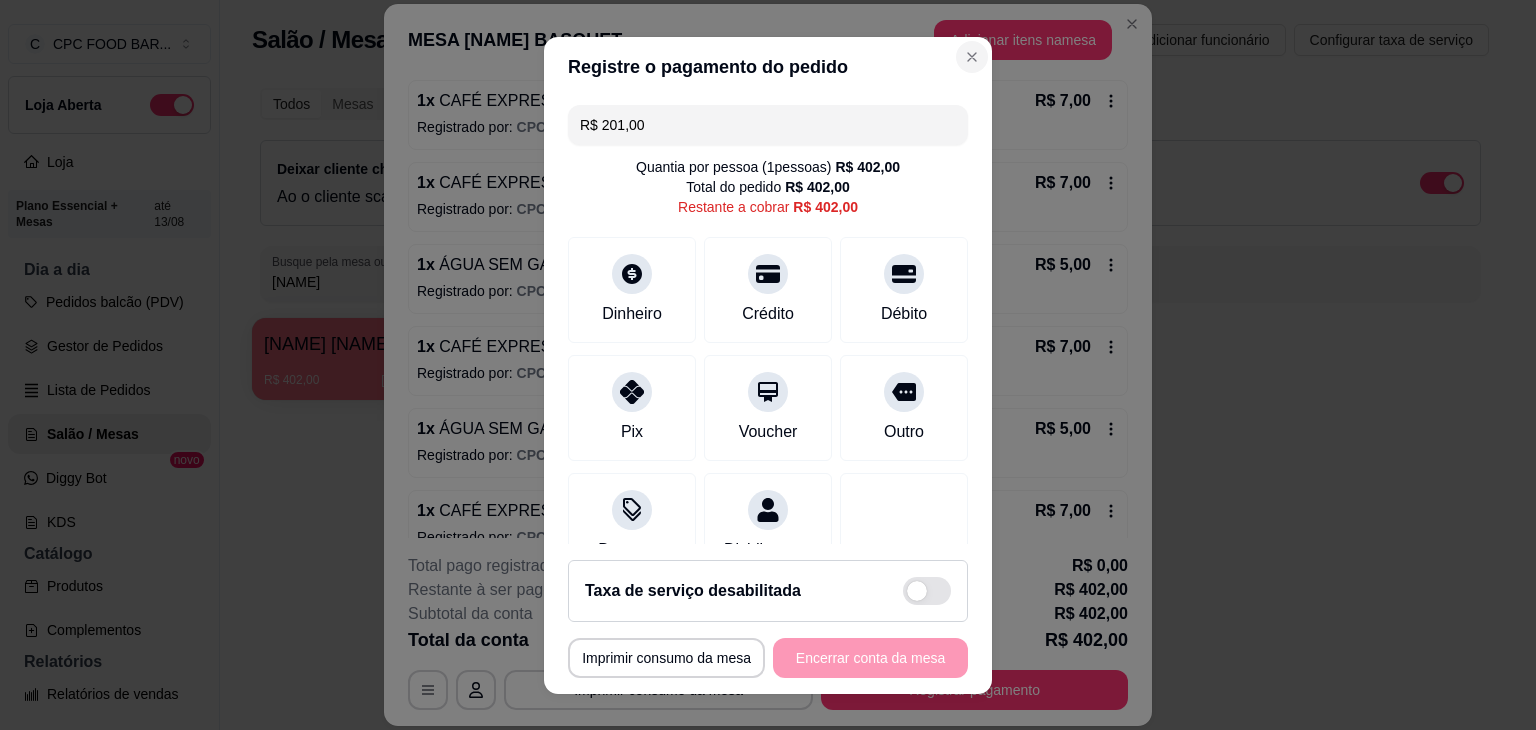 type on "R$ 201,00" 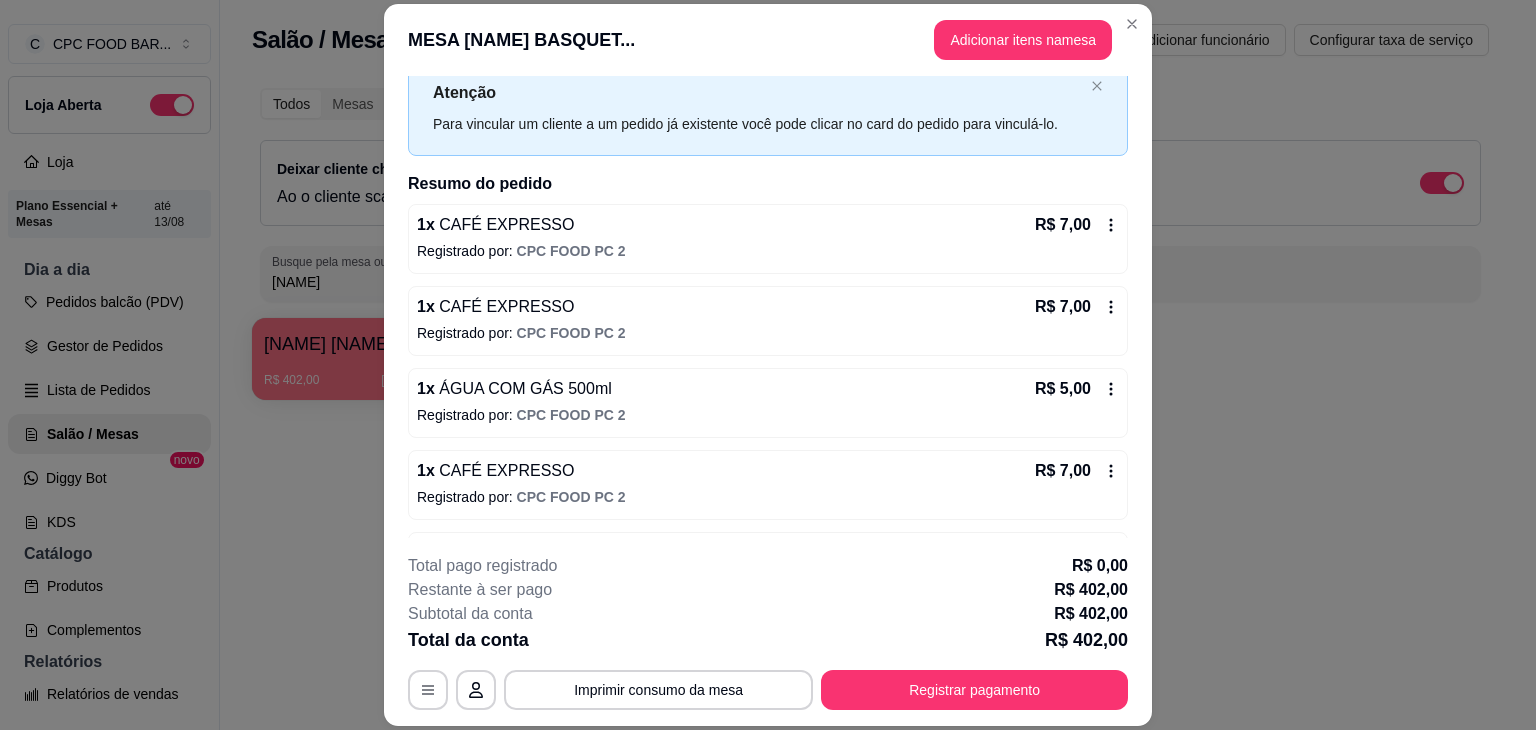 scroll, scrollTop: 0, scrollLeft: 0, axis: both 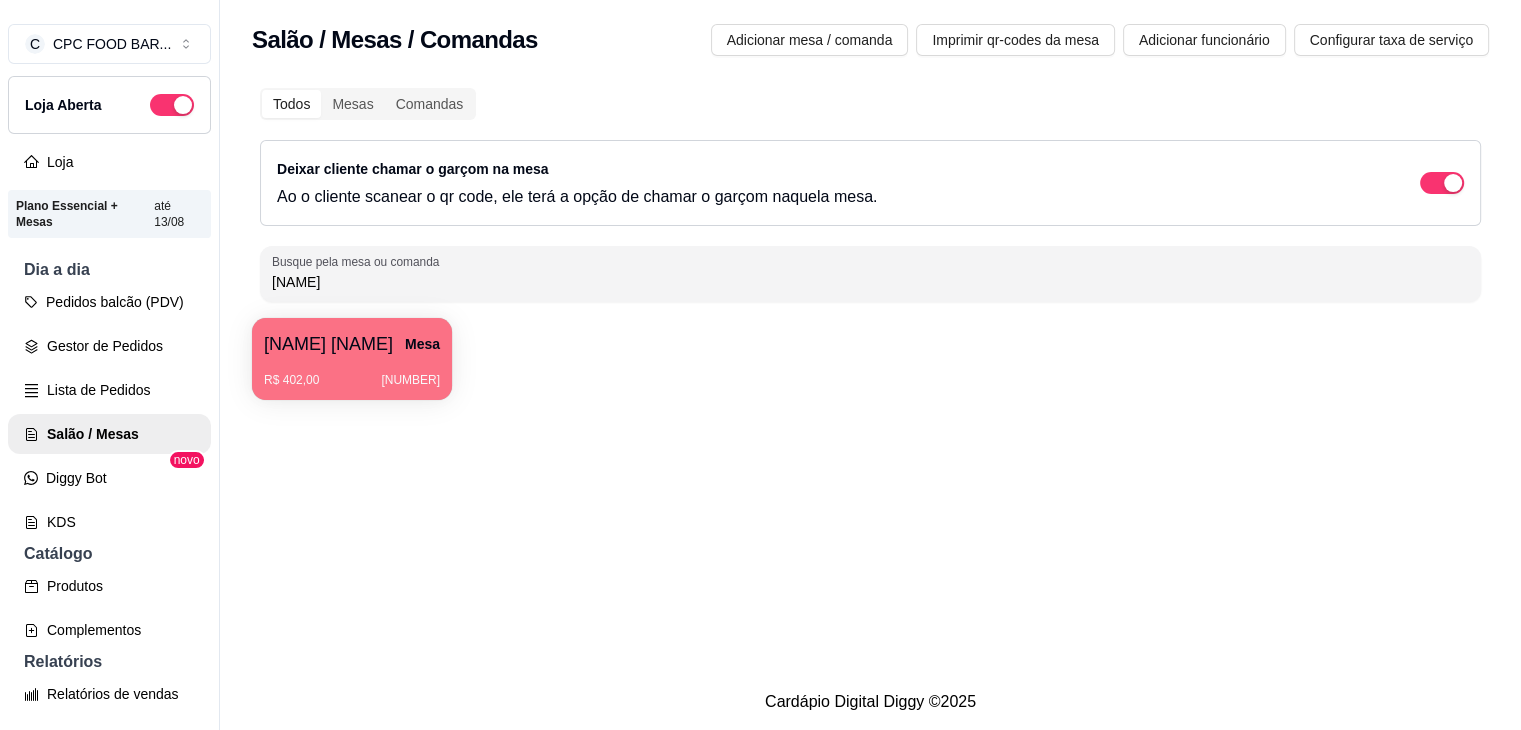 click on "R$ 402,00 [NUMBER]" at bounding box center (352, 373) 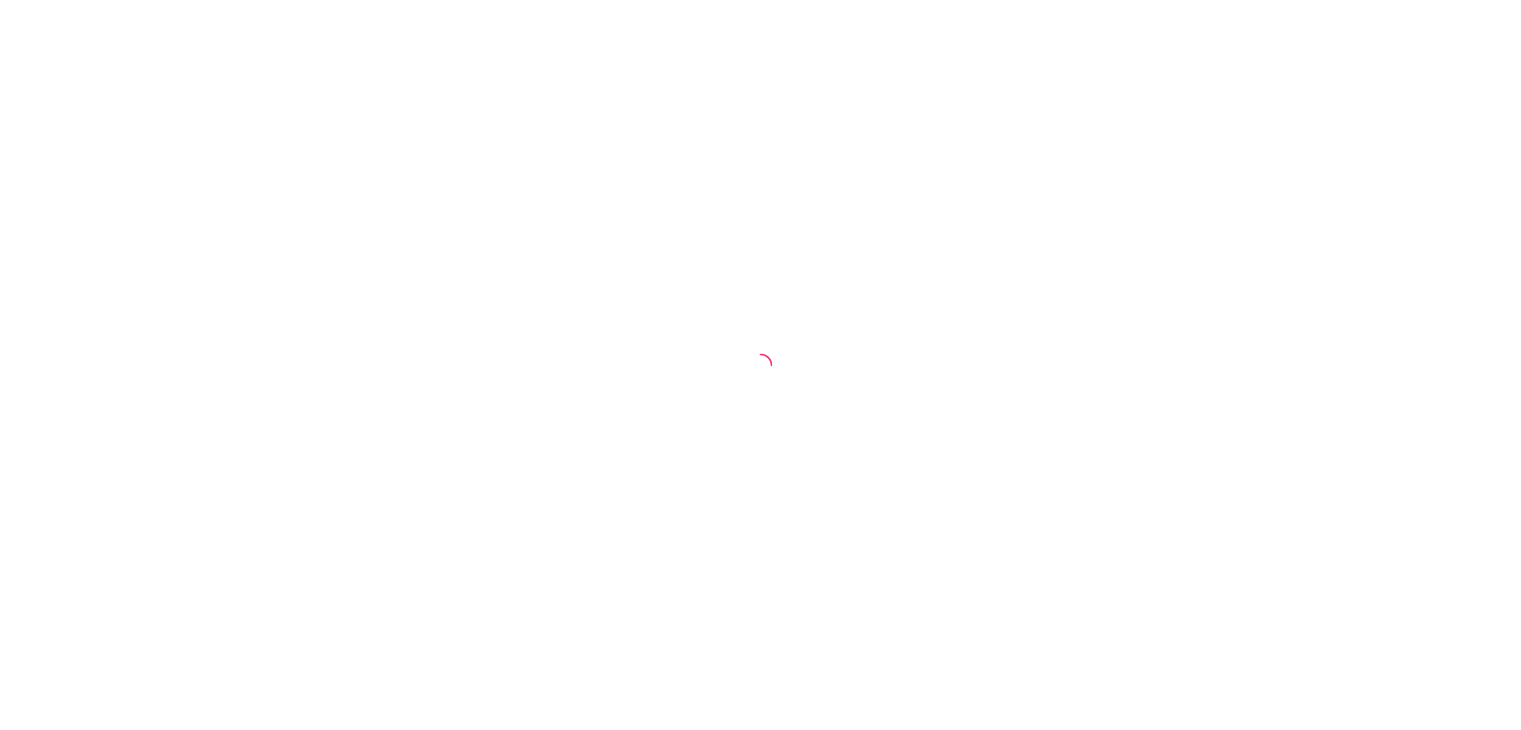 scroll, scrollTop: 0, scrollLeft: 0, axis: both 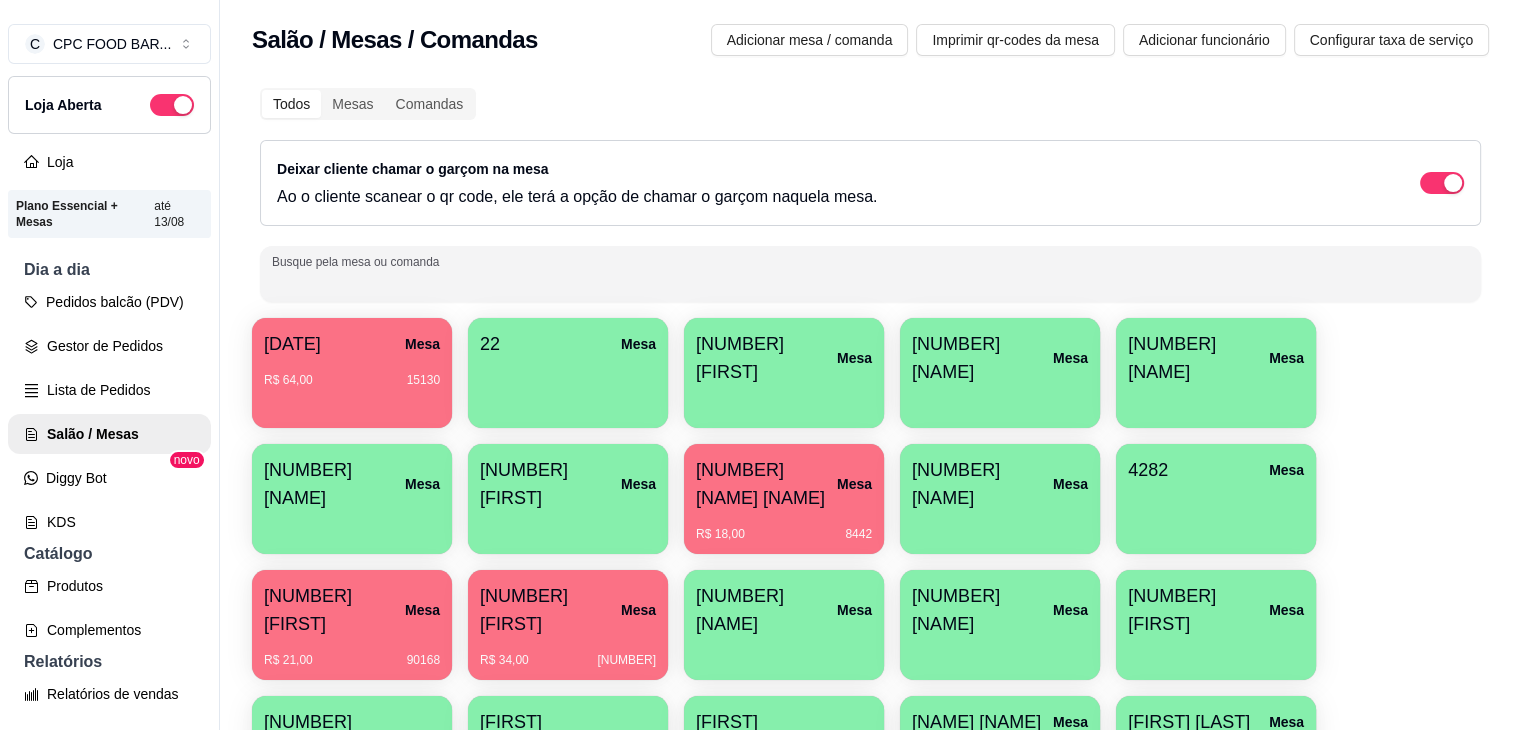 click on "Busque pela mesa ou comanda" at bounding box center [870, 282] 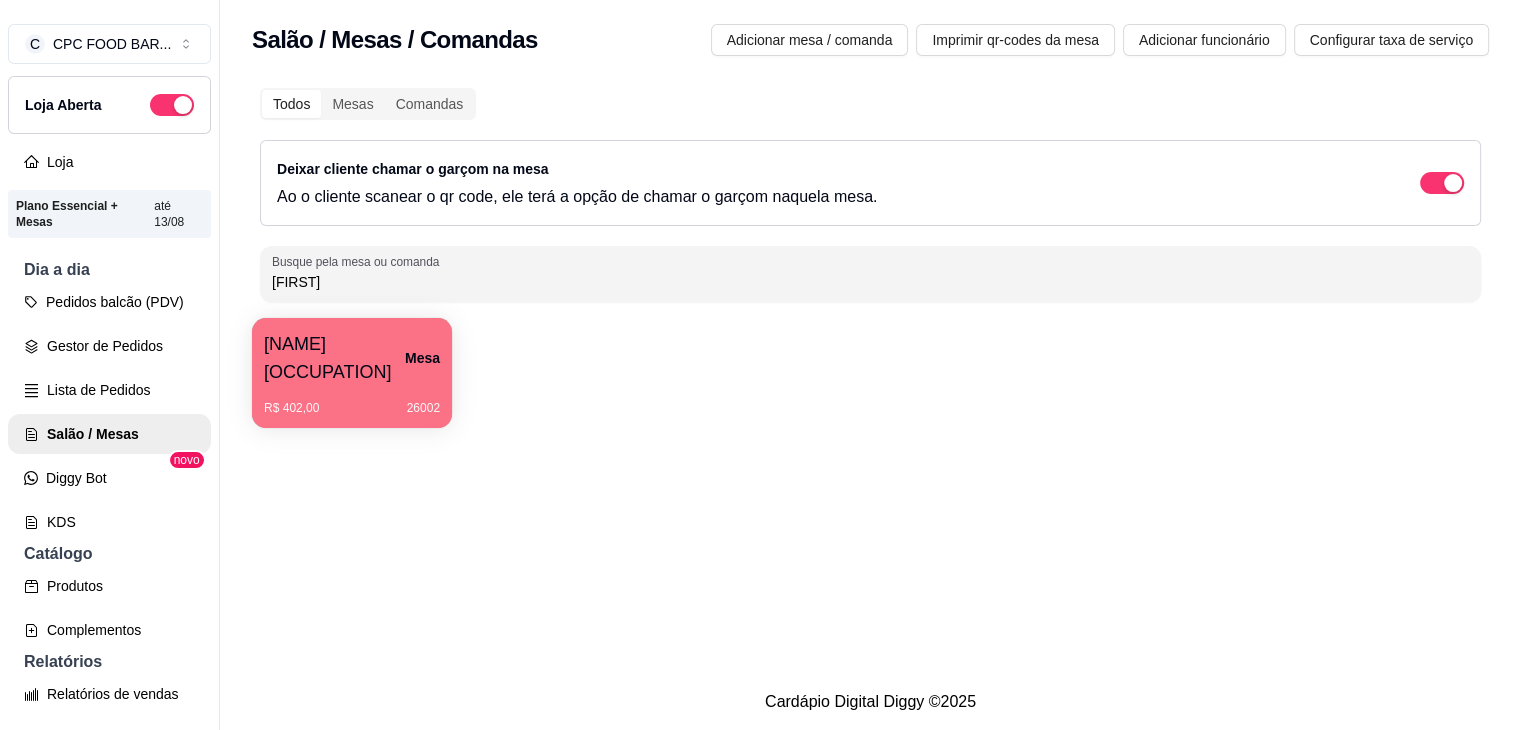 type on "[FIRST]" 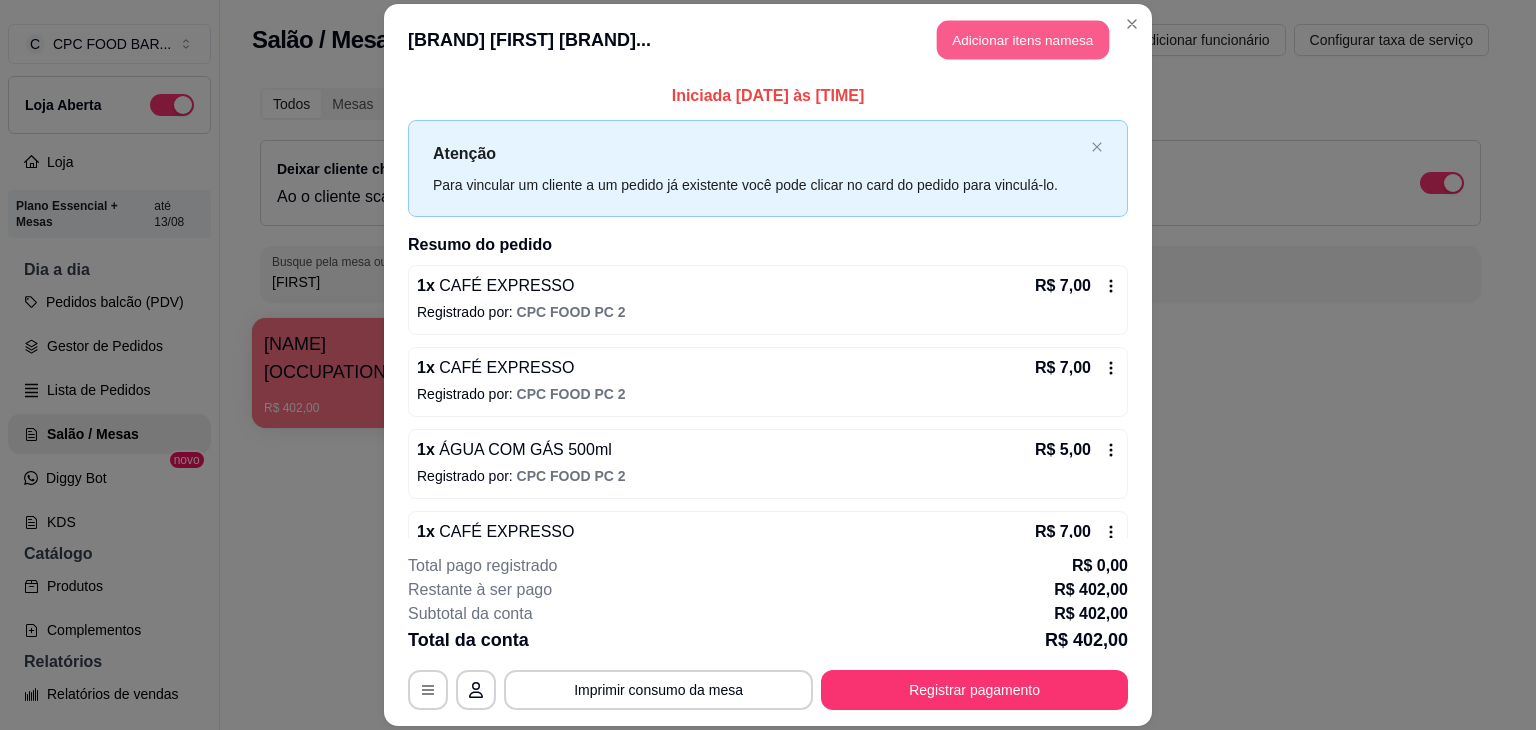 click on "Adicionar itens na  mesa" at bounding box center (1023, 39) 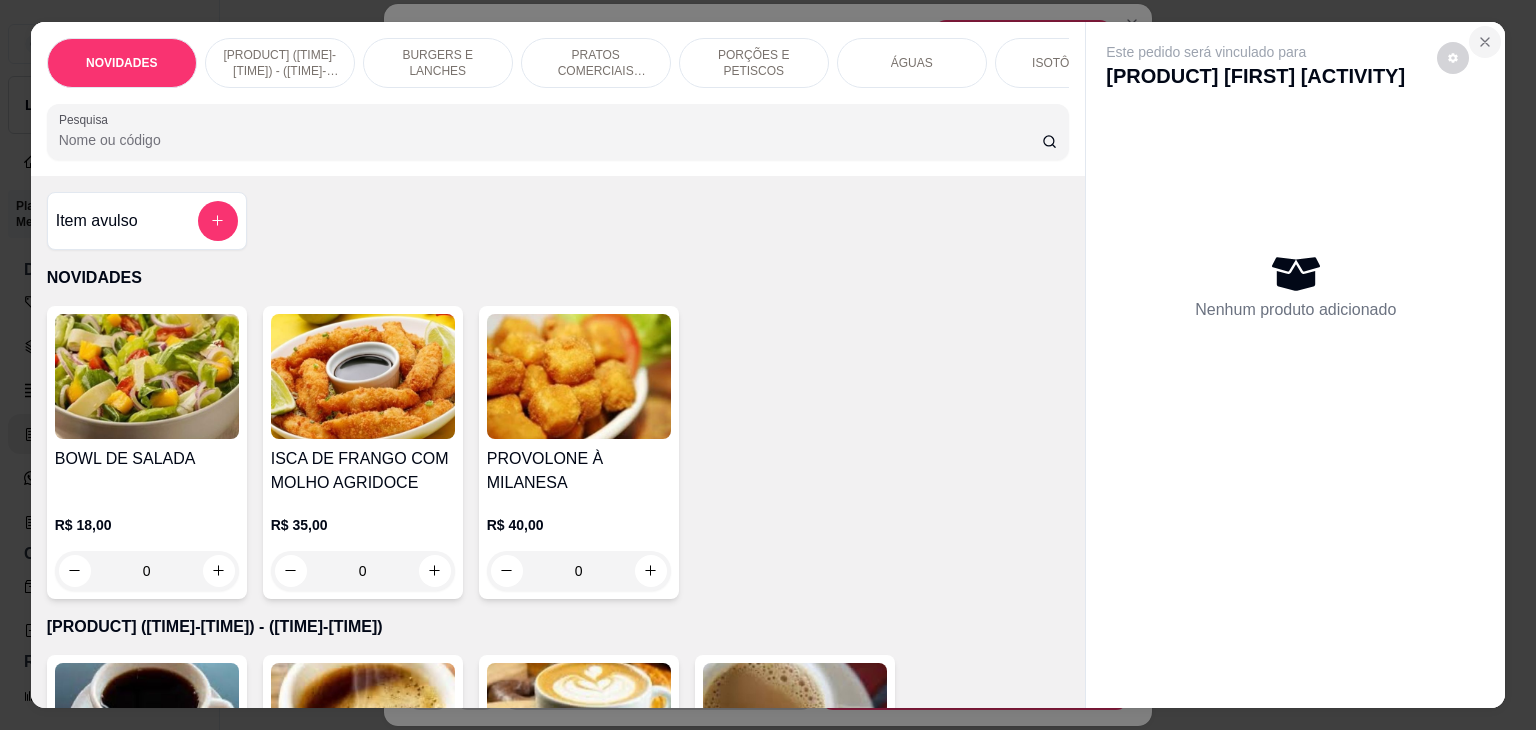 click at bounding box center [1485, 42] 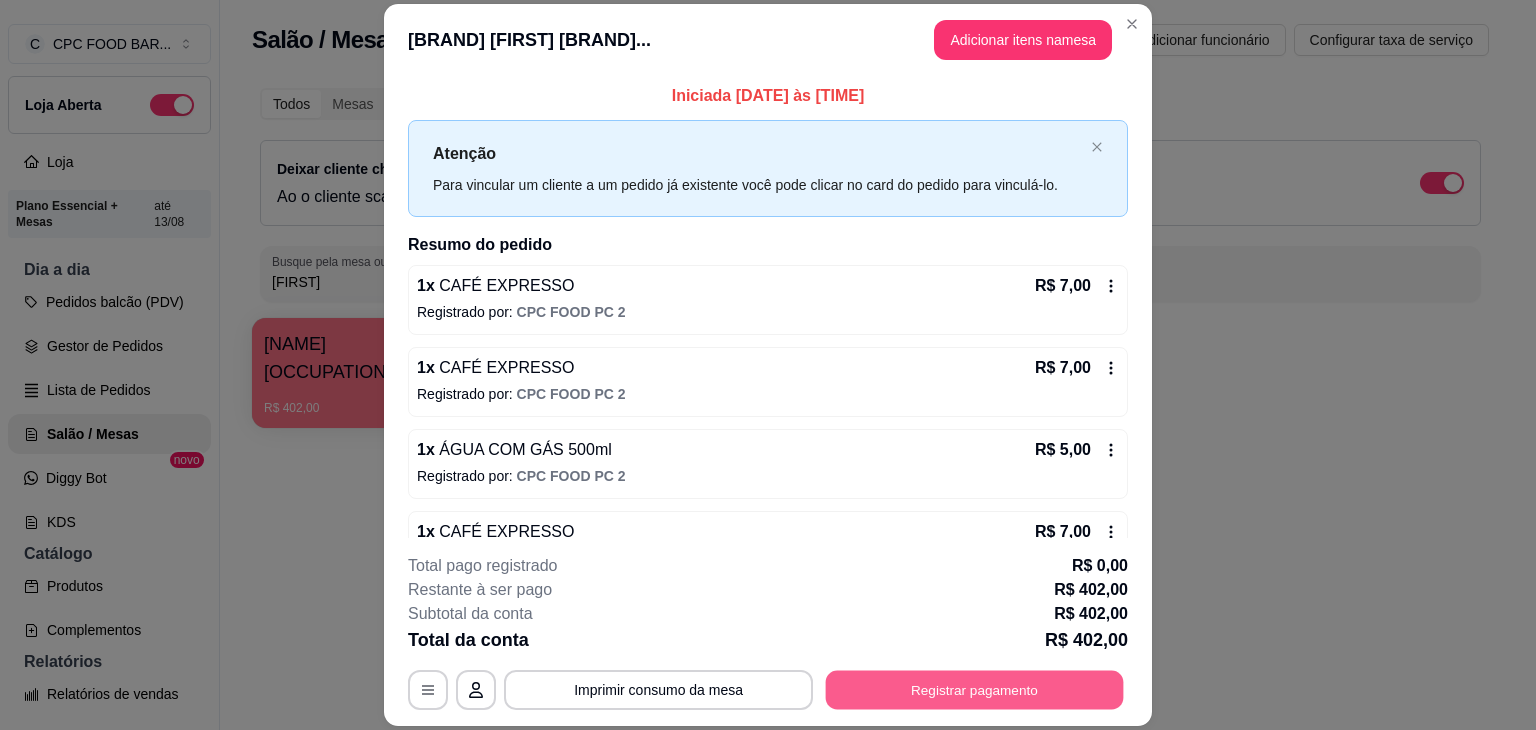 click on "Registrar pagamento" at bounding box center (975, 690) 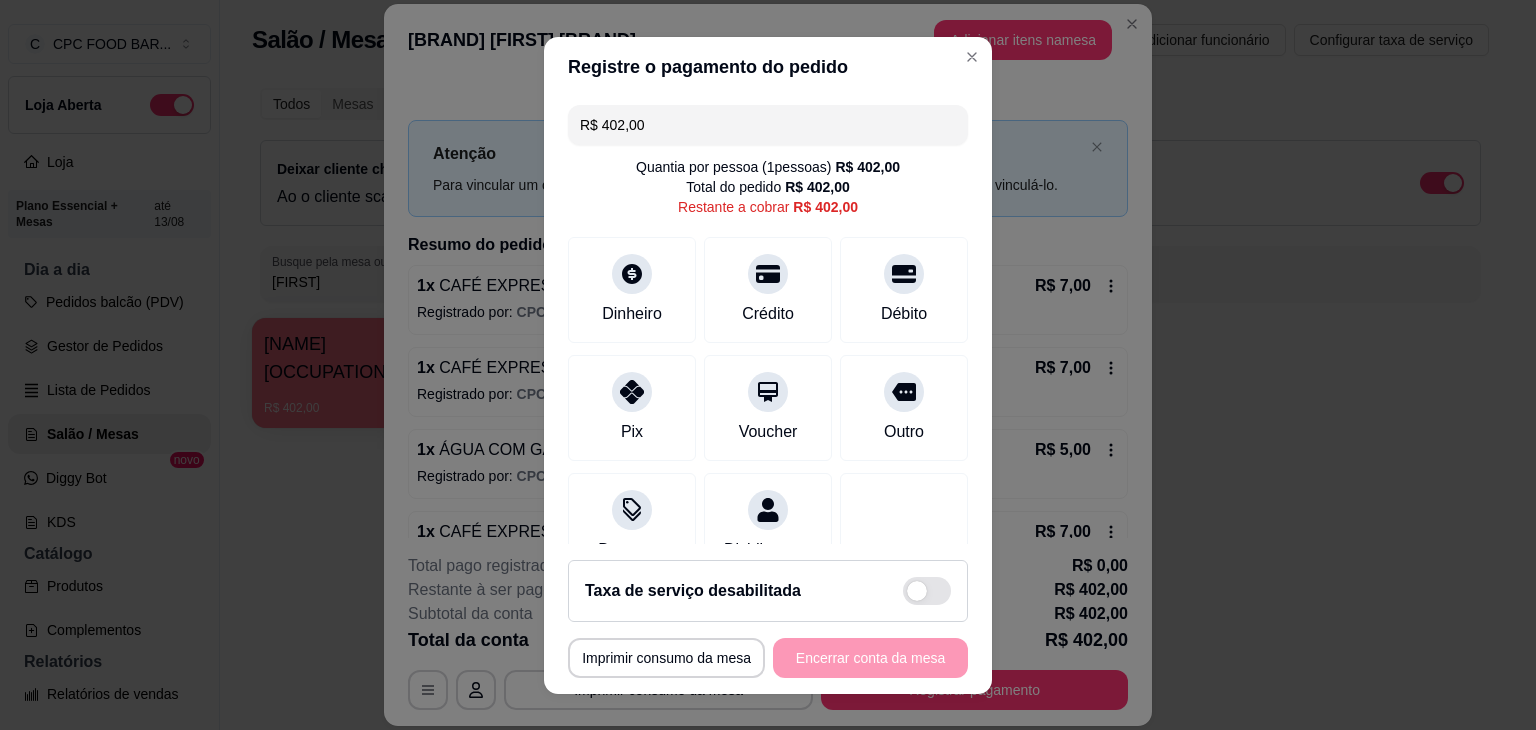 click on "R$ 402,00" at bounding box center (768, 125) 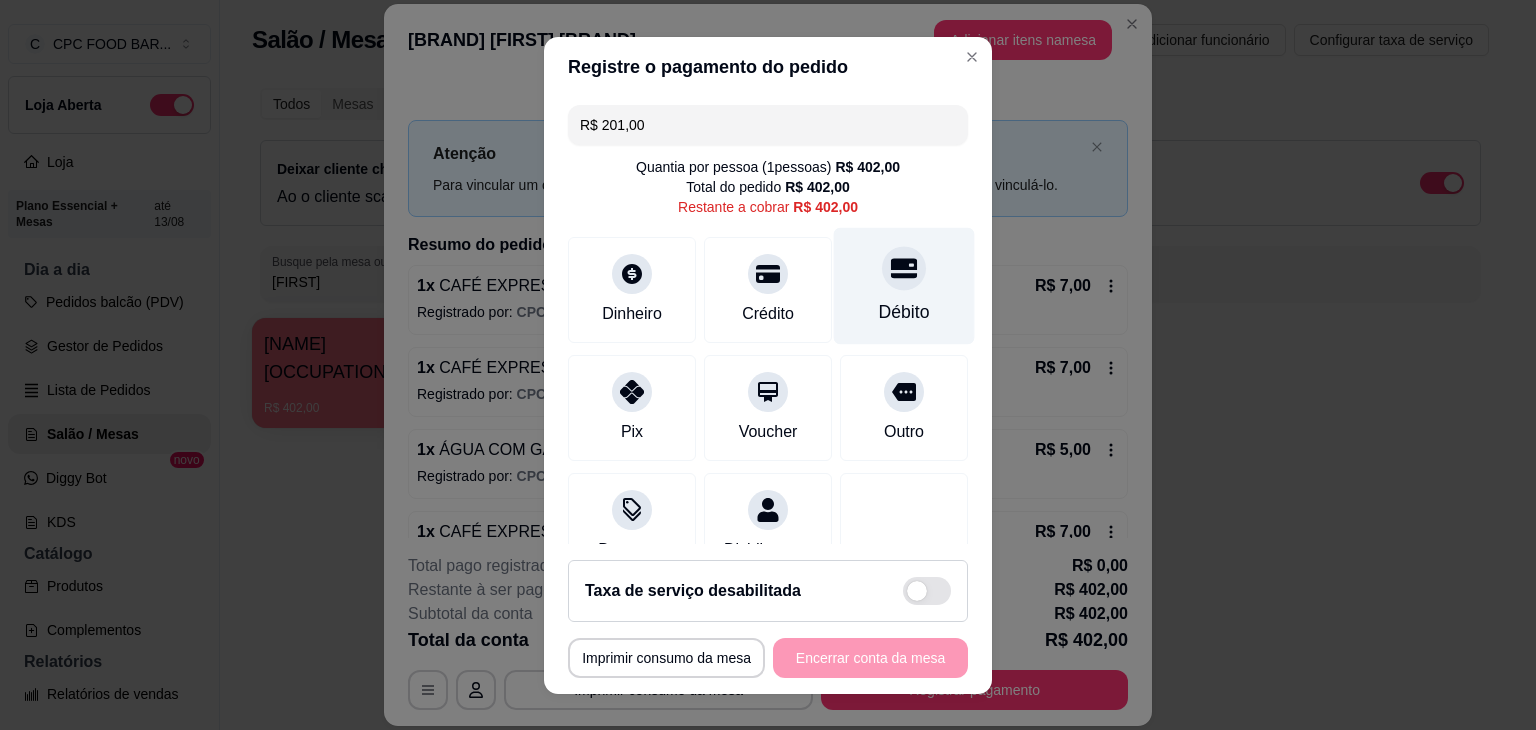 type on "R$ 201,00" 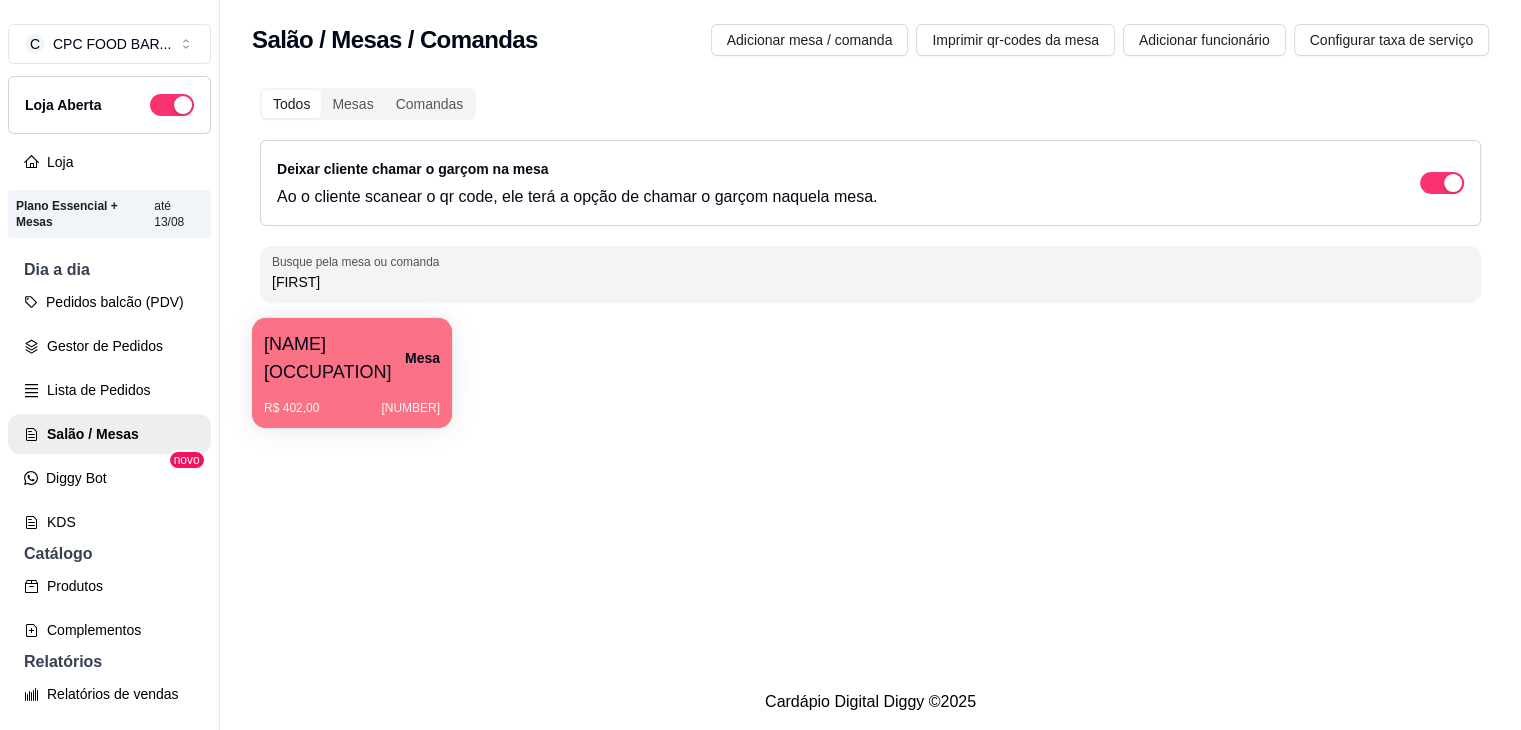 drag, startPoint x: 301, startPoint y: 278, endPoint x: 248, endPoint y: 273, distance: 53.235325 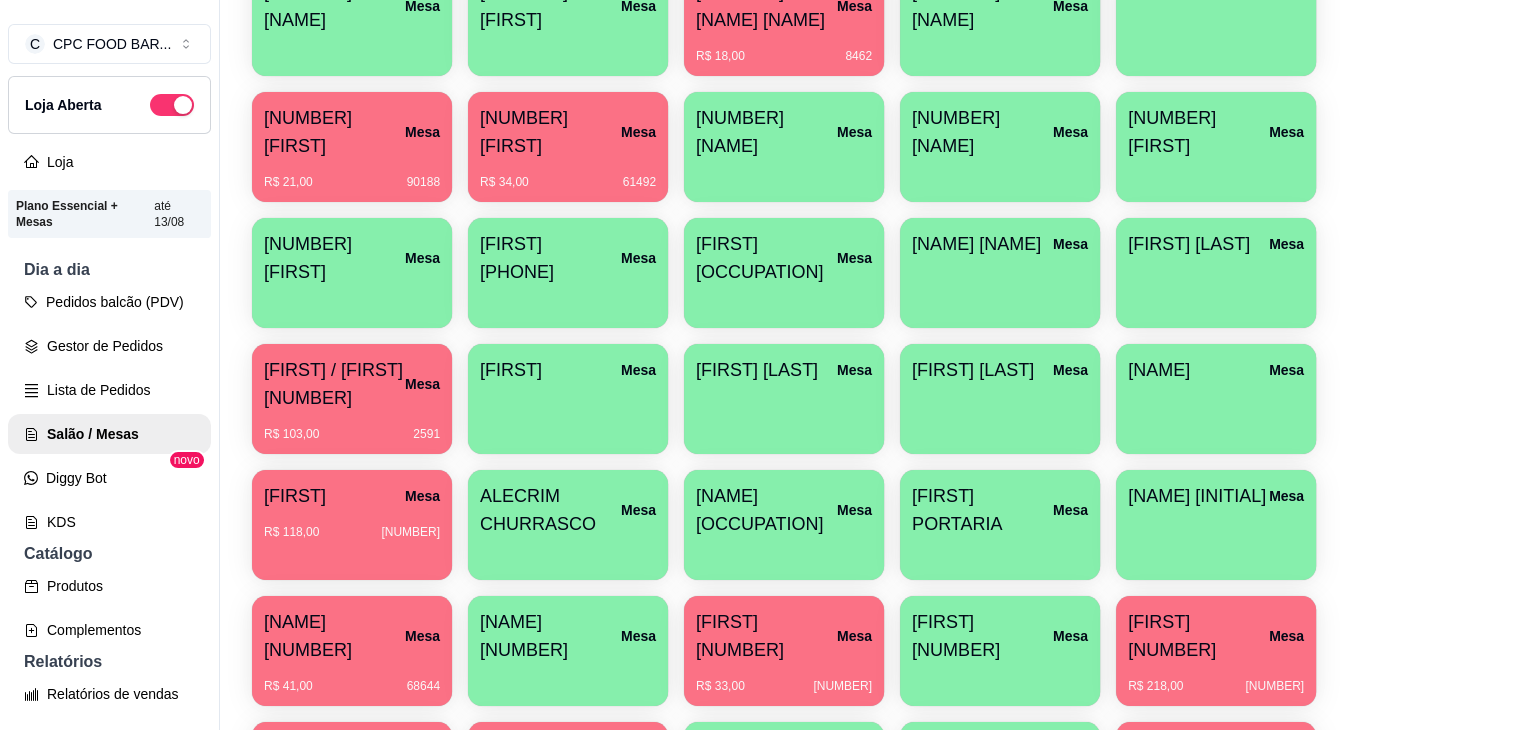 scroll, scrollTop: 500, scrollLeft: 0, axis: vertical 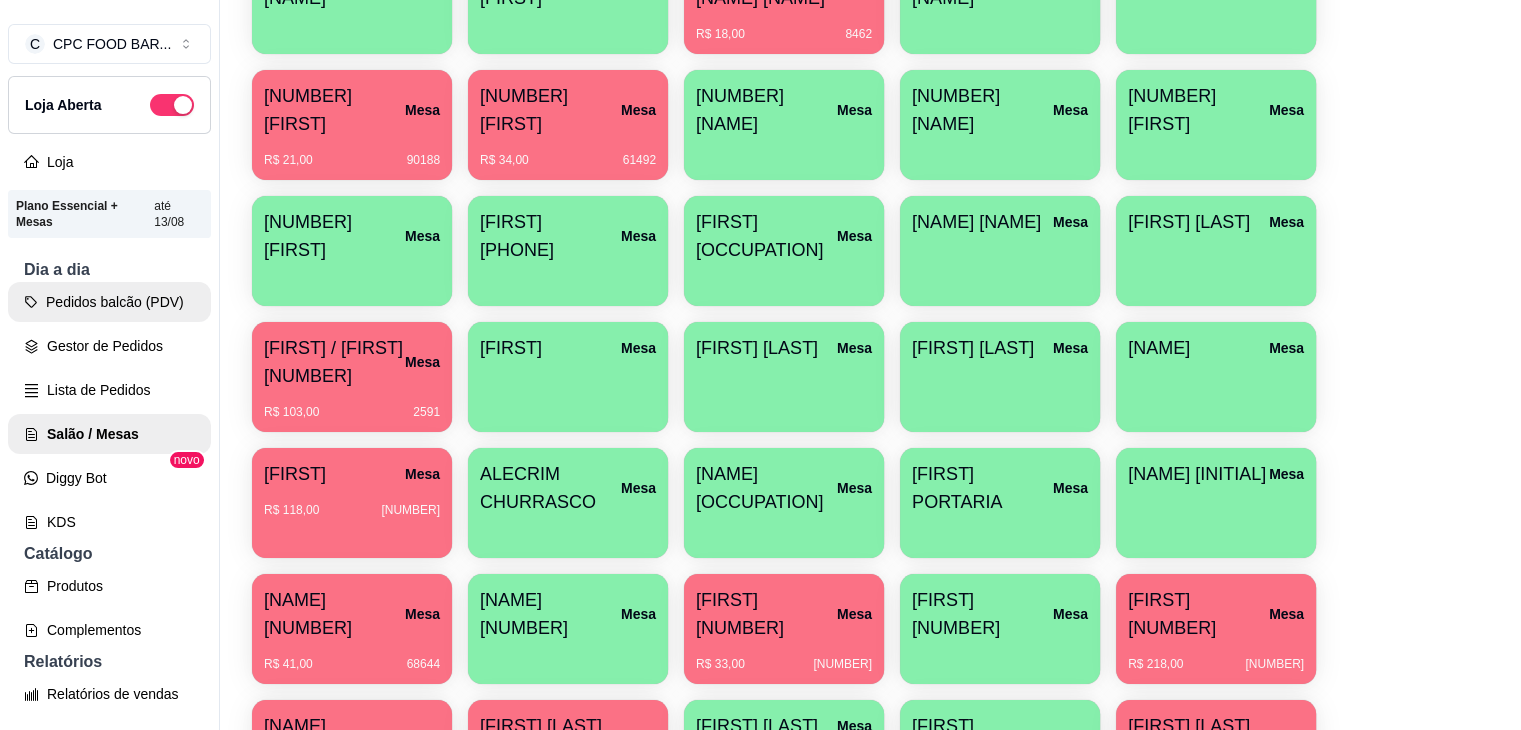 type 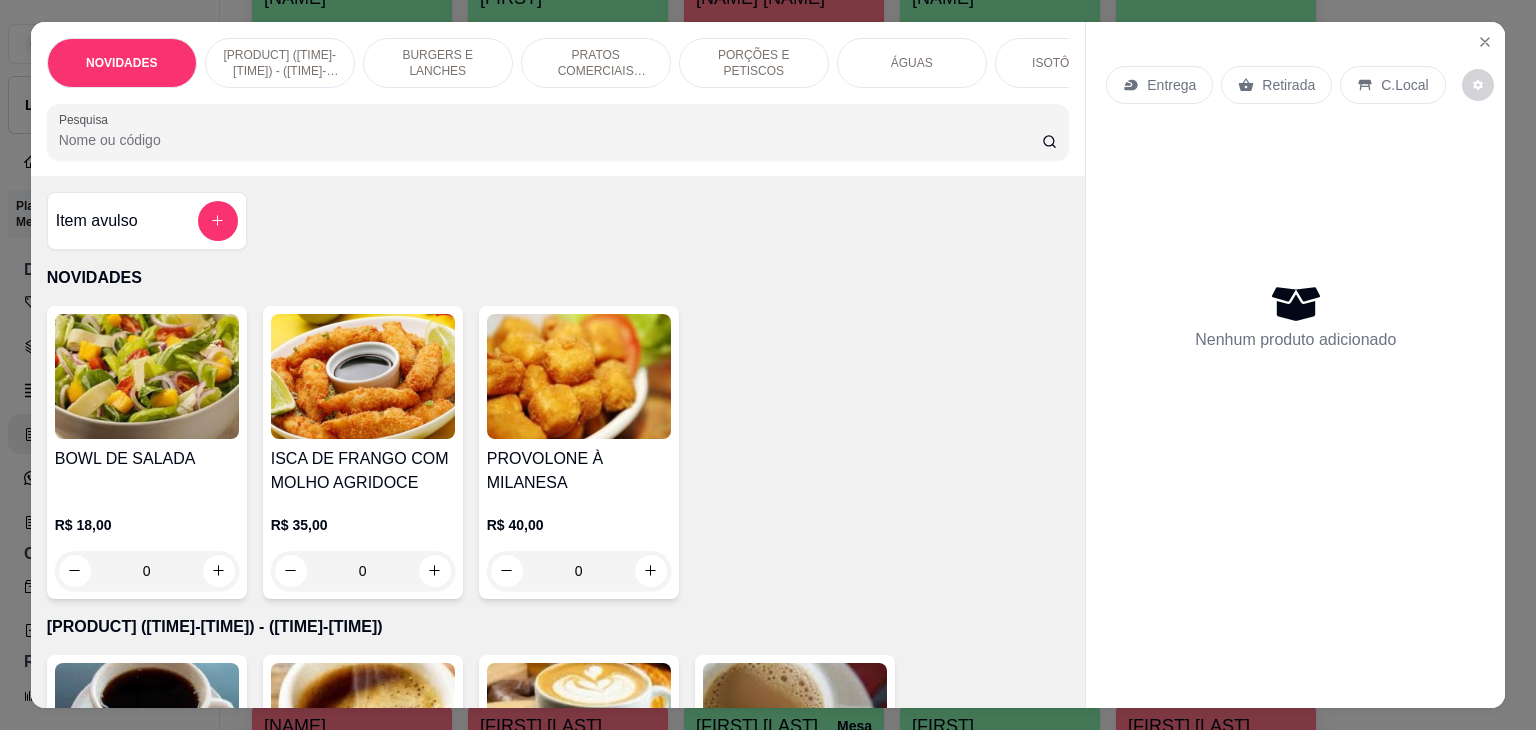 click on "Pesquisa" at bounding box center [550, 140] 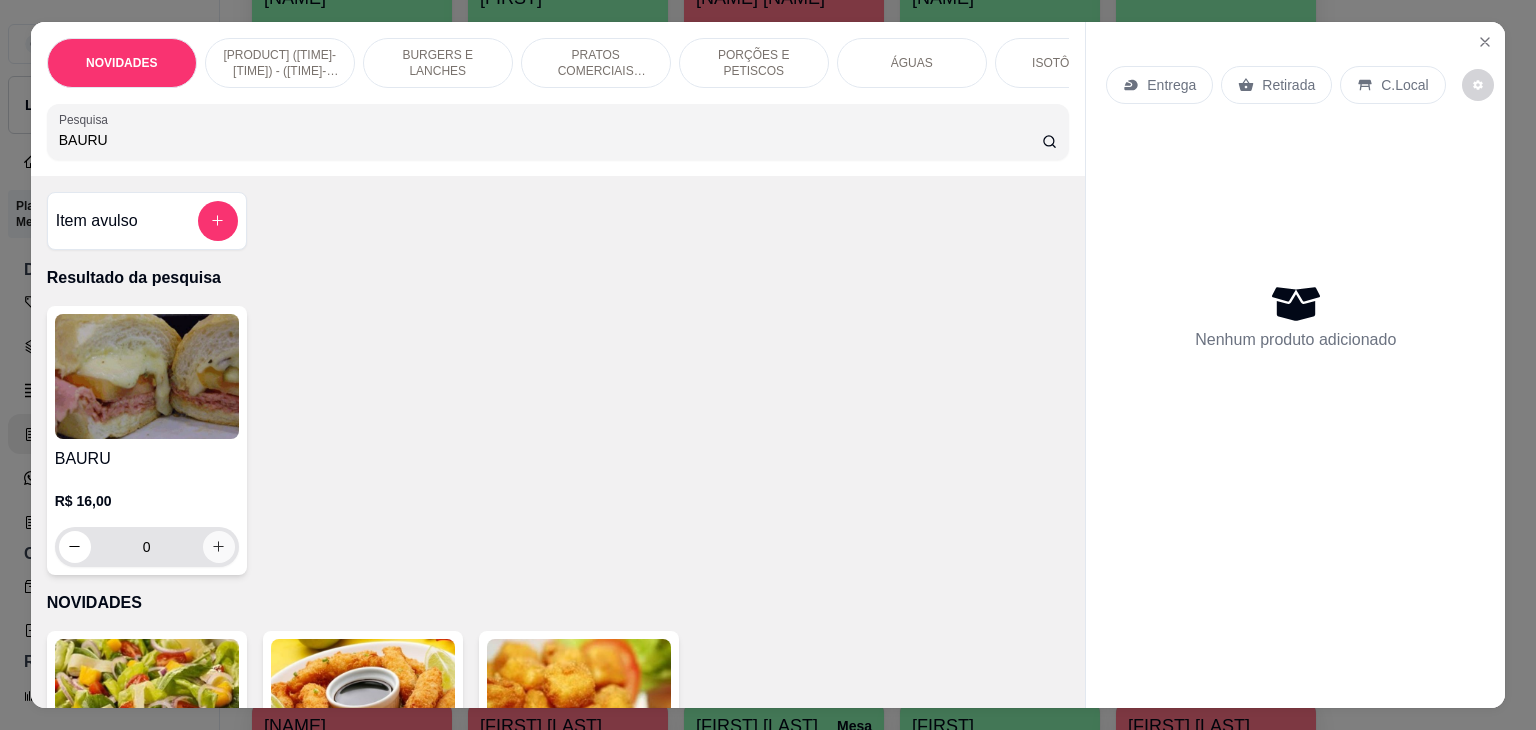 type on "BAURU" 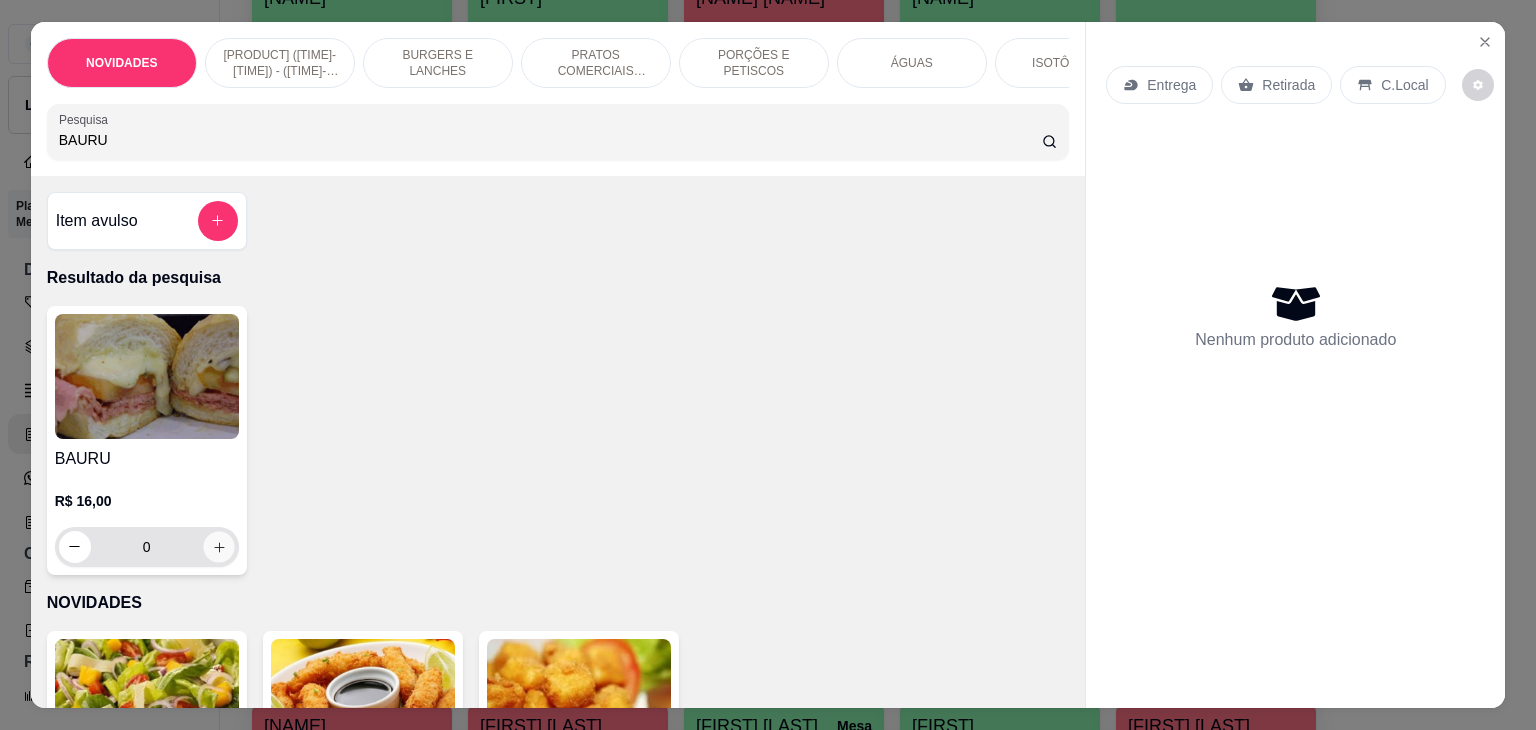 click 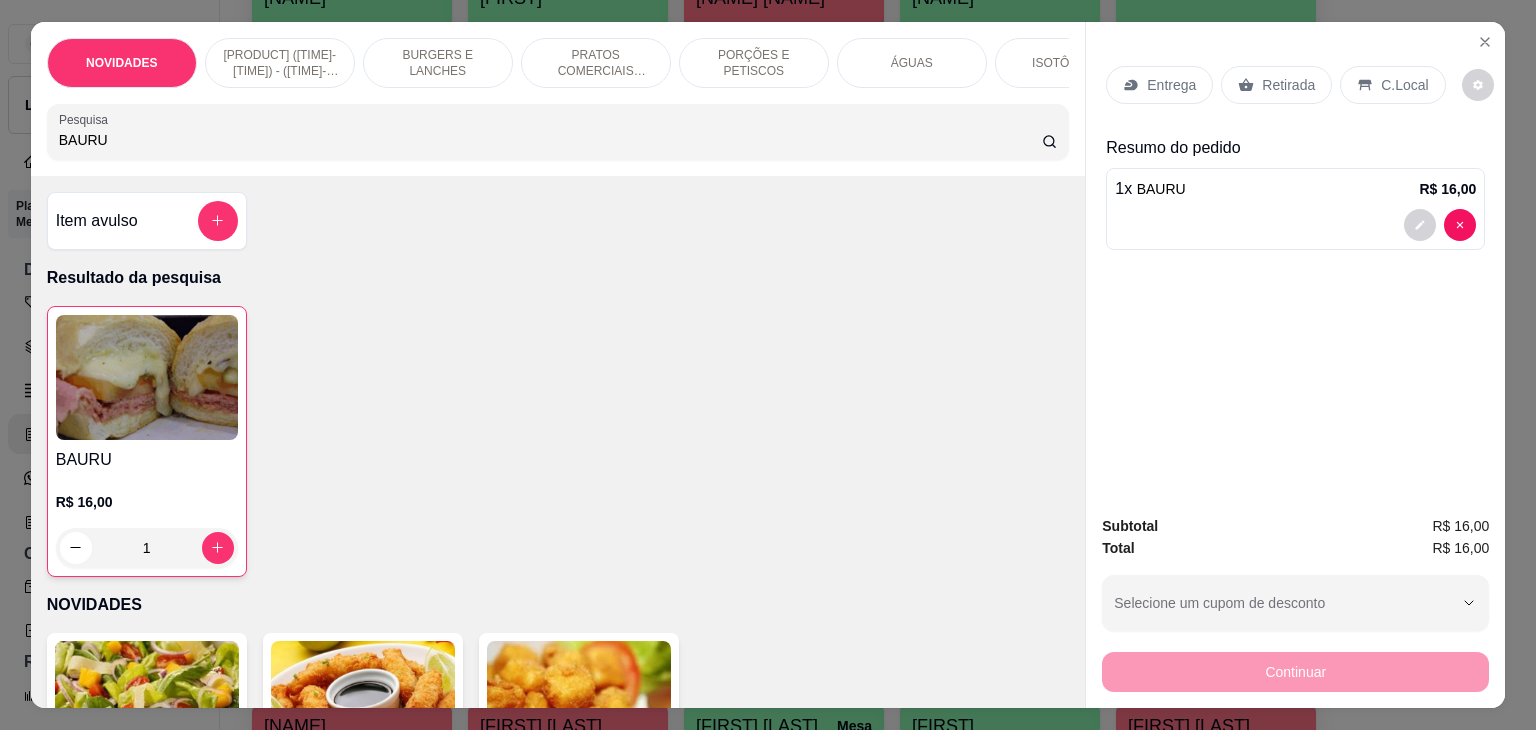 drag, startPoint x: 130, startPoint y: 153, endPoint x: 0, endPoint y: 134, distance: 131.38112 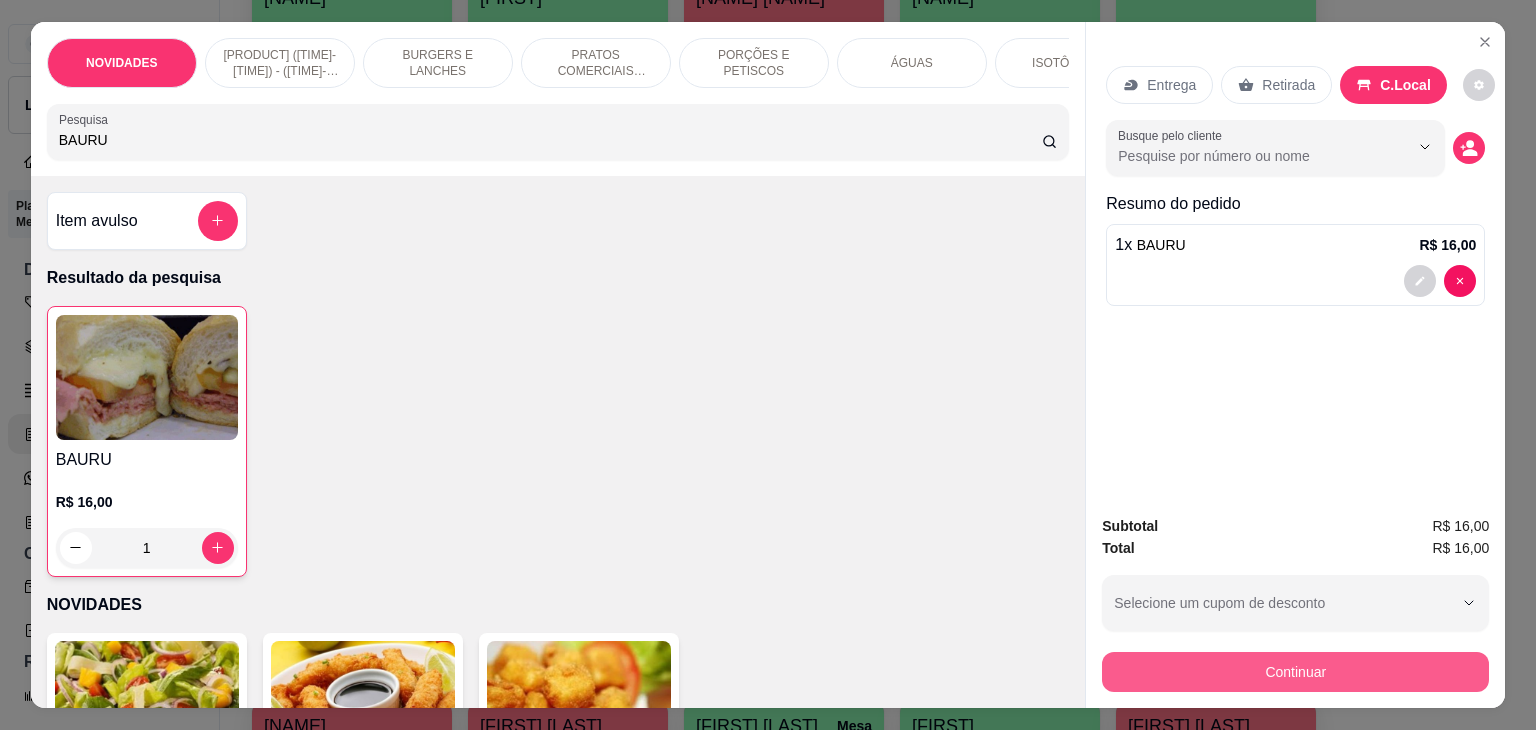 click on "Continuar" at bounding box center (1295, 672) 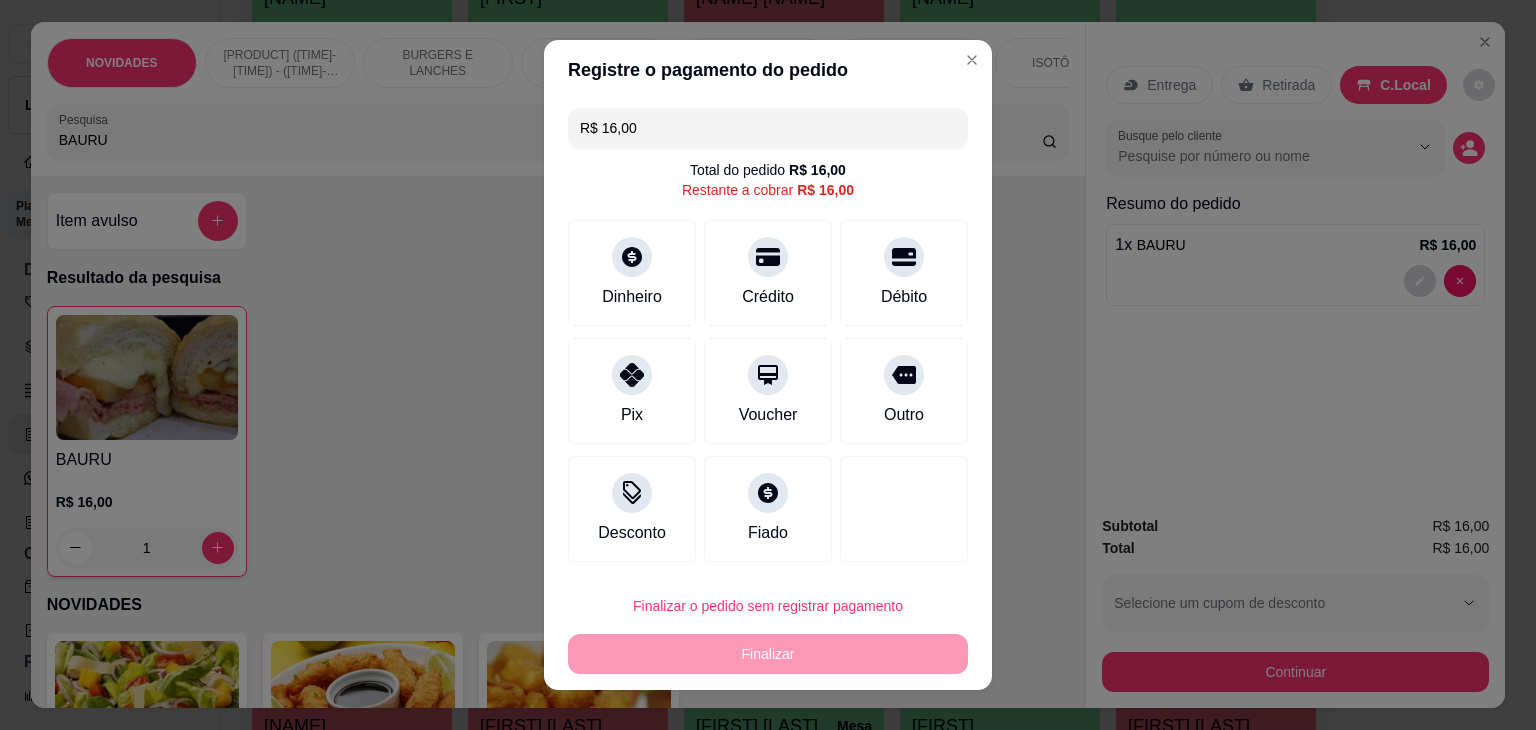 drag, startPoint x: 654, startPoint y: 131, endPoint x: 524, endPoint y: 107, distance: 132.19682 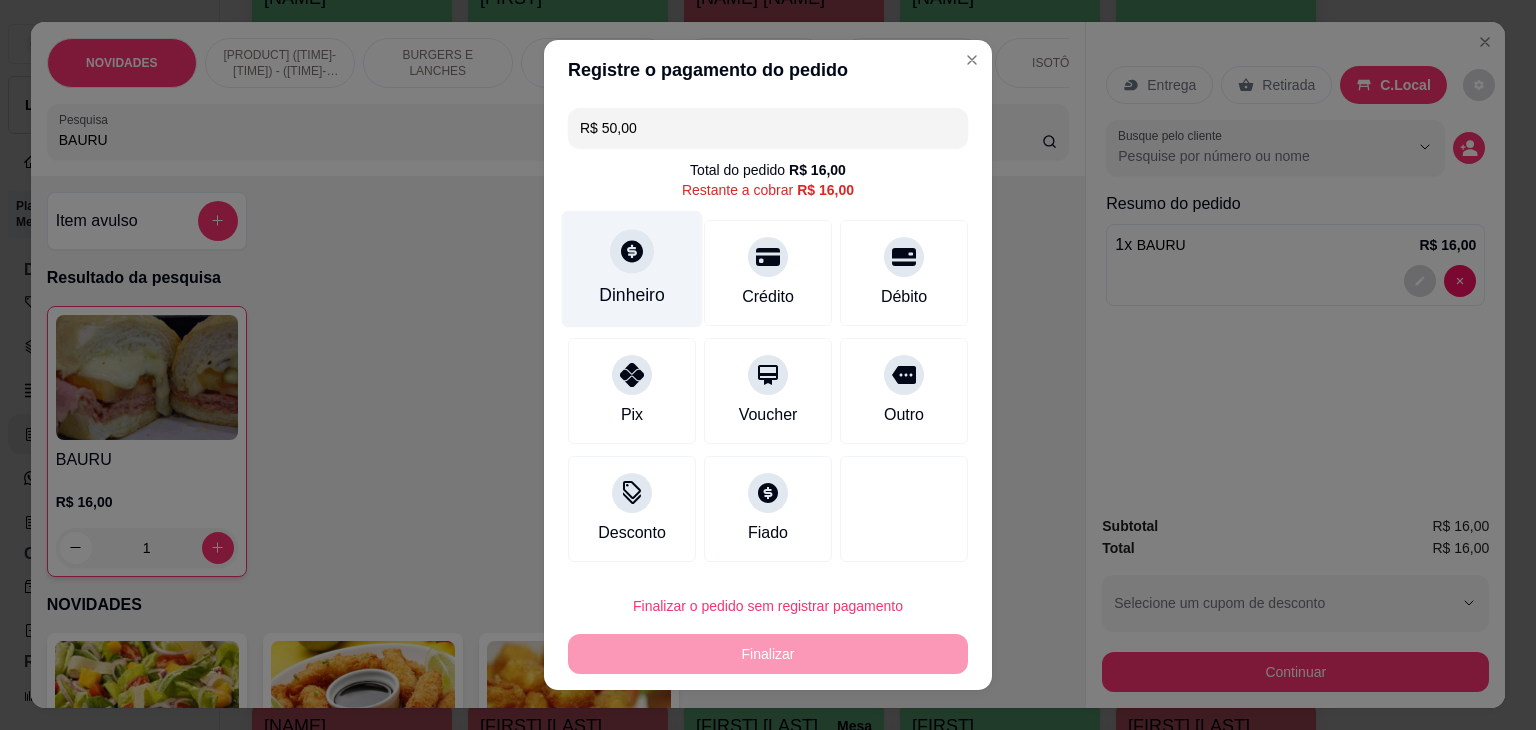type on "R$ 50,00" 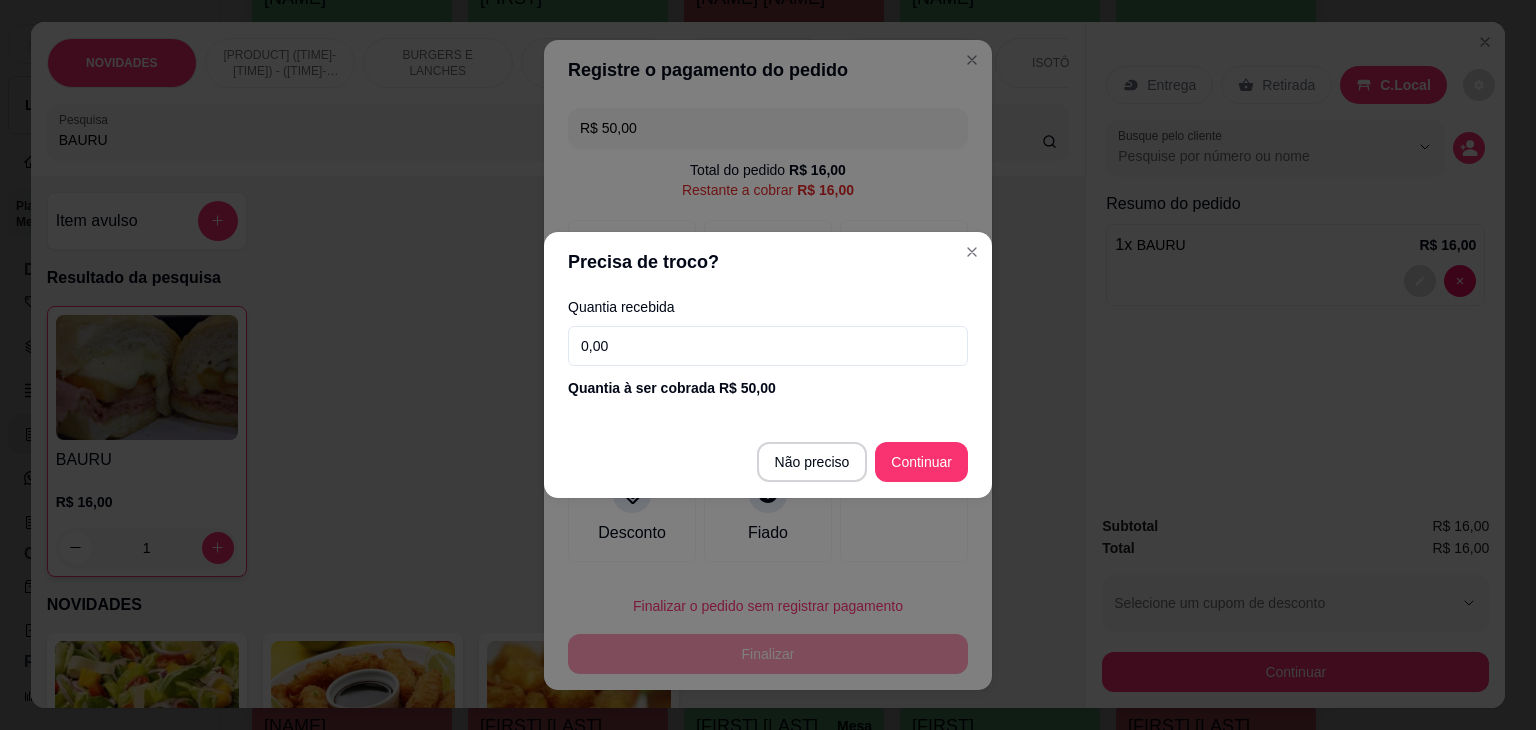 click on "Precisa de troco? Quantia recebida 0,00 Quantia à ser cobrada   R$ 50,00 Não preciso Continuar" at bounding box center [768, 365] 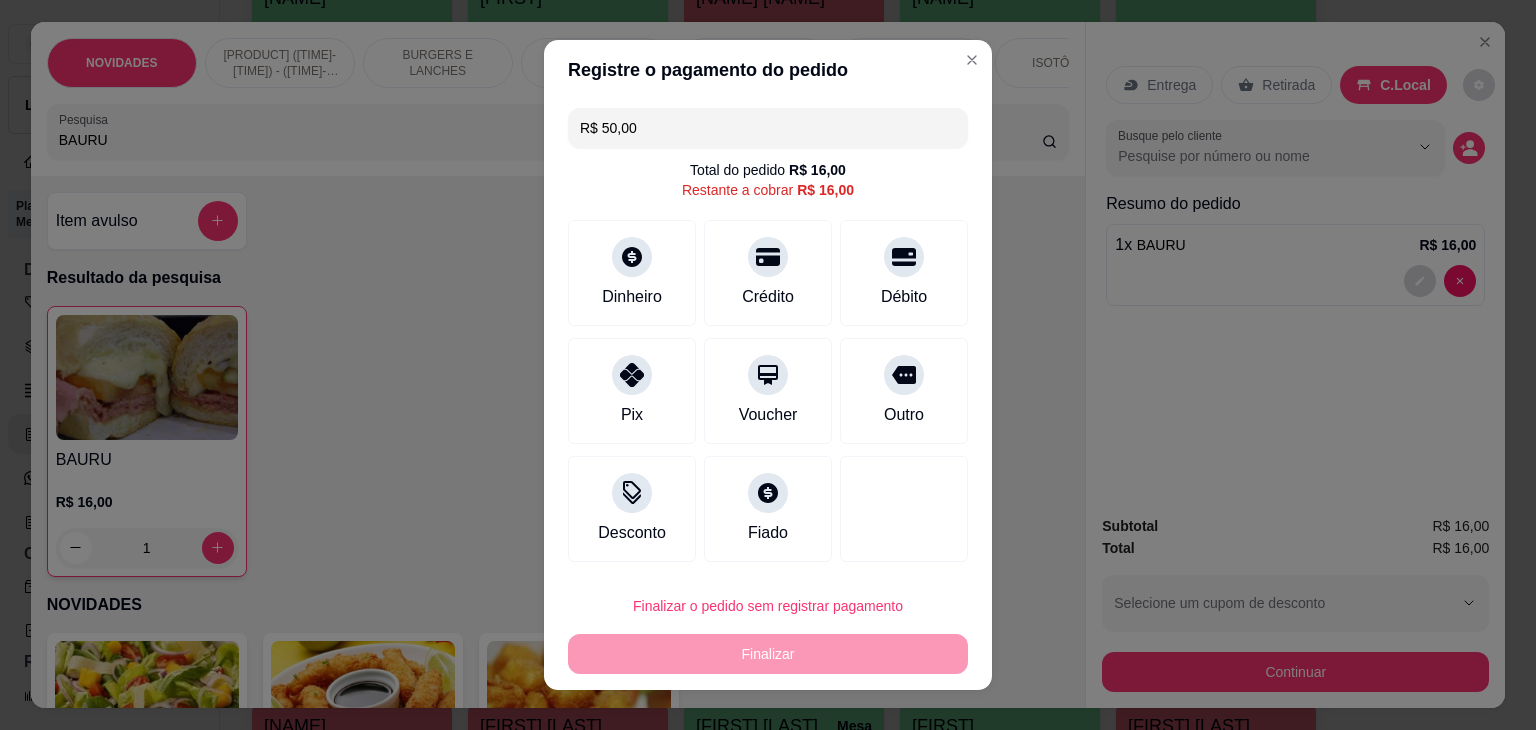drag, startPoint x: 652, startPoint y: 132, endPoint x: 461, endPoint y: 108, distance: 192.50195 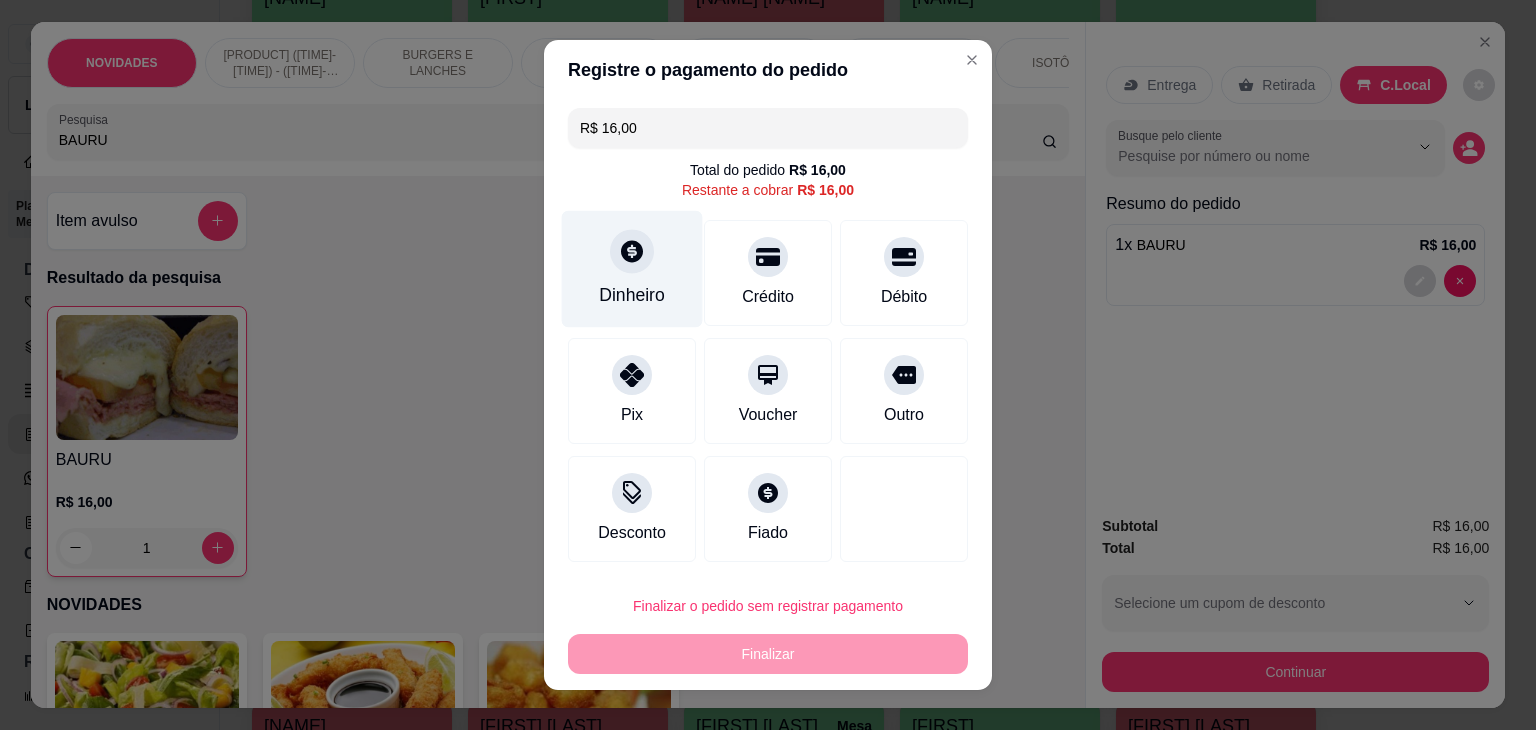 type on "R$ 16,00" 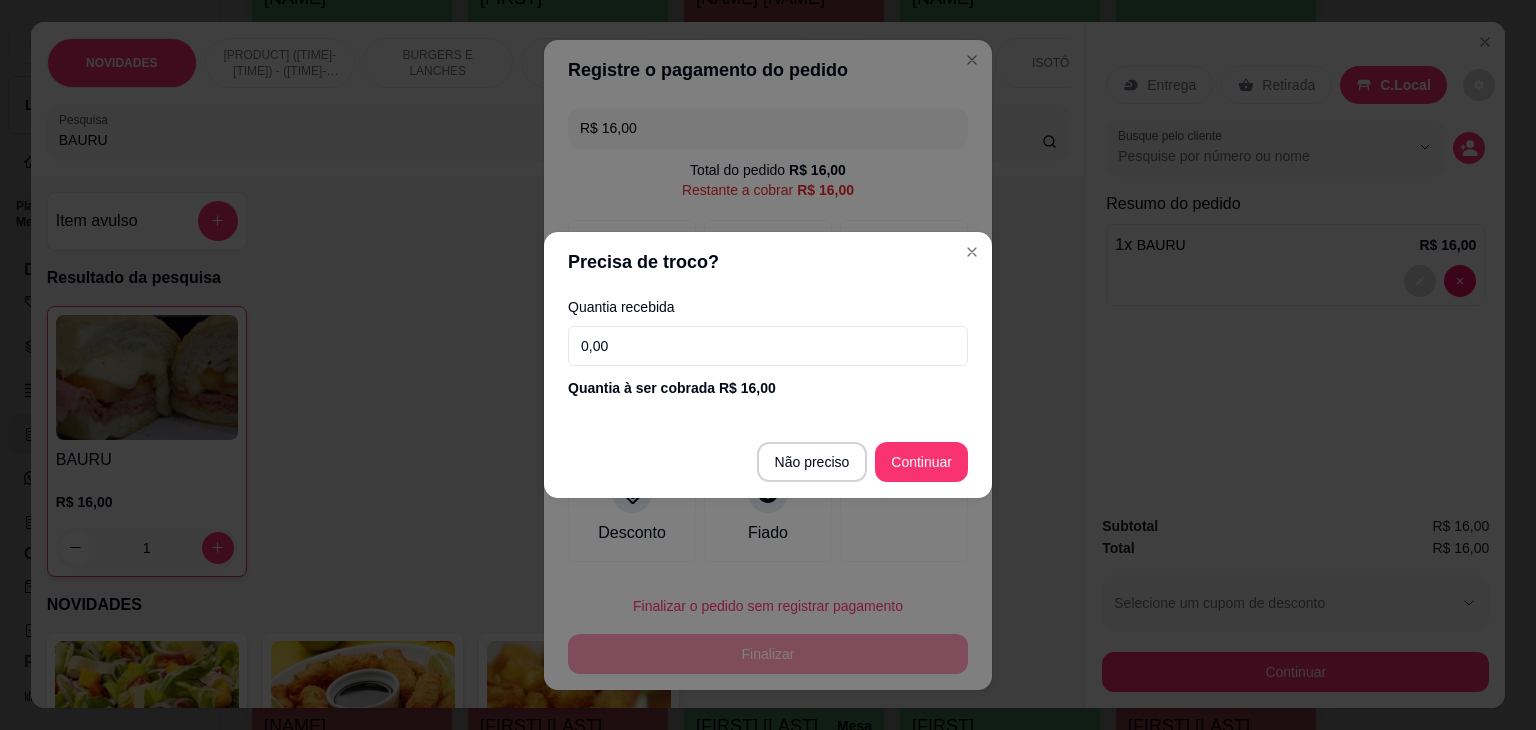 click on "0,00" at bounding box center [768, 346] 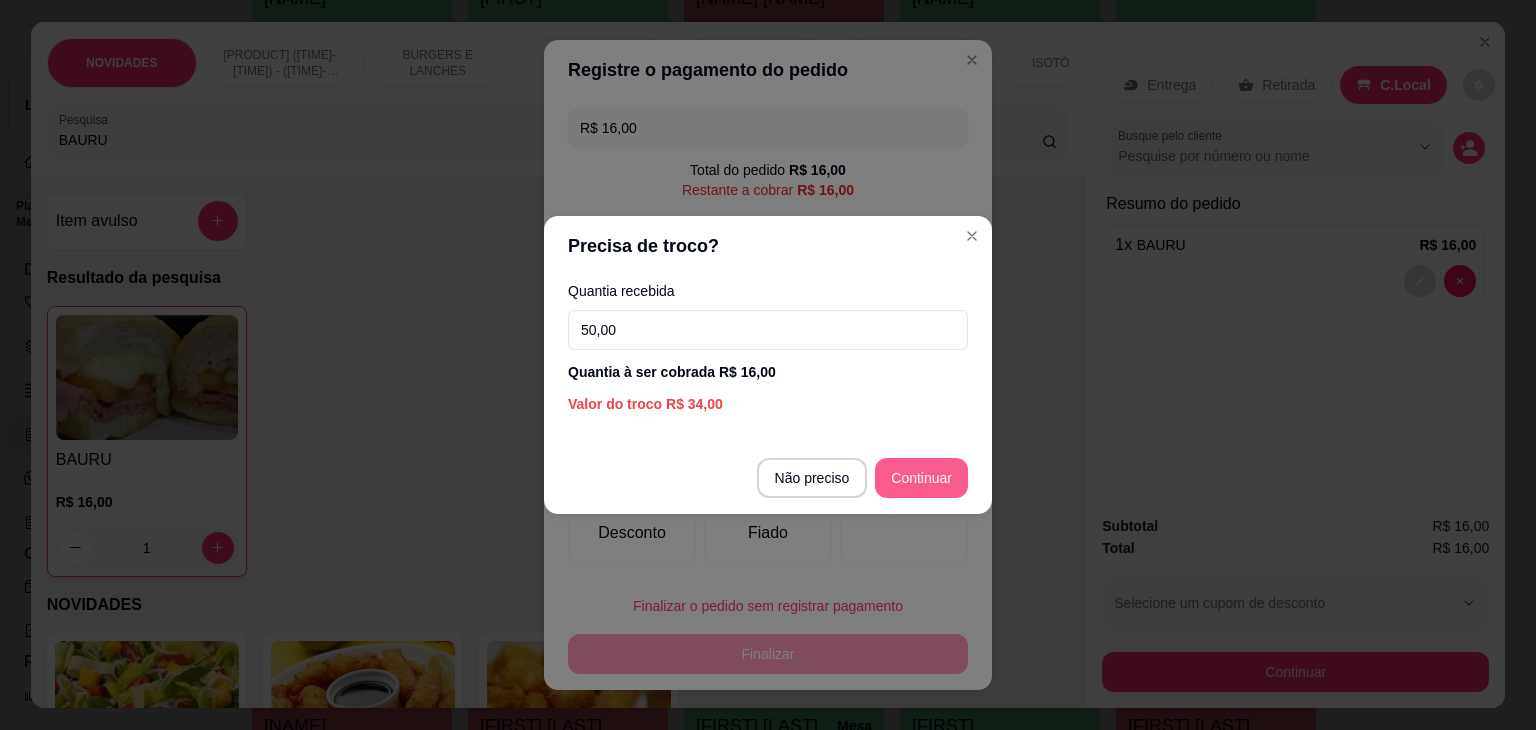 type on "50,00" 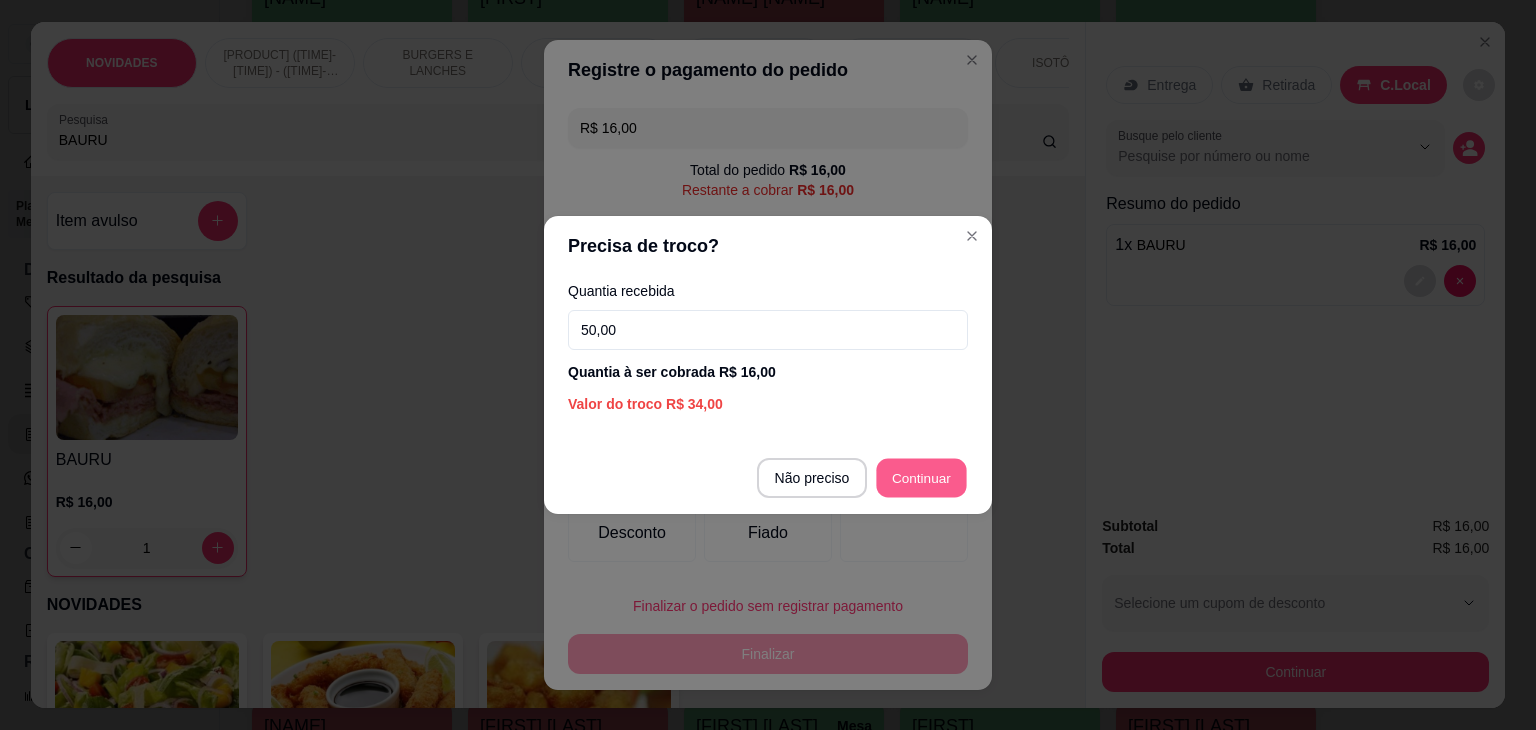 type on "R$ 0,00" 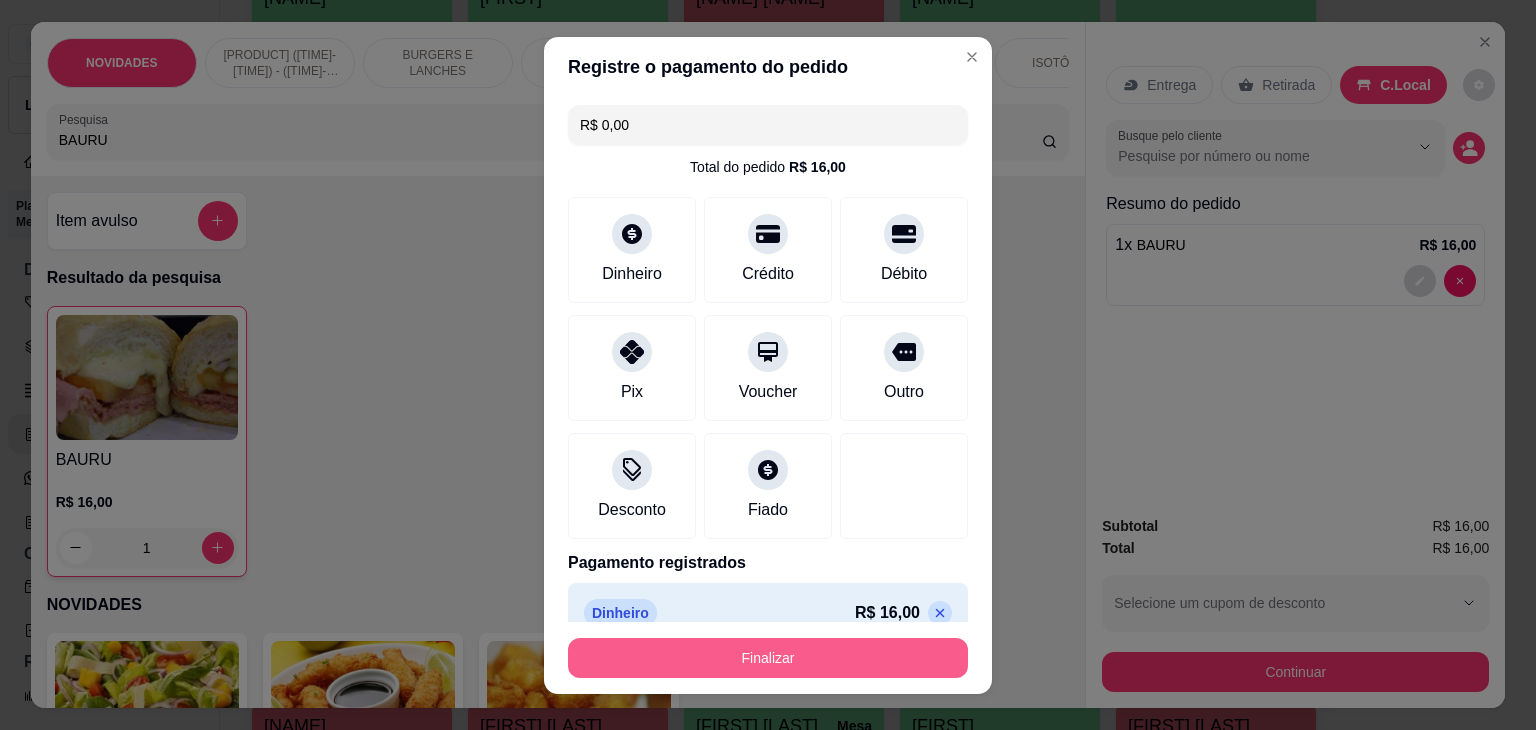 click on "Finalizar" at bounding box center (768, 658) 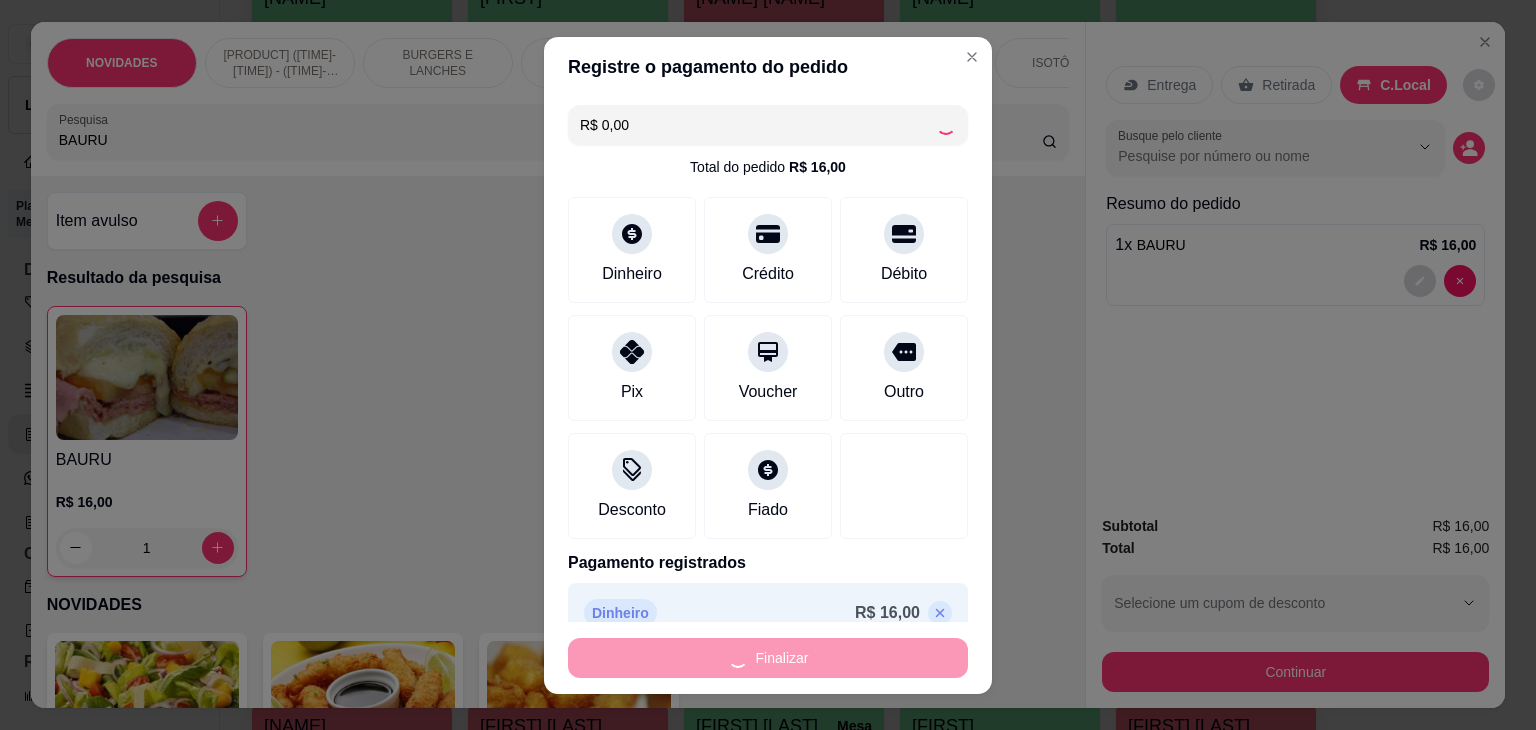 type on "0" 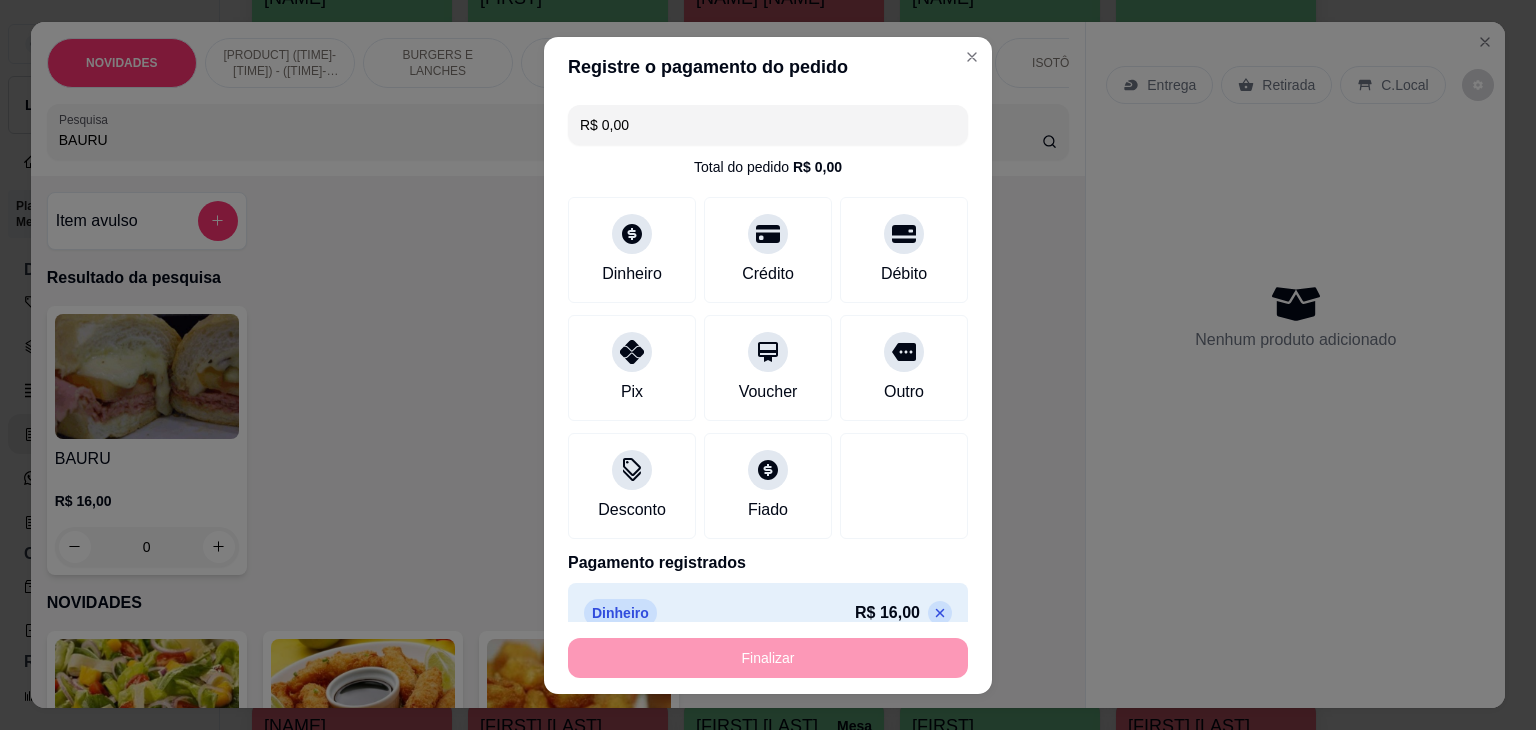 type on "-R$ 16,00" 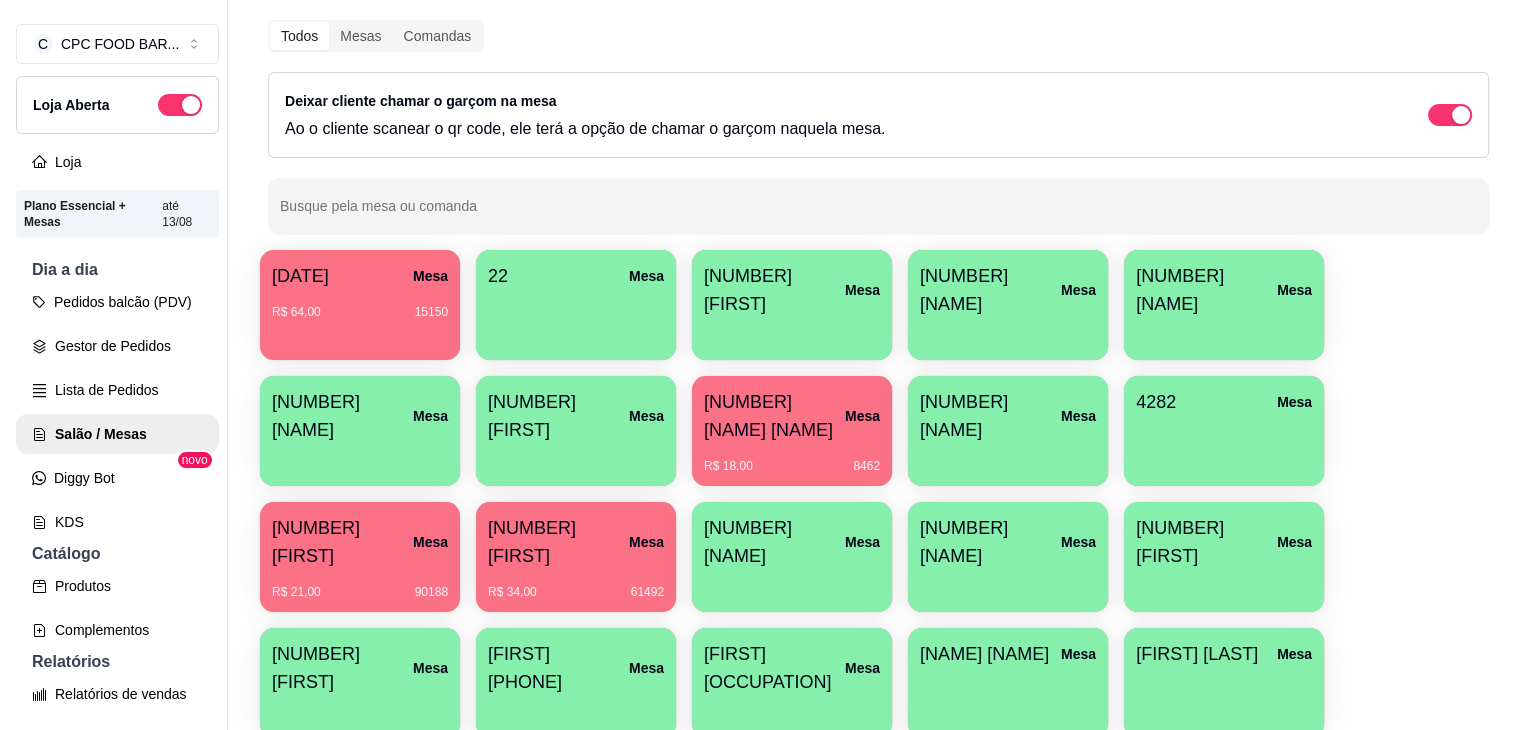 scroll, scrollTop: 0, scrollLeft: 0, axis: both 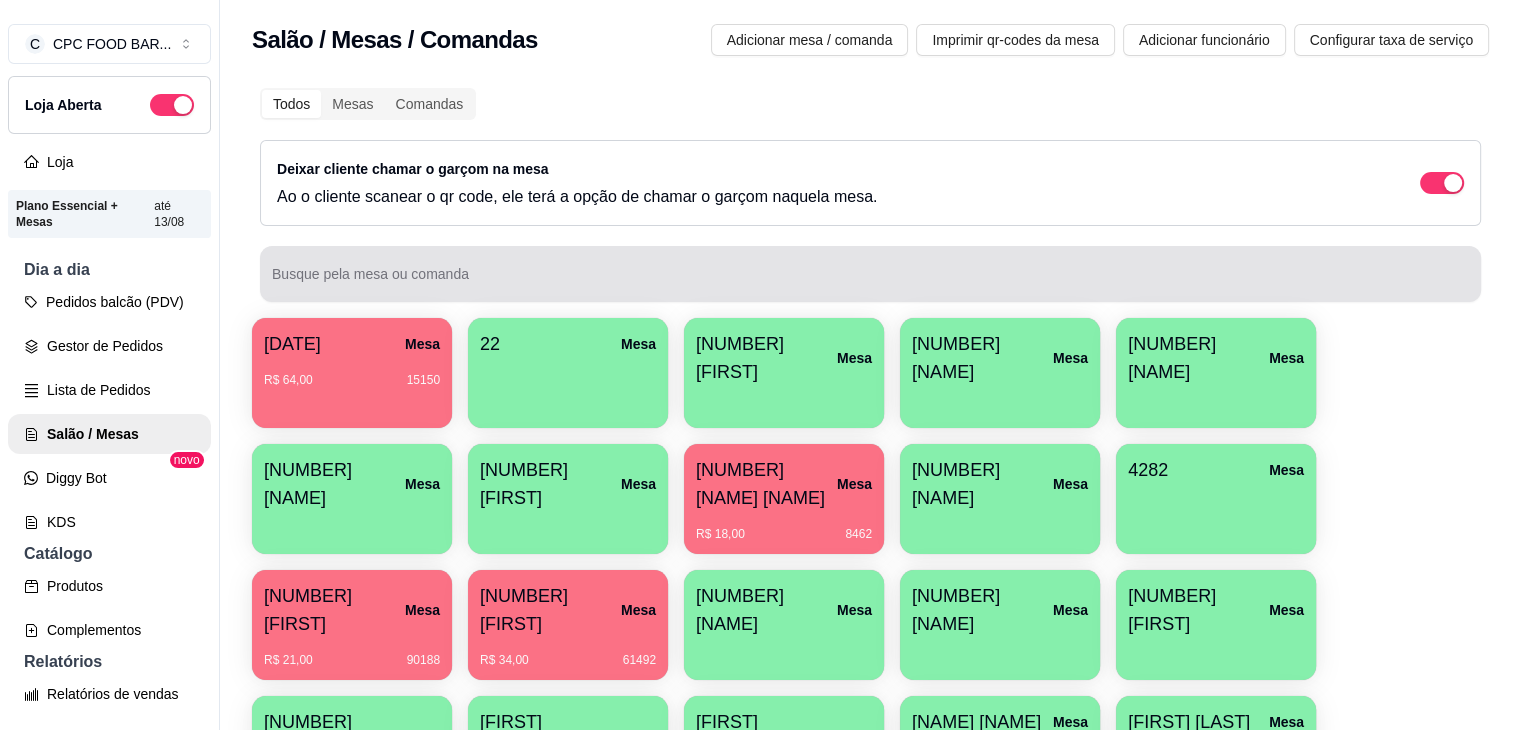 click on "Busque pela mesa ou comanda" at bounding box center [870, 282] 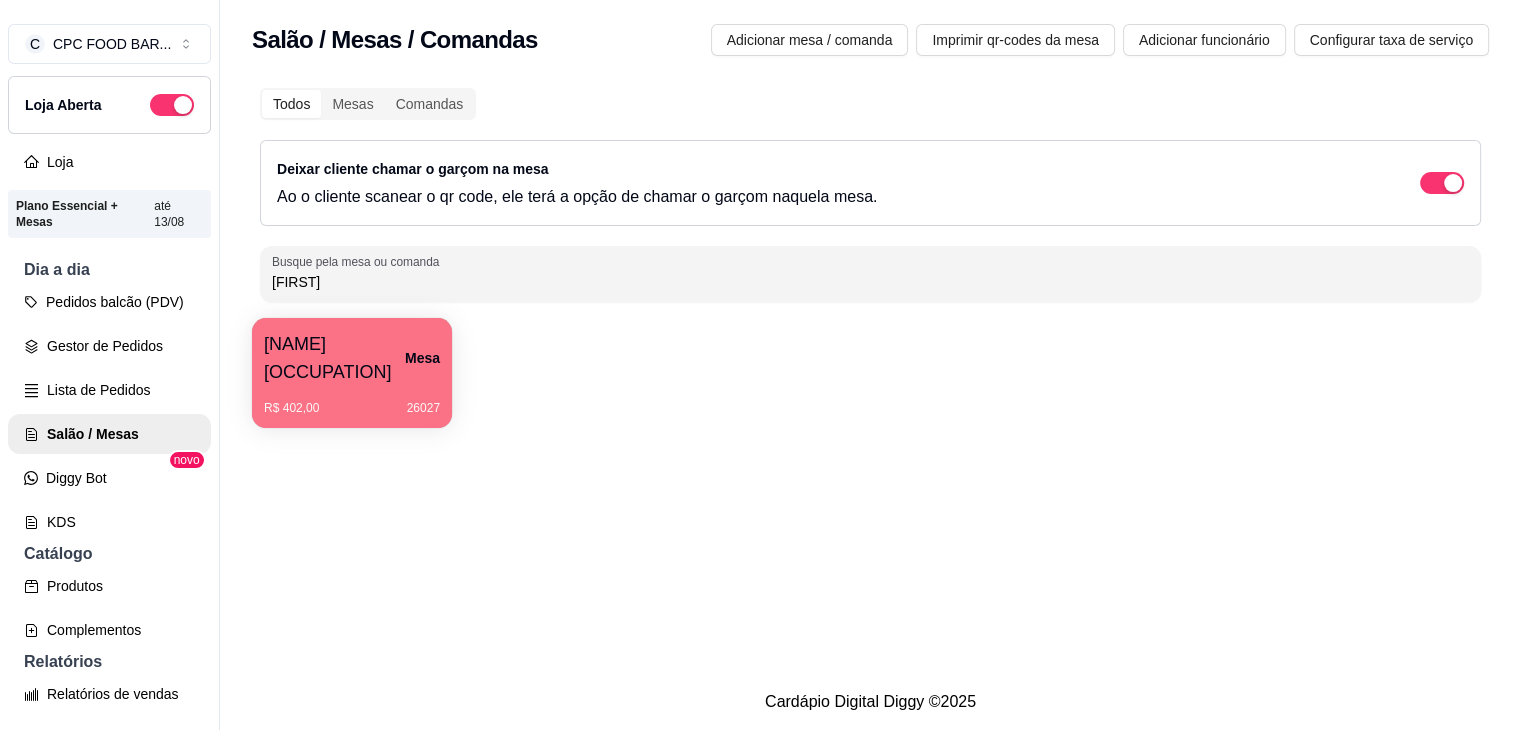 type on "[NAME]" 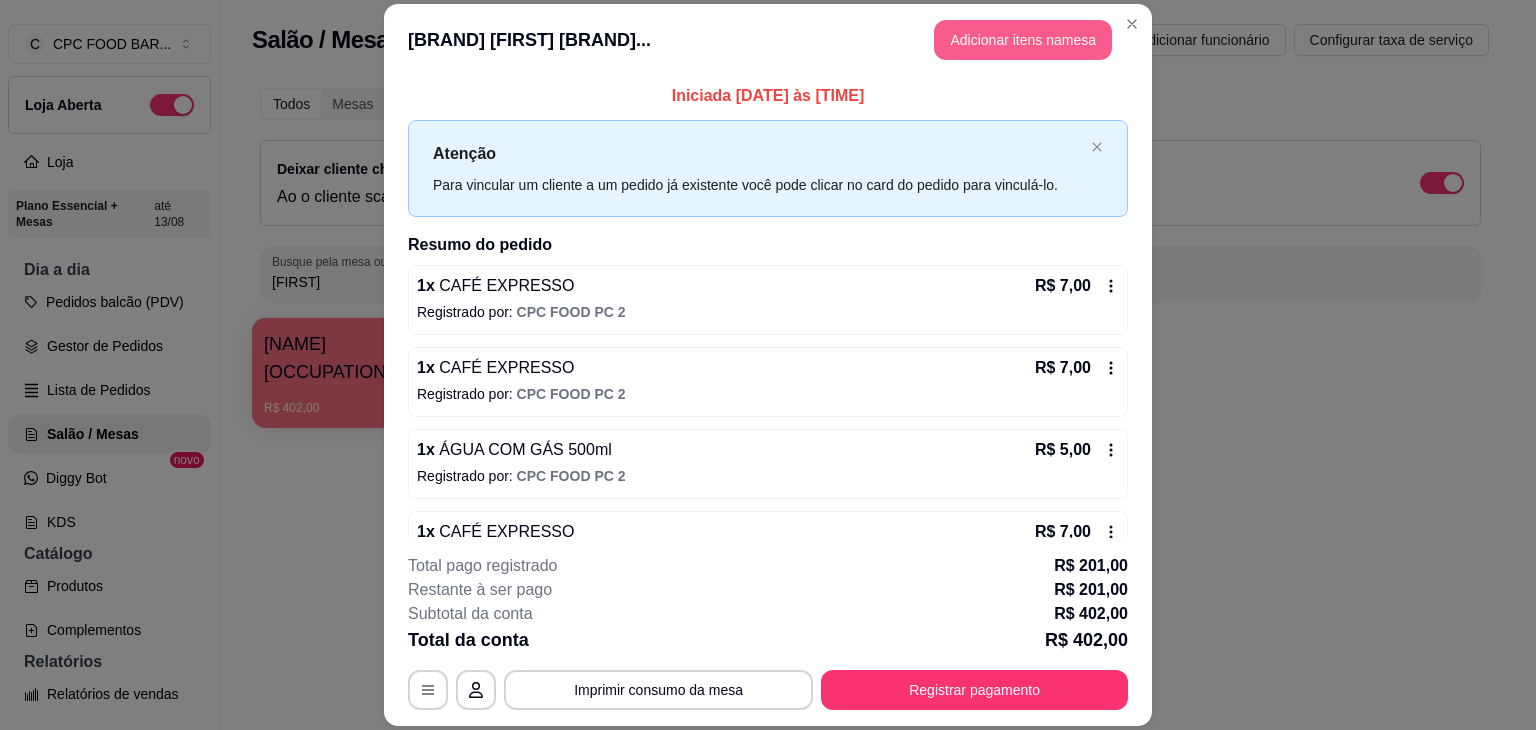 click on "Adicionar itens na  mesa" at bounding box center [1023, 40] 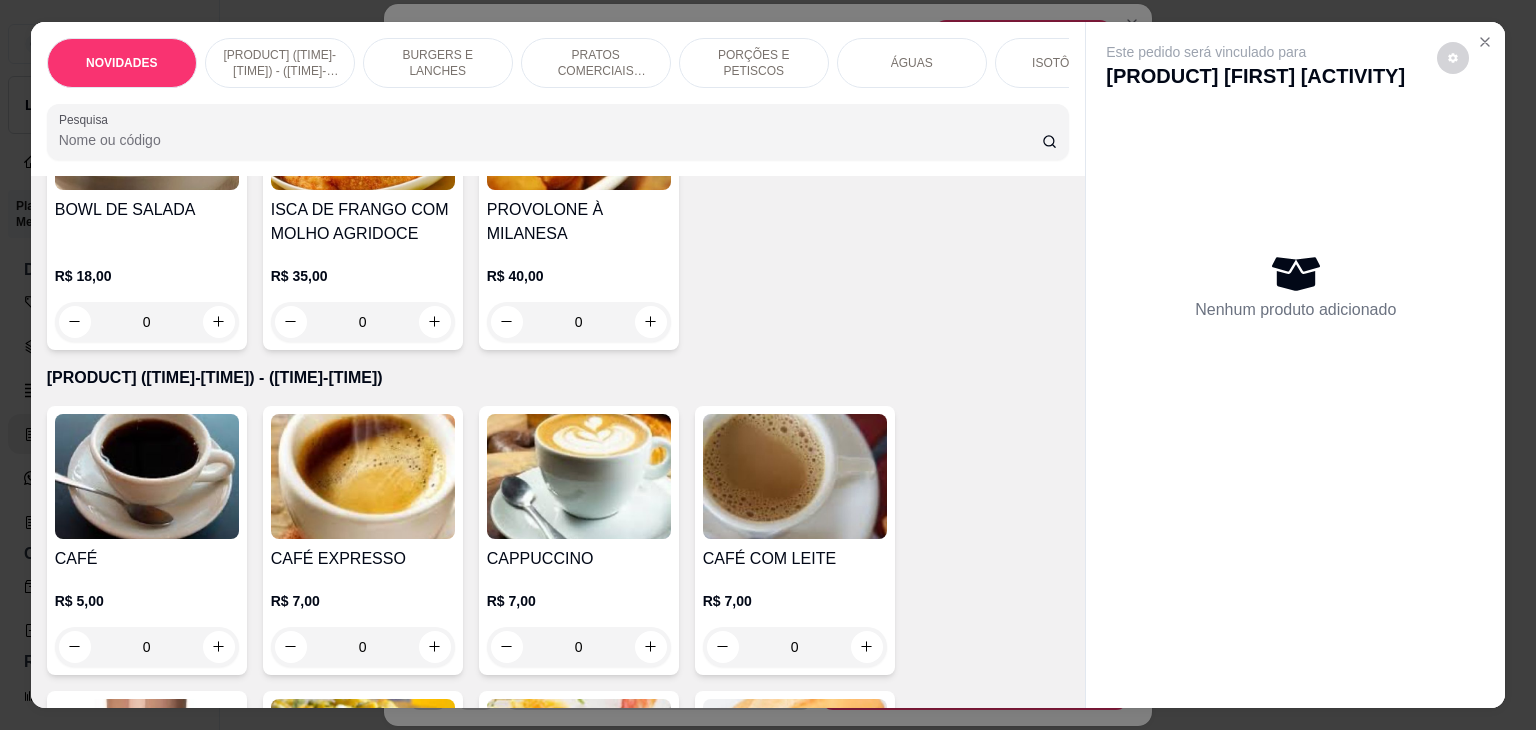scroll, scrollTop: 400, scrollLeft: 0, axis: vertical 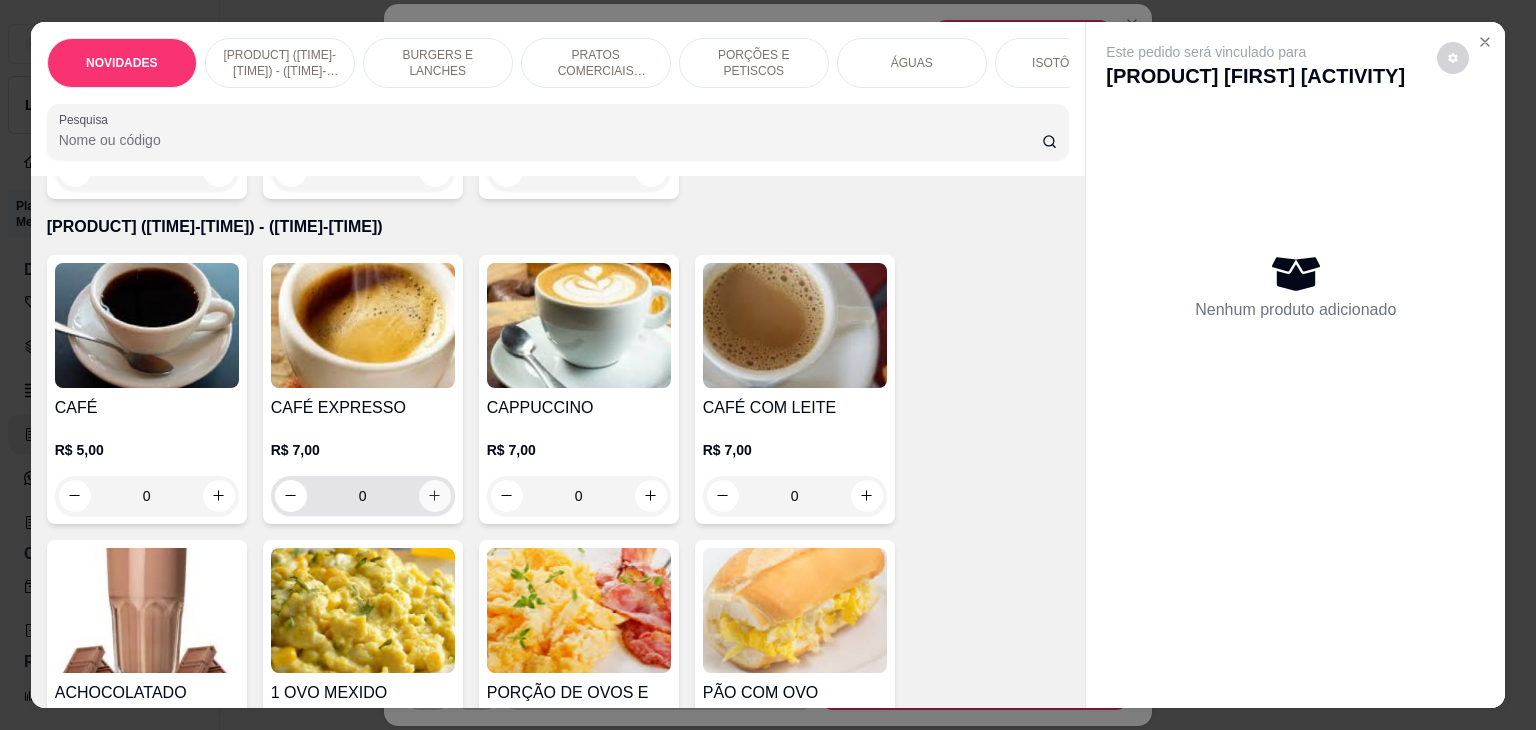 click 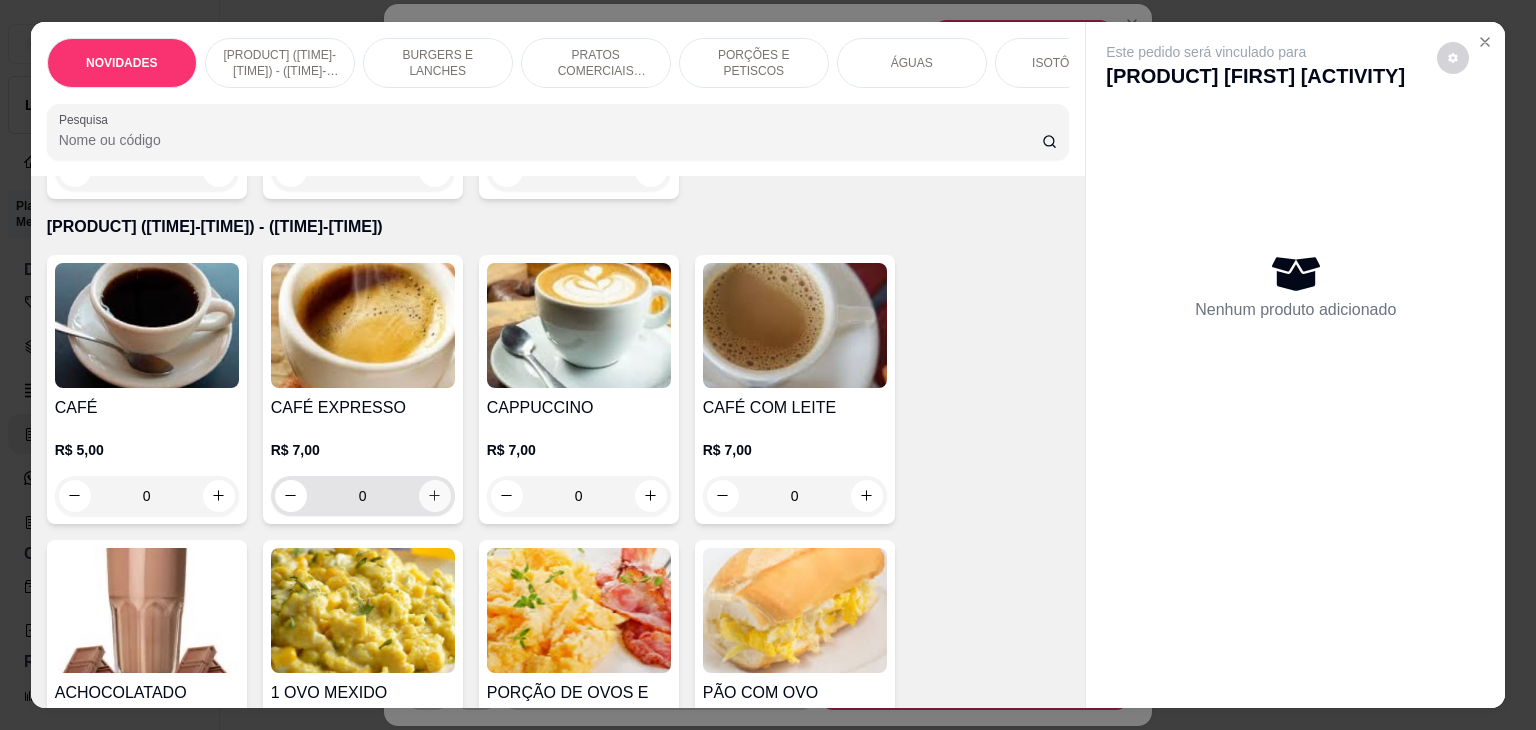 type on "1" 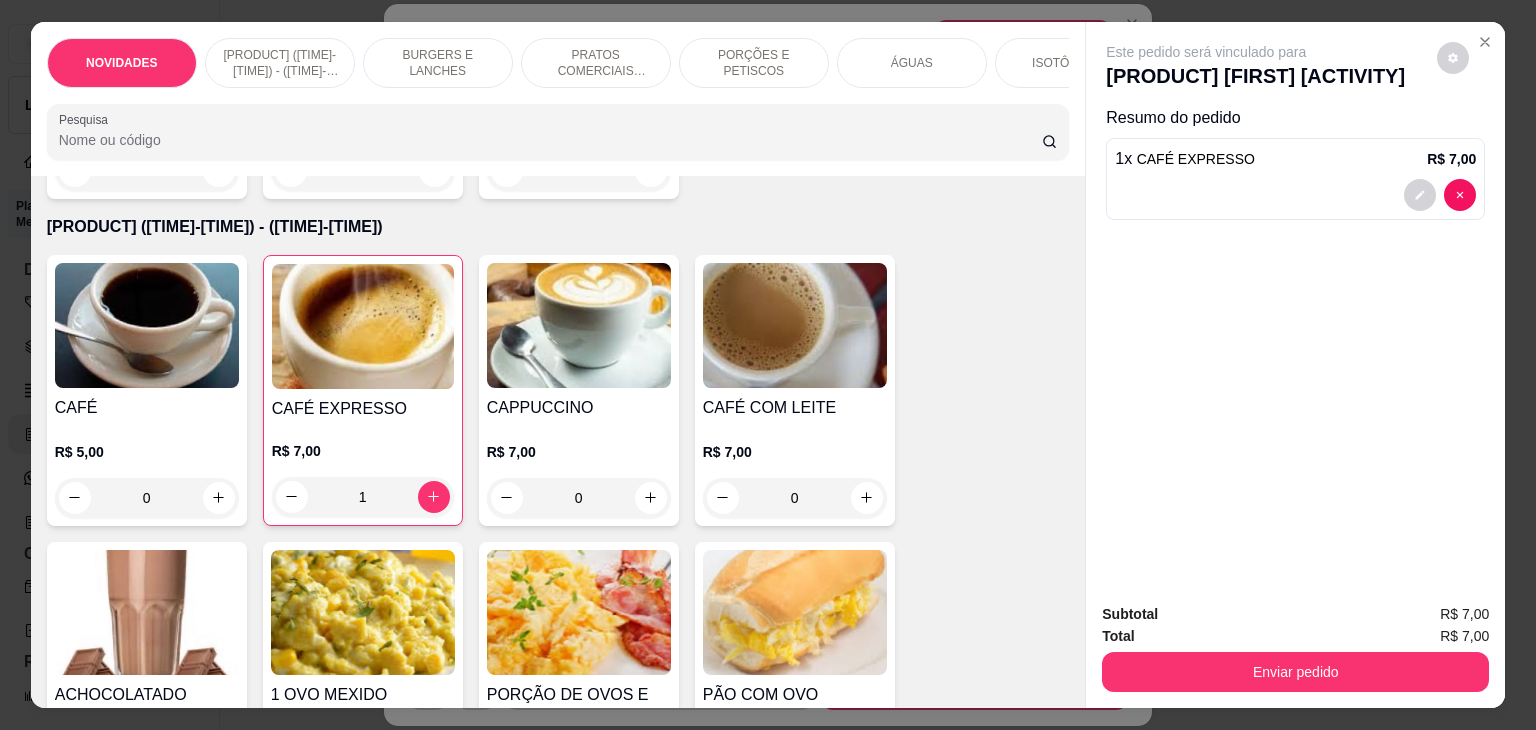 click on "ÁGUAS" at bounding box center (912, 63) 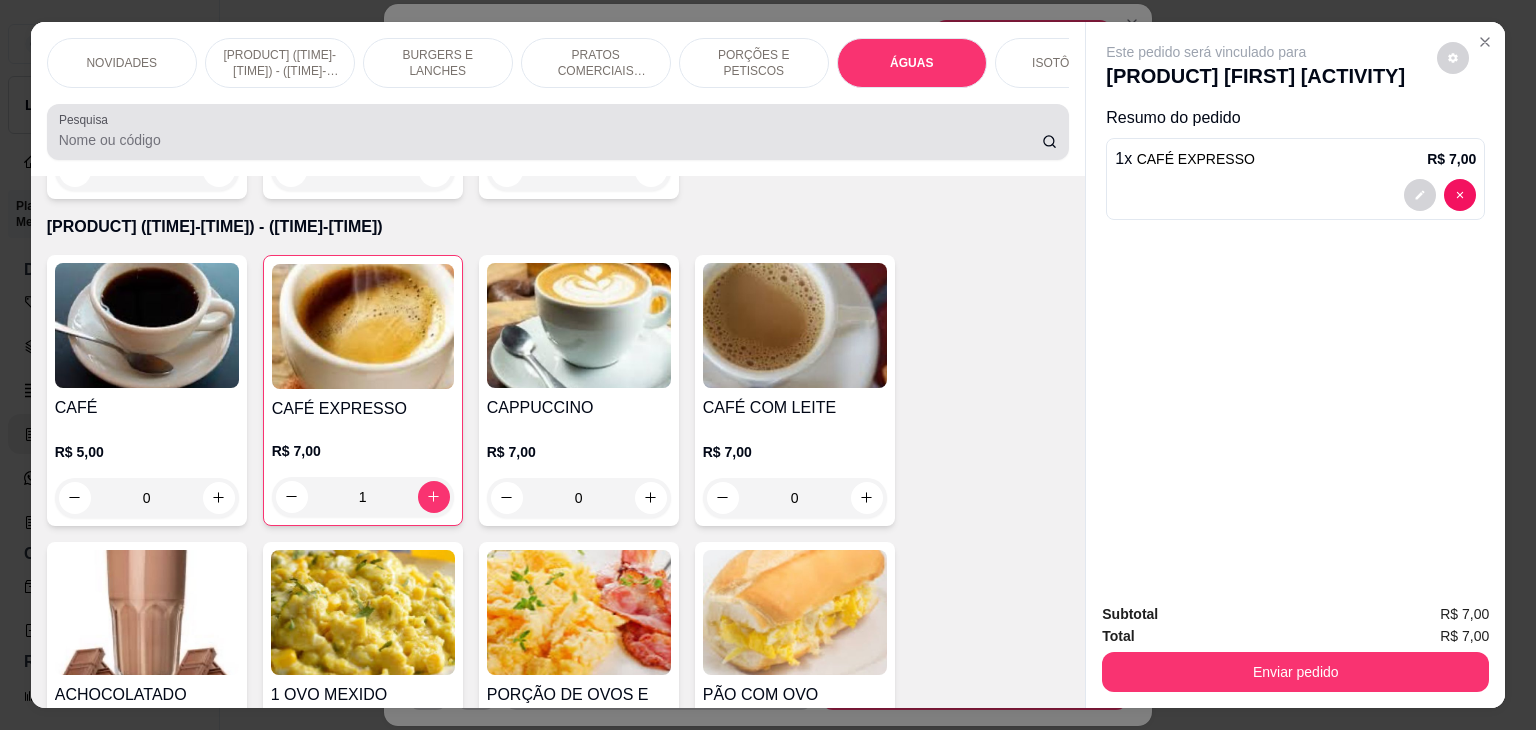 scroll, scrollTop: 3546, scrollLeft: 0, axis: vertical 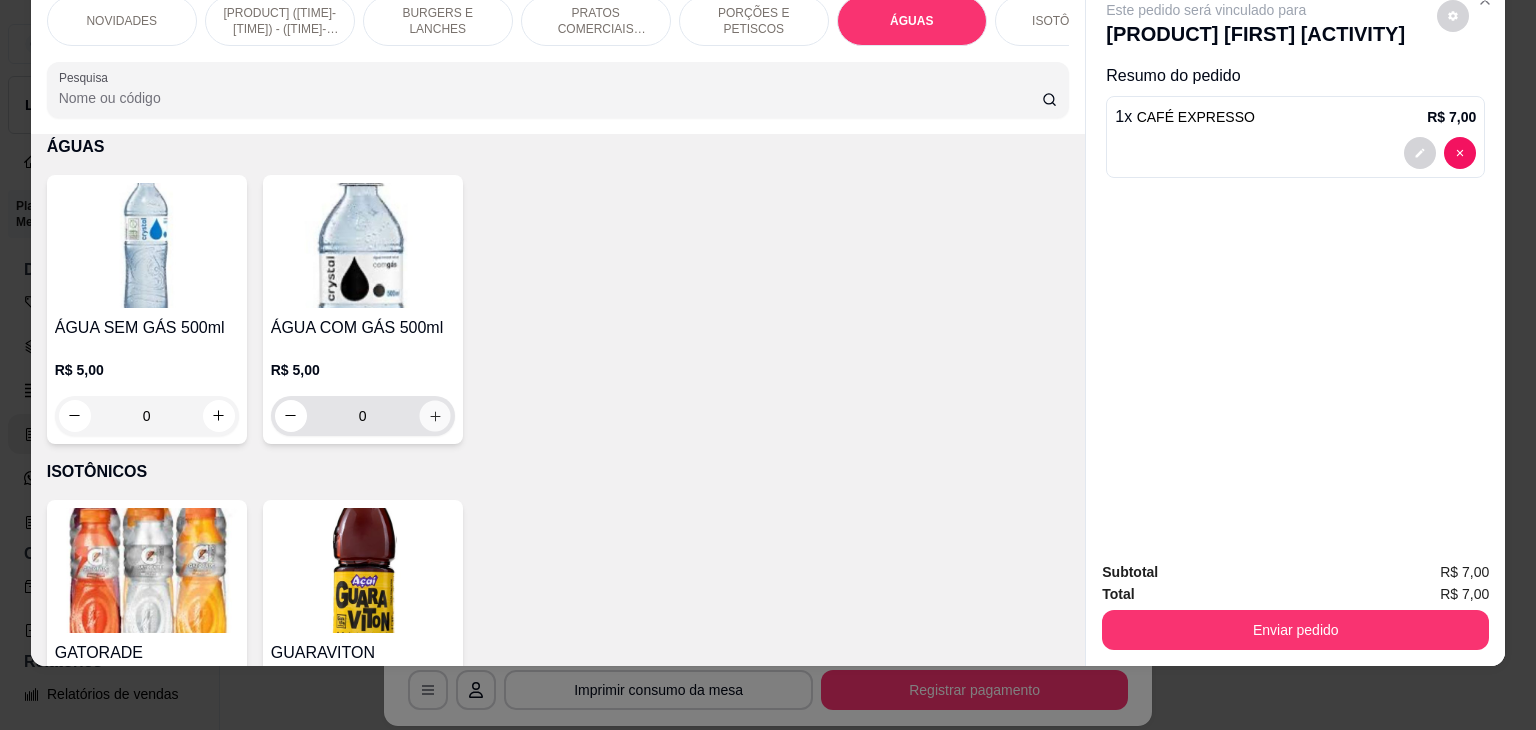 click 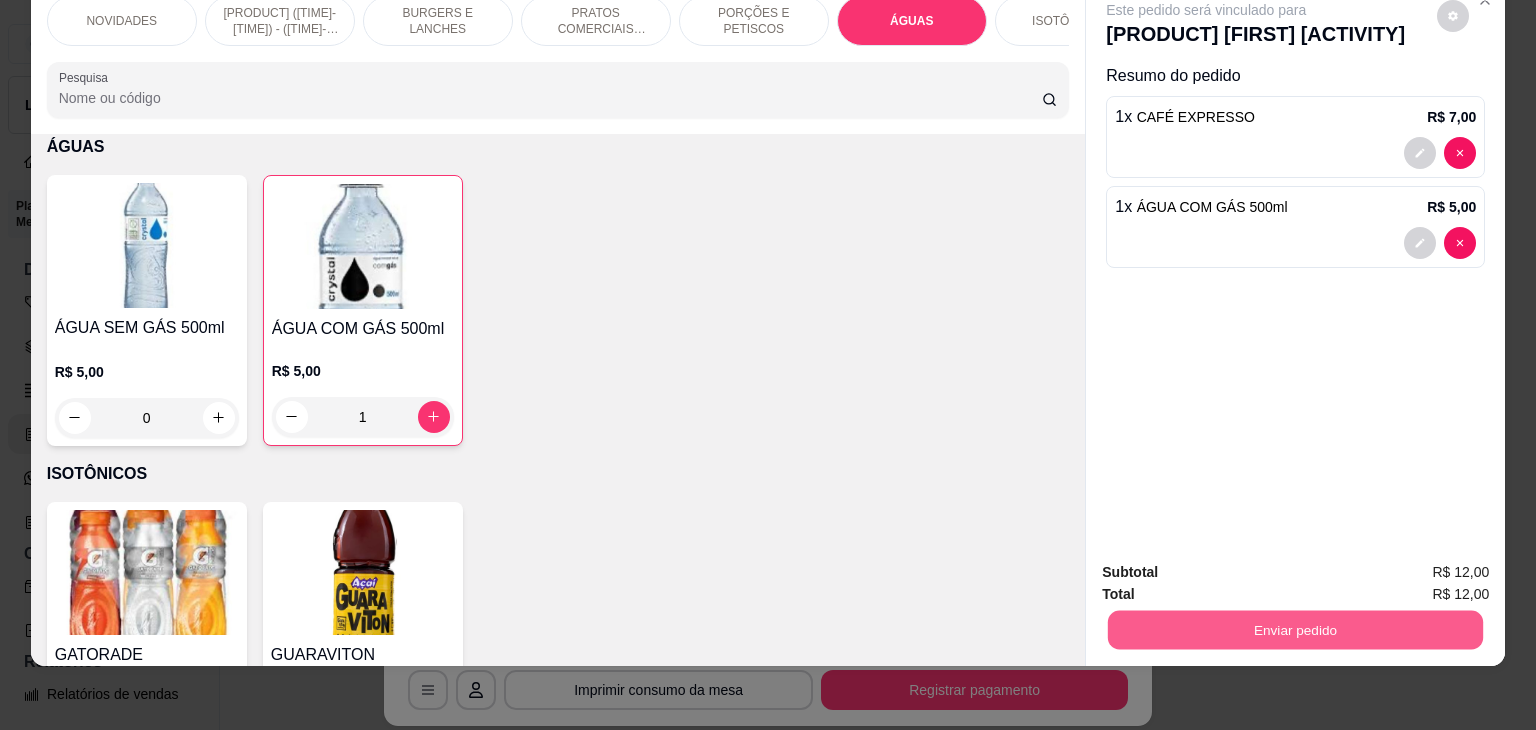 click on "Enviar pedido" at bounding box center [1295, 630] 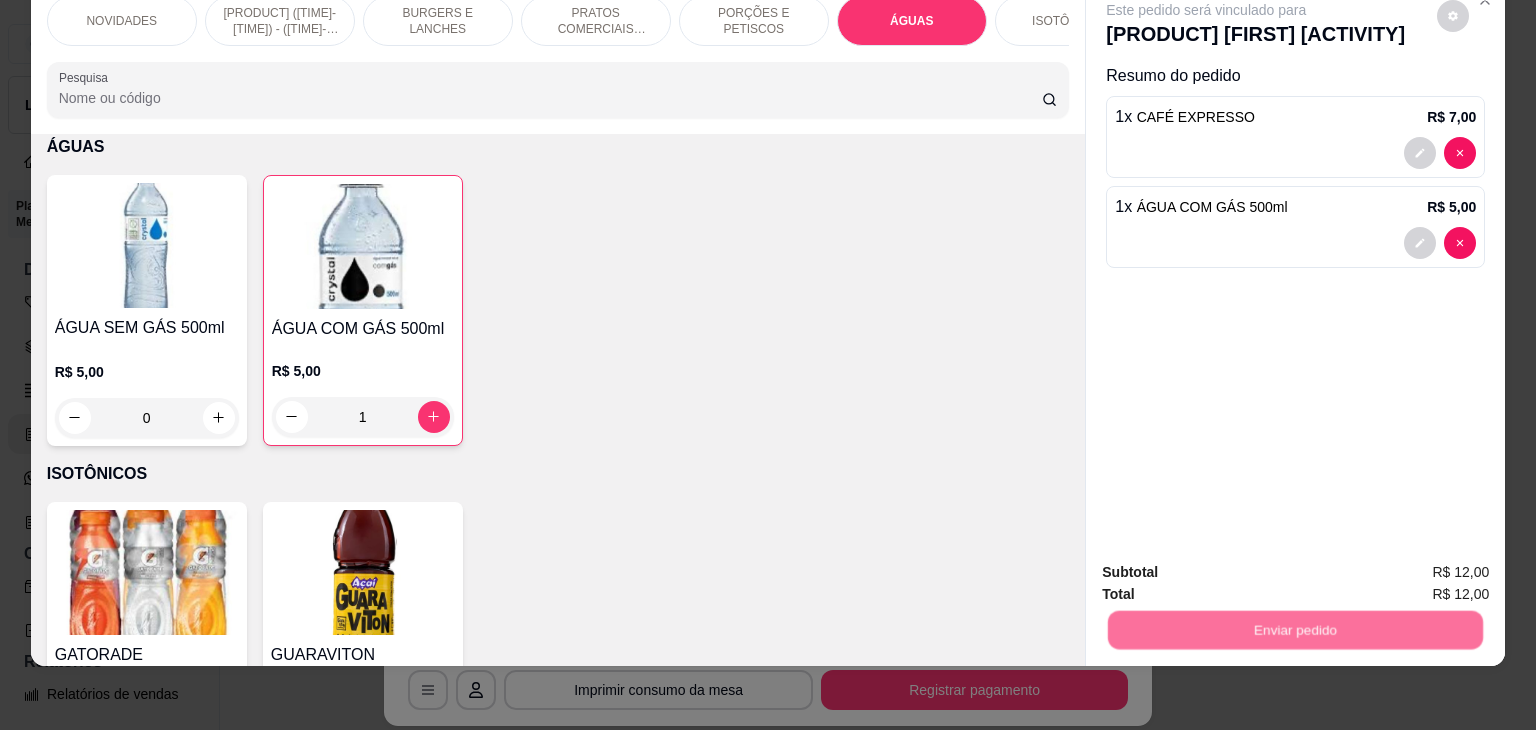 click on "Não registrar e enviar pedido" at bounding box center (1229, 565) 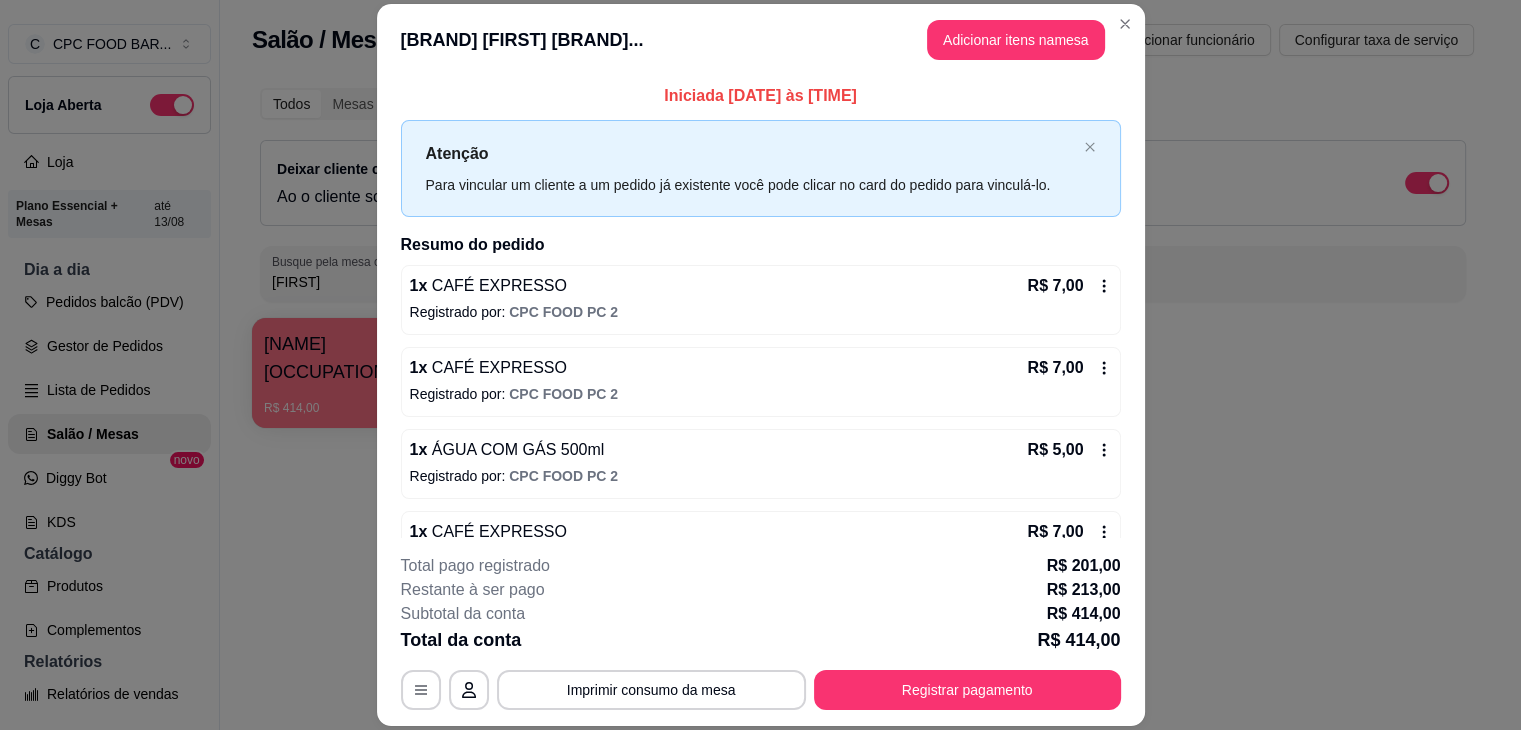 type 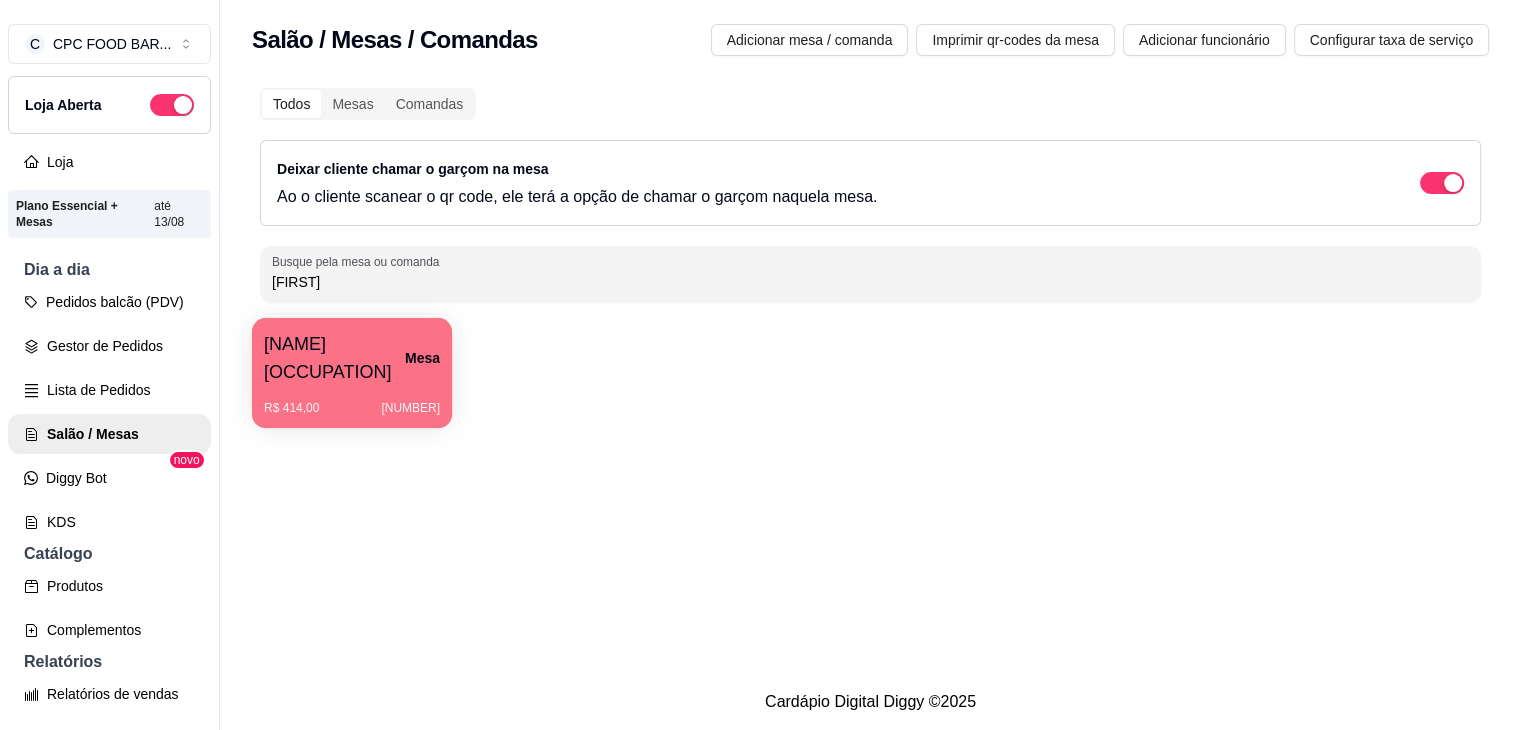 drag, startPoint x: 308, startPoint y: 281, endPoint x: 195, endPoint y: 261, distance: 114.75626 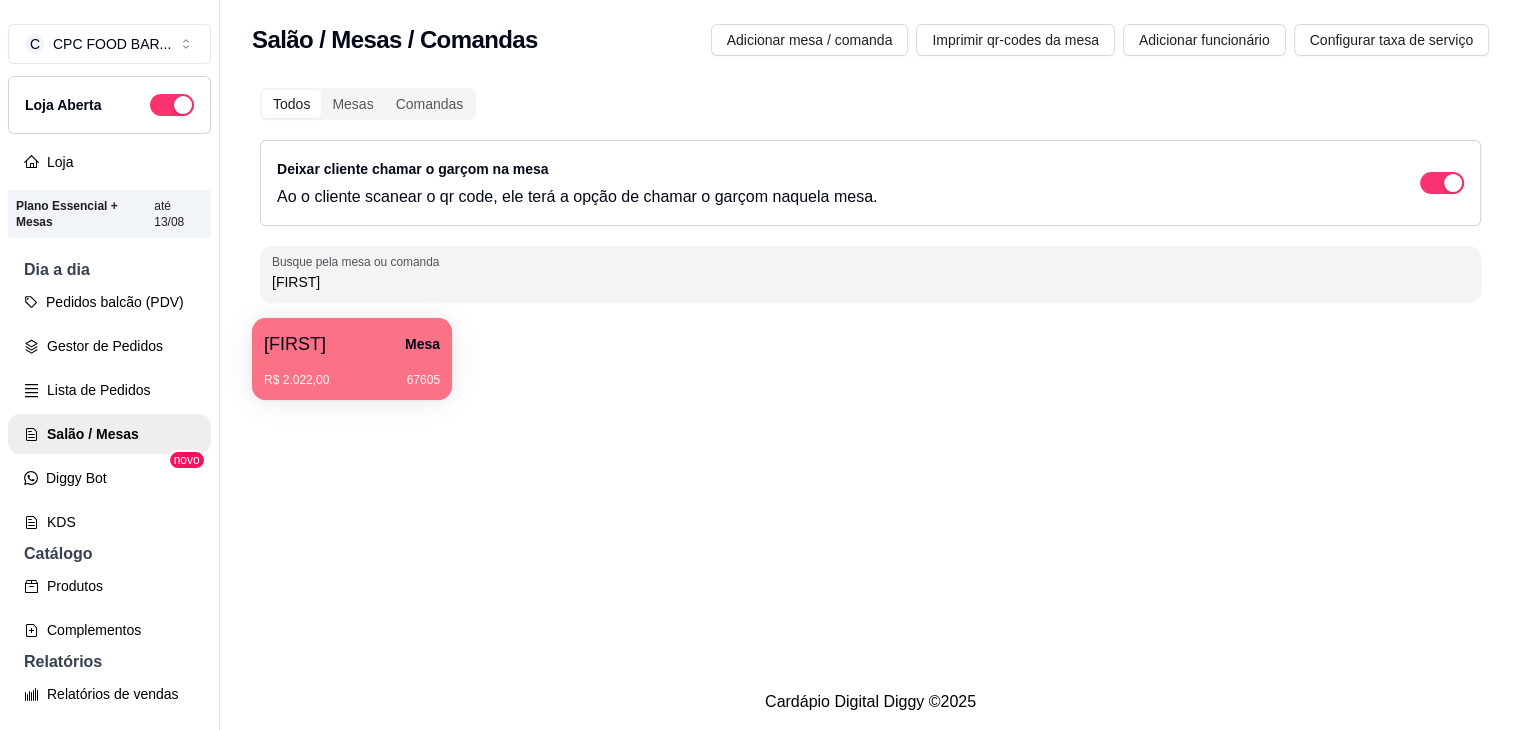 type on "[NAME]" 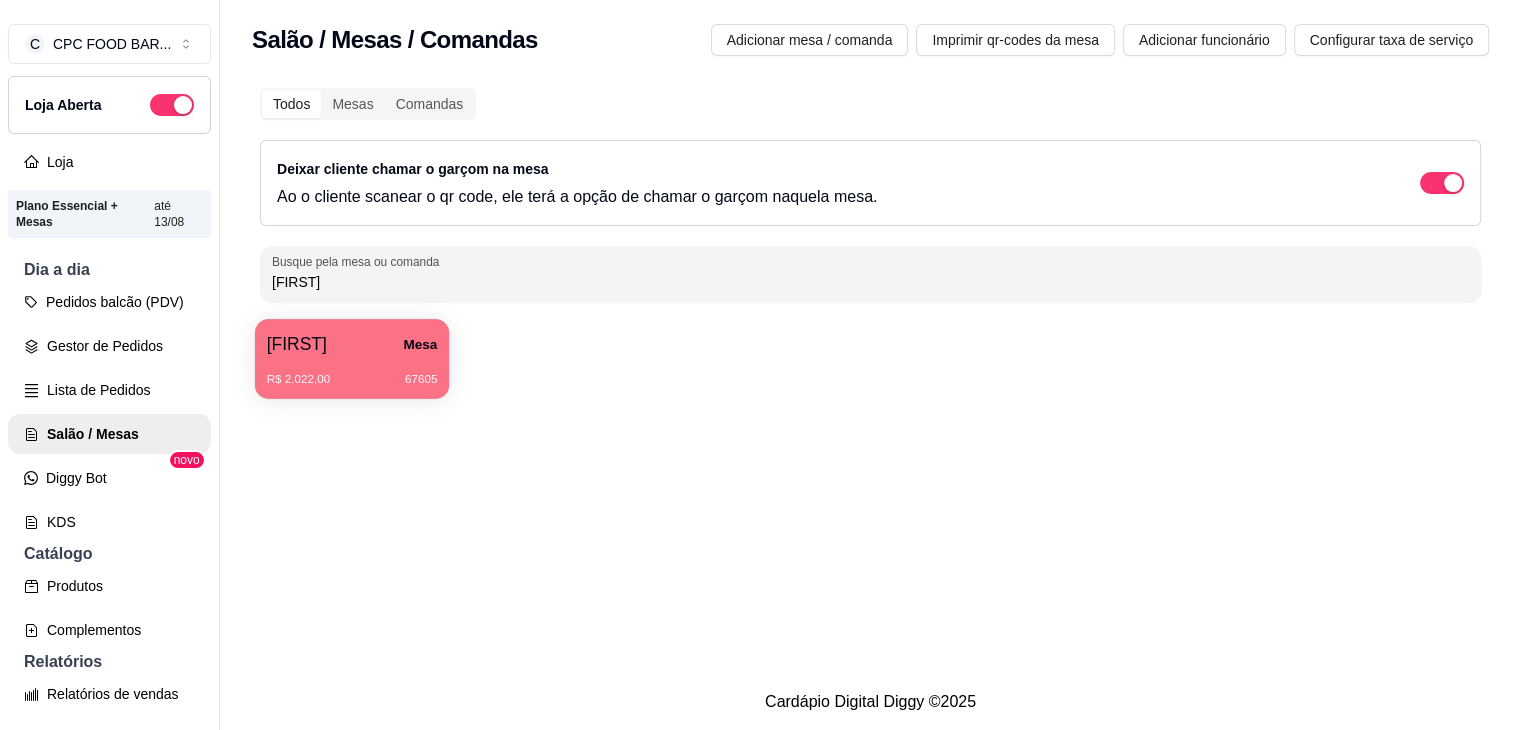 click on "R$ 2.022,00 67605" at bounding box center (352, 372) 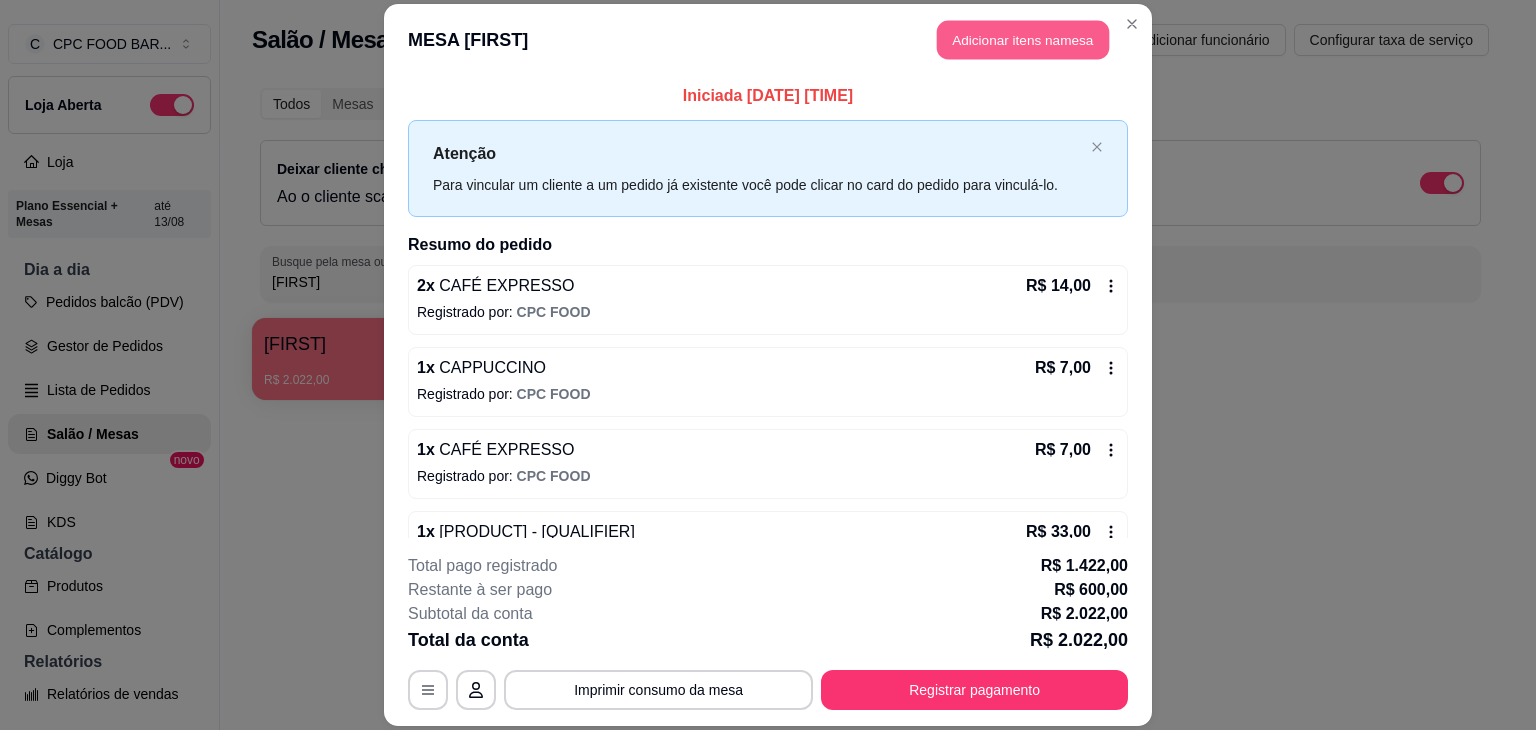 click on "Adicionar itens na  mesa" at bounding box center (1023, 39) 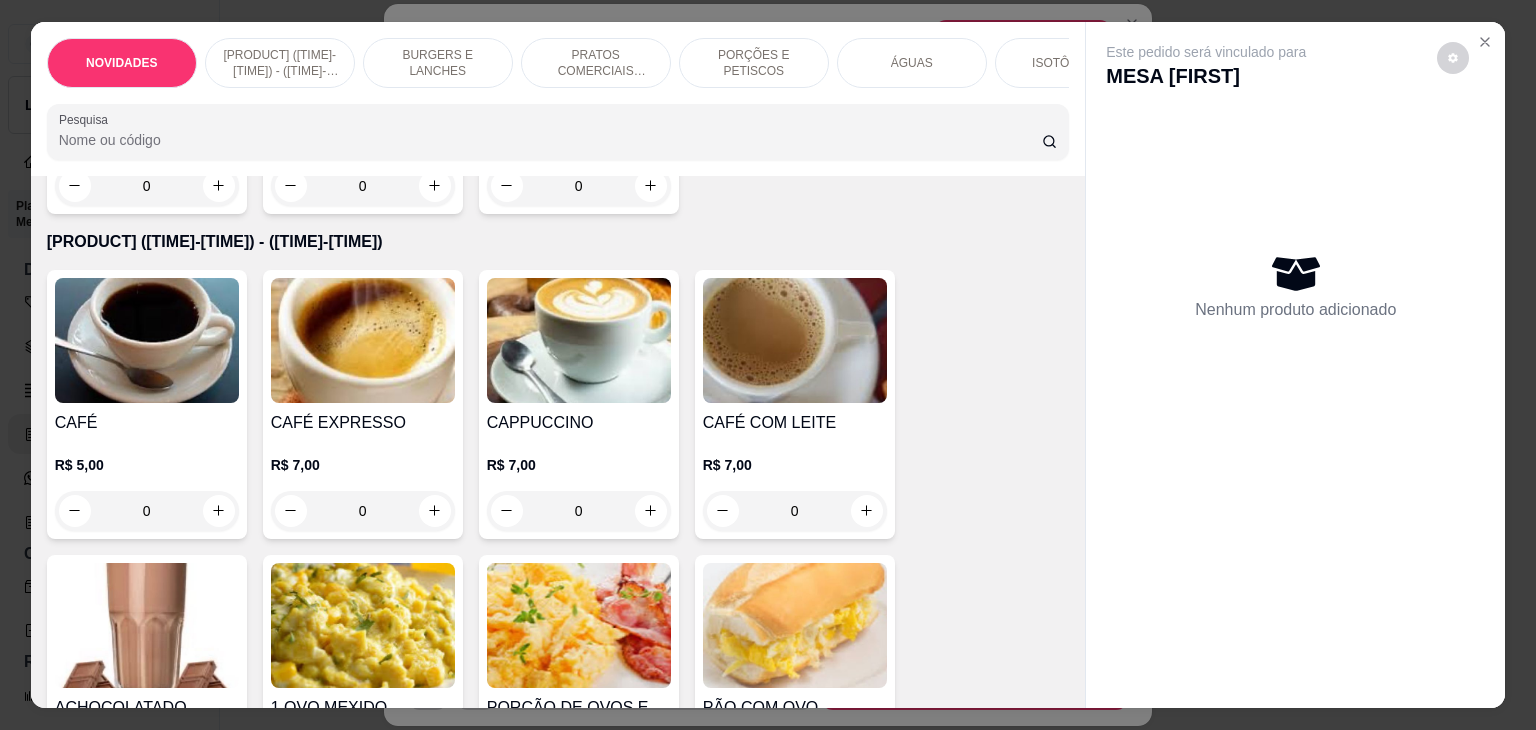 scroll, scrollTop: 400, scrollLeft: 0, axis: vertical 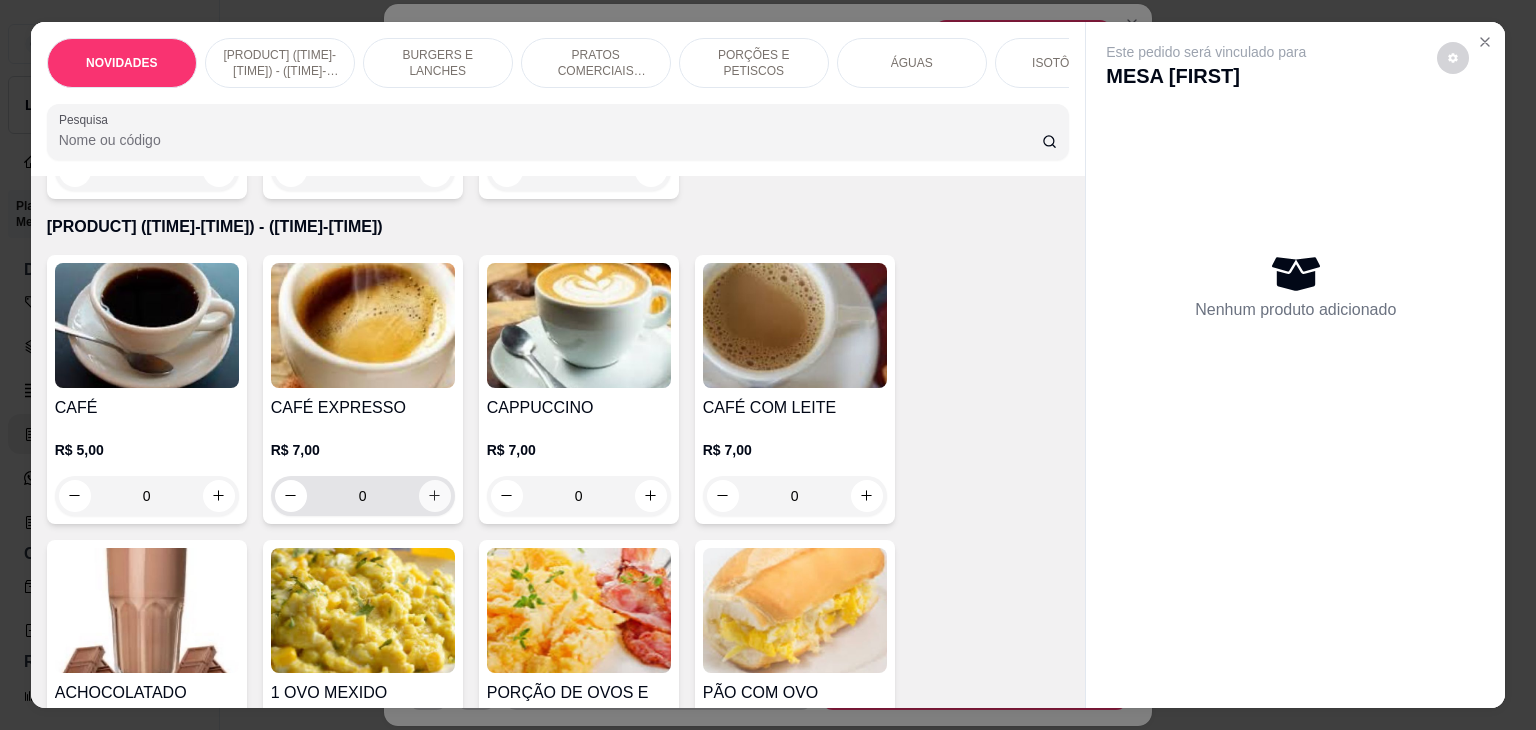 click at bounding box center [435, 496] 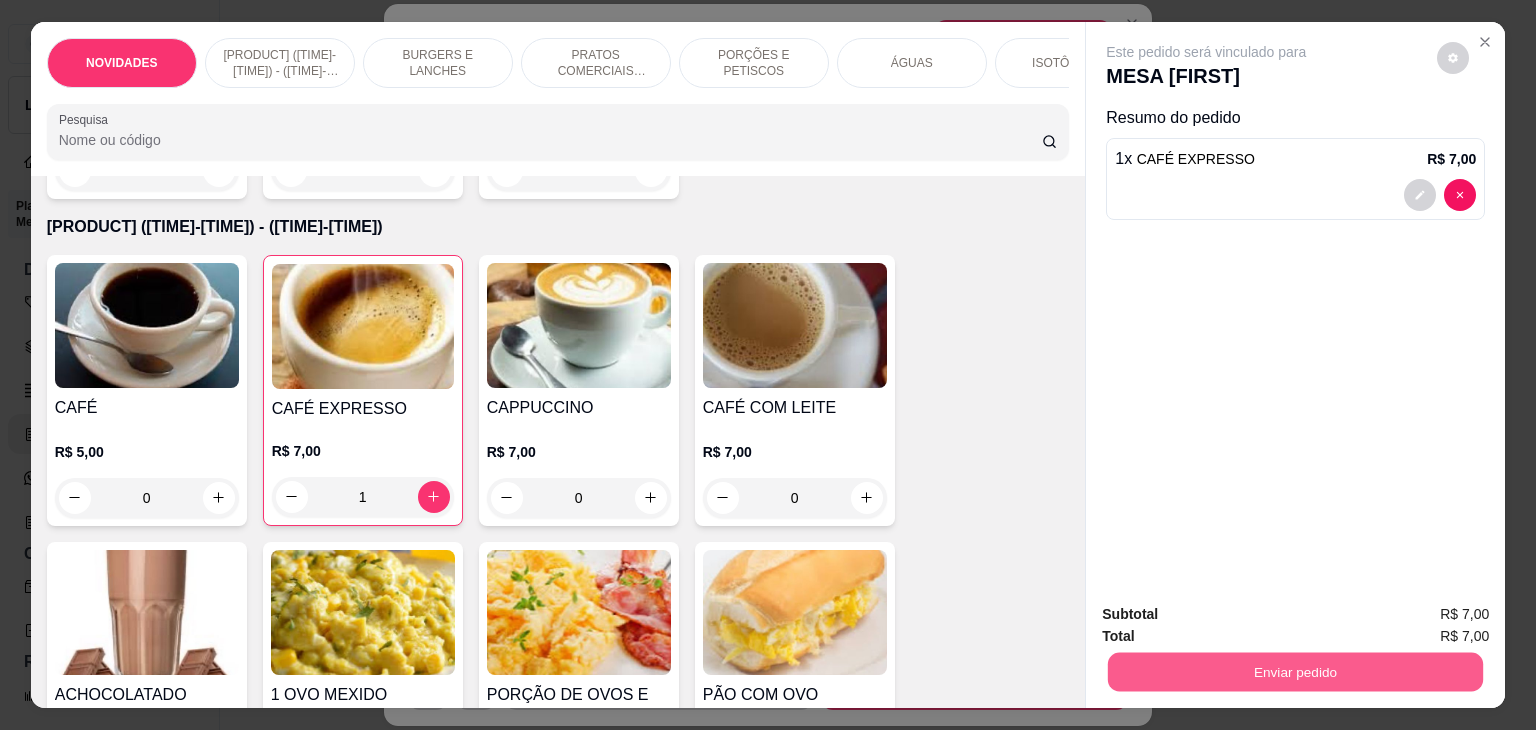 click on "Enviar pedido" at bounding box center [1295, 672] 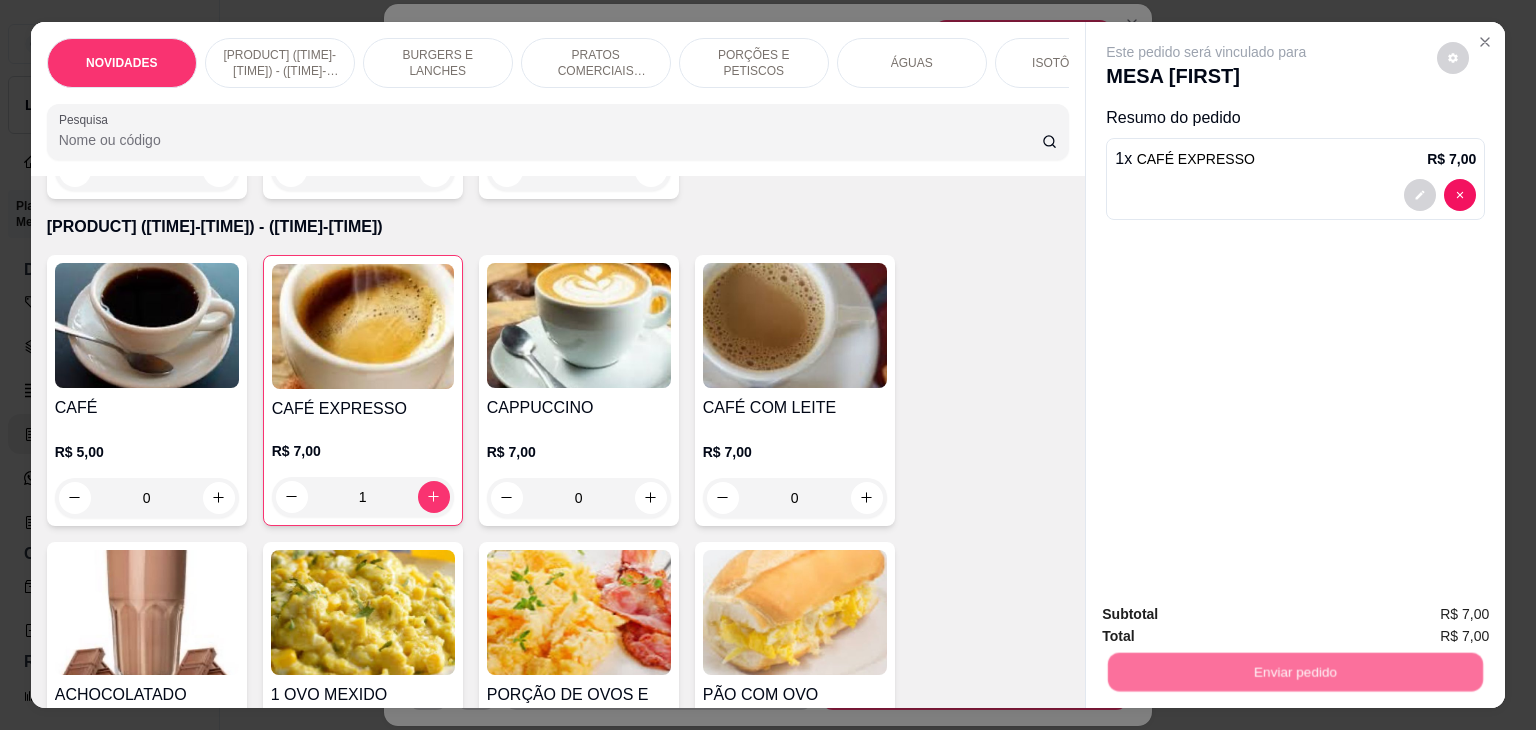 click on "Não registrar e enviar pedido" at bounding box center (1229, 614) 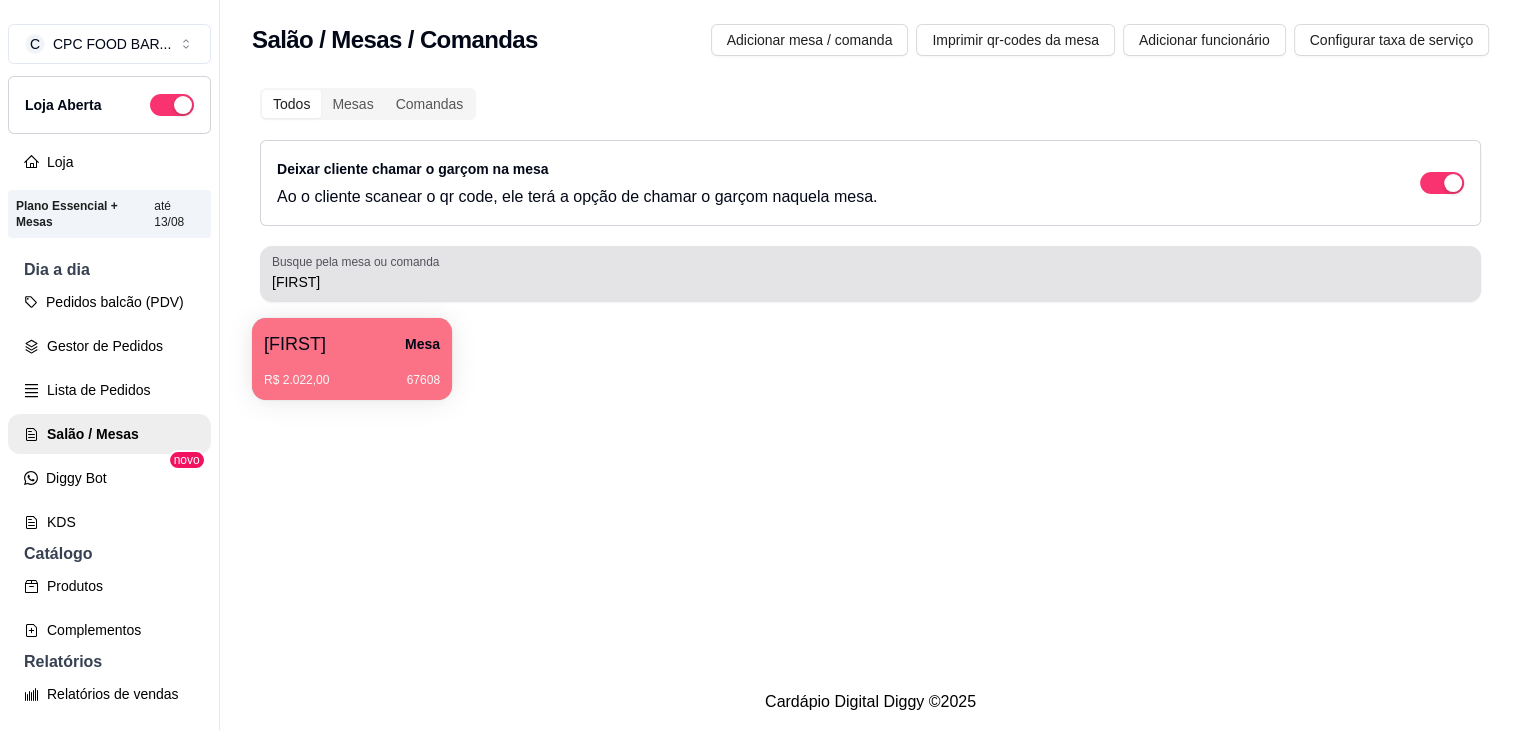 drag, startPoint x: 329, startPoint y: 293, endPoint x: 263, endPoint y: 275, distance: 68.41052 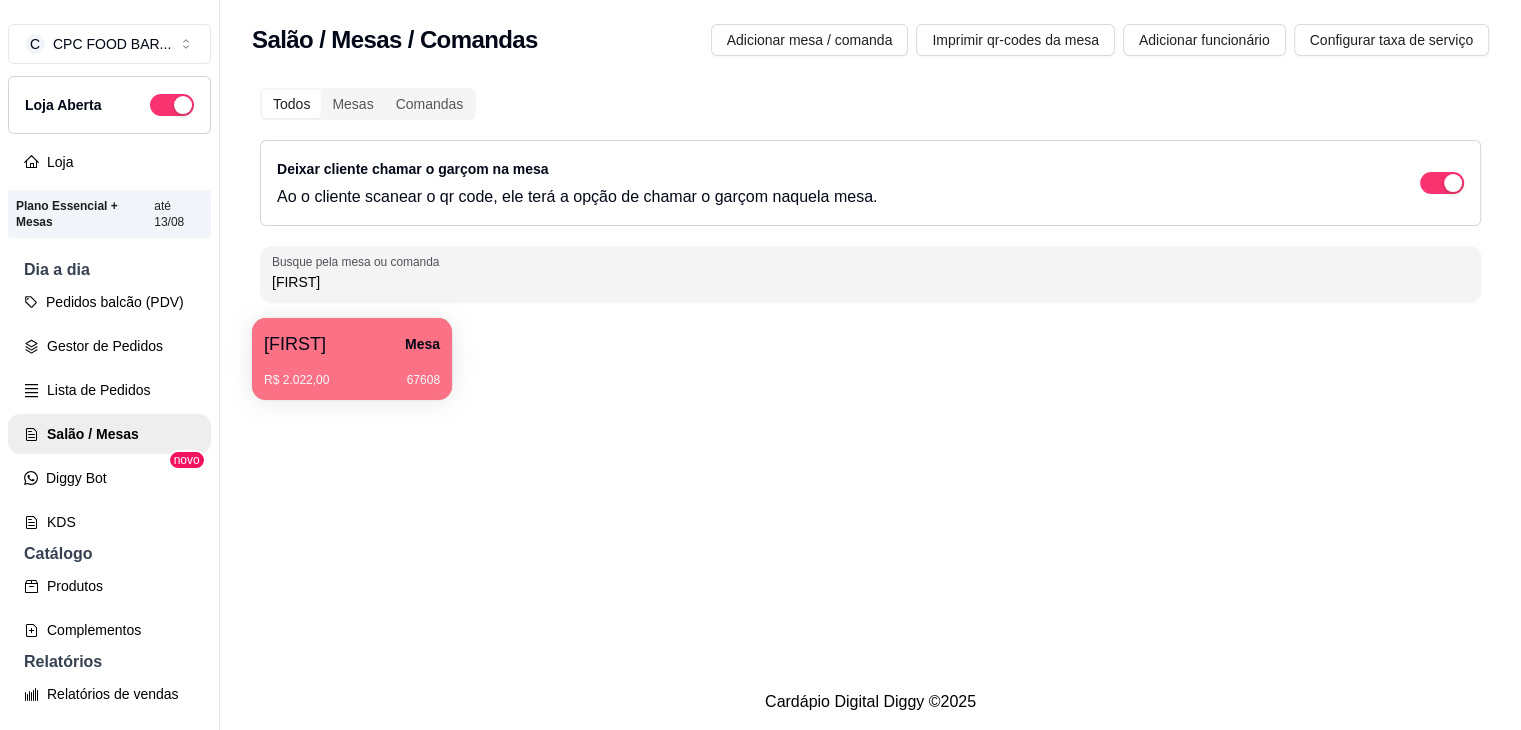 drag, startPoint x: 324, startPoint y: 273, endPoint x: 243, endPoint y: 263, distance: 81.61495 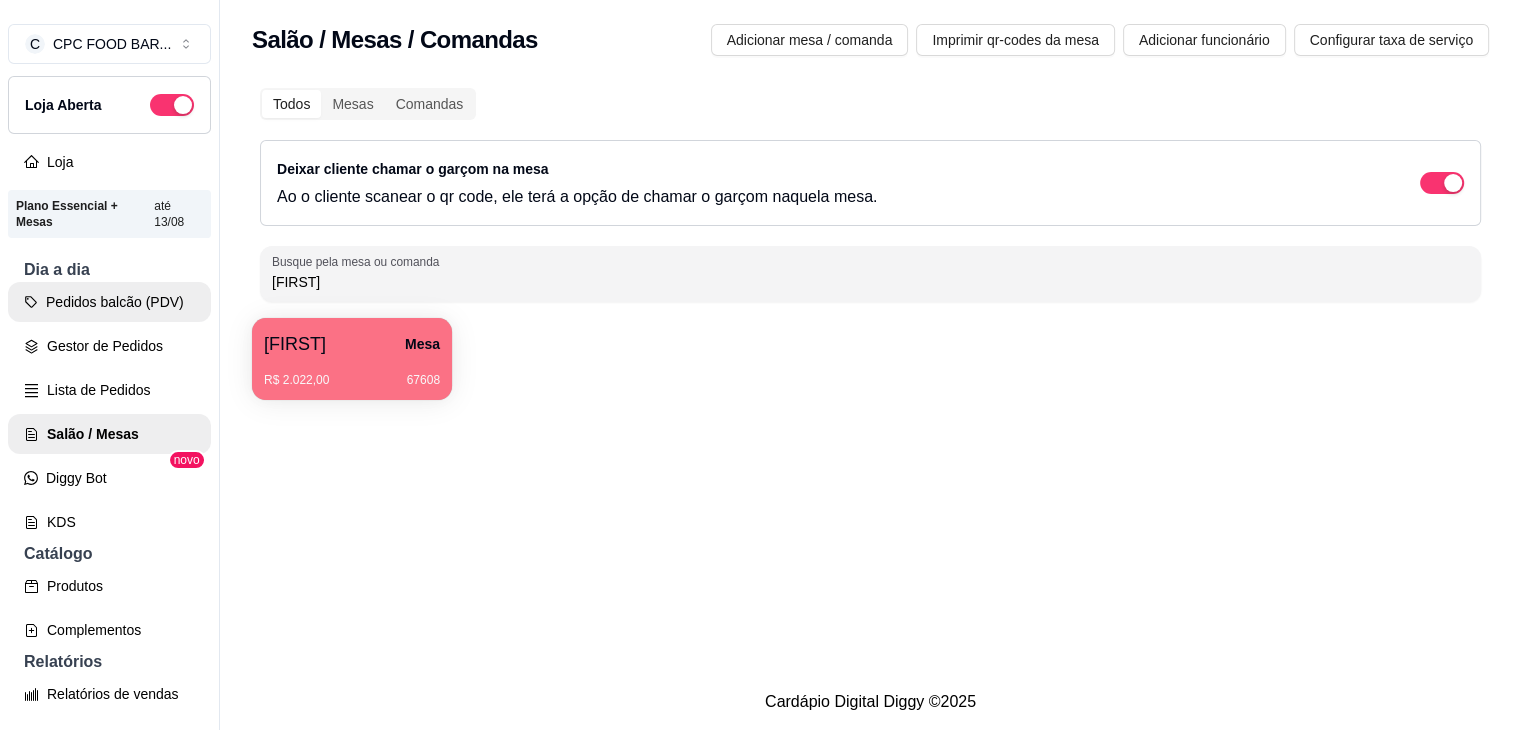 click on "Pedidos balcão (PDV)" at bounding box center [109, 302] 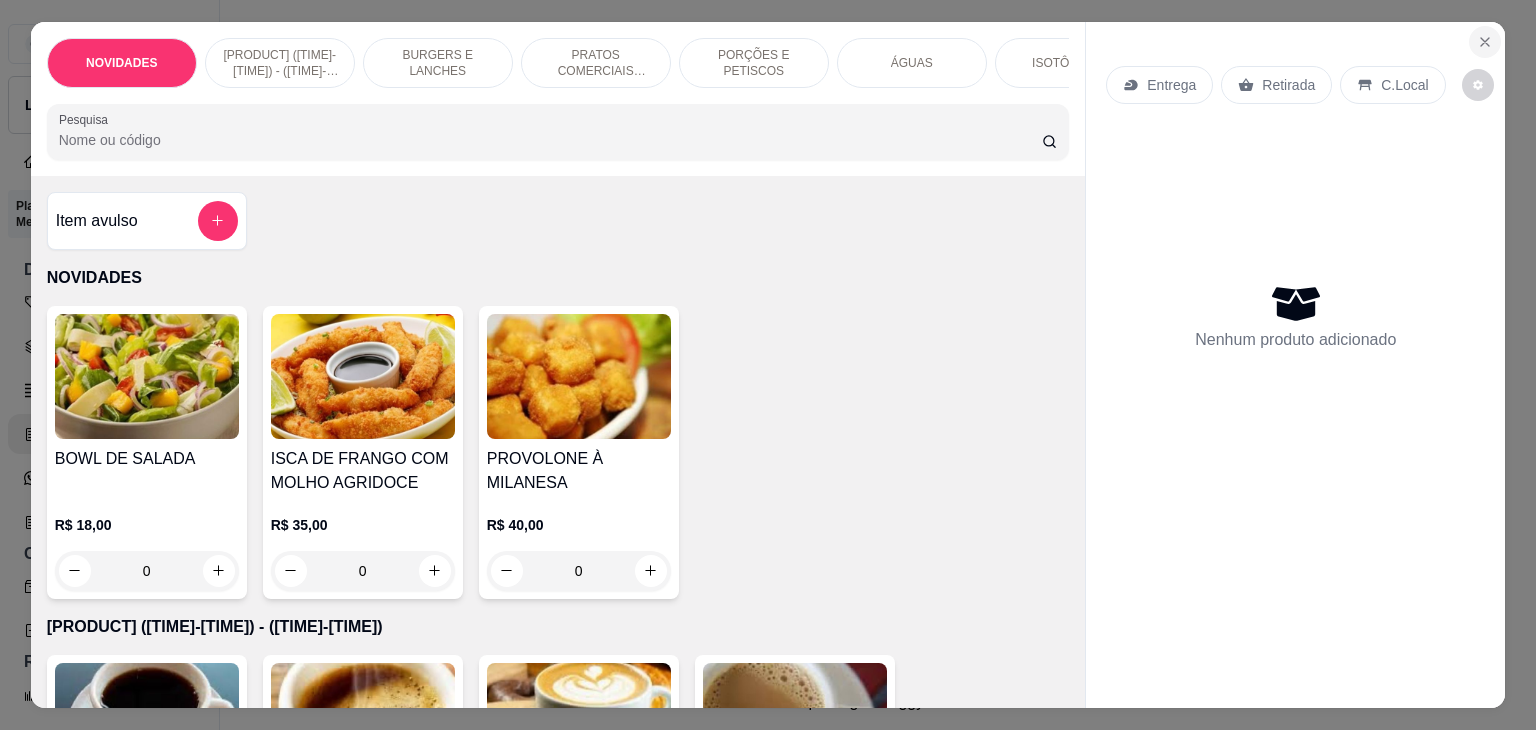 click 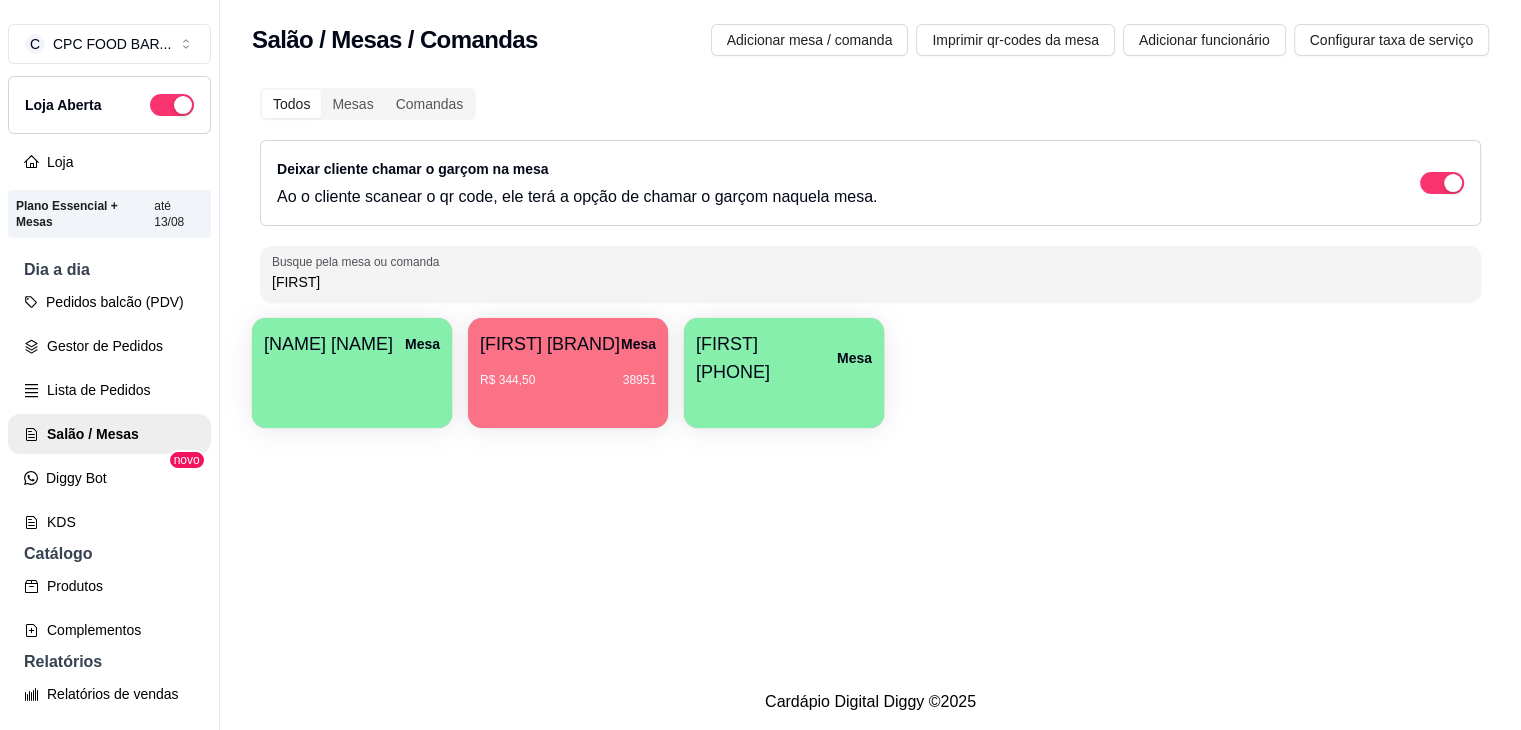 type on "TAIS" 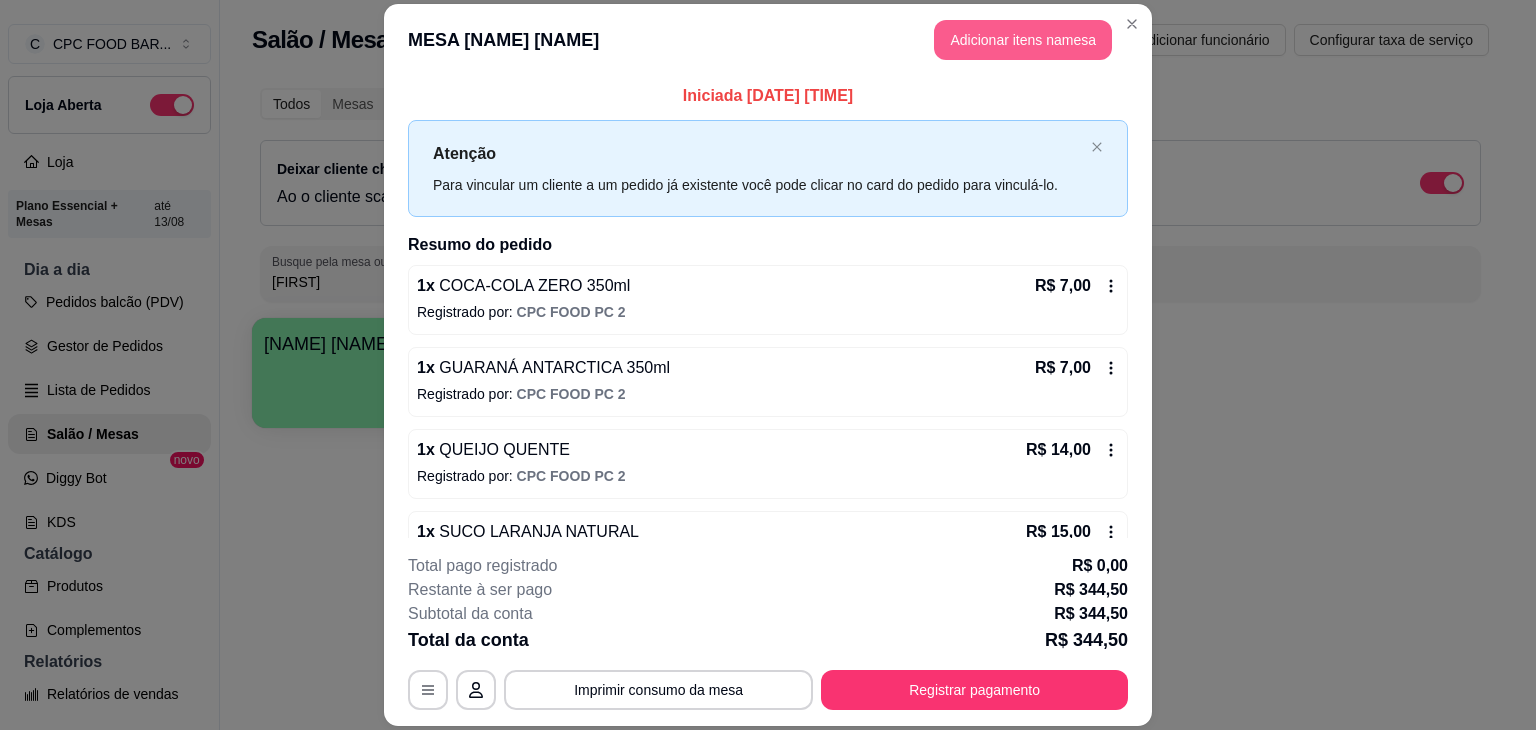 click on "Adicionar itens na  mesa" at bounding box center (1023, 40) 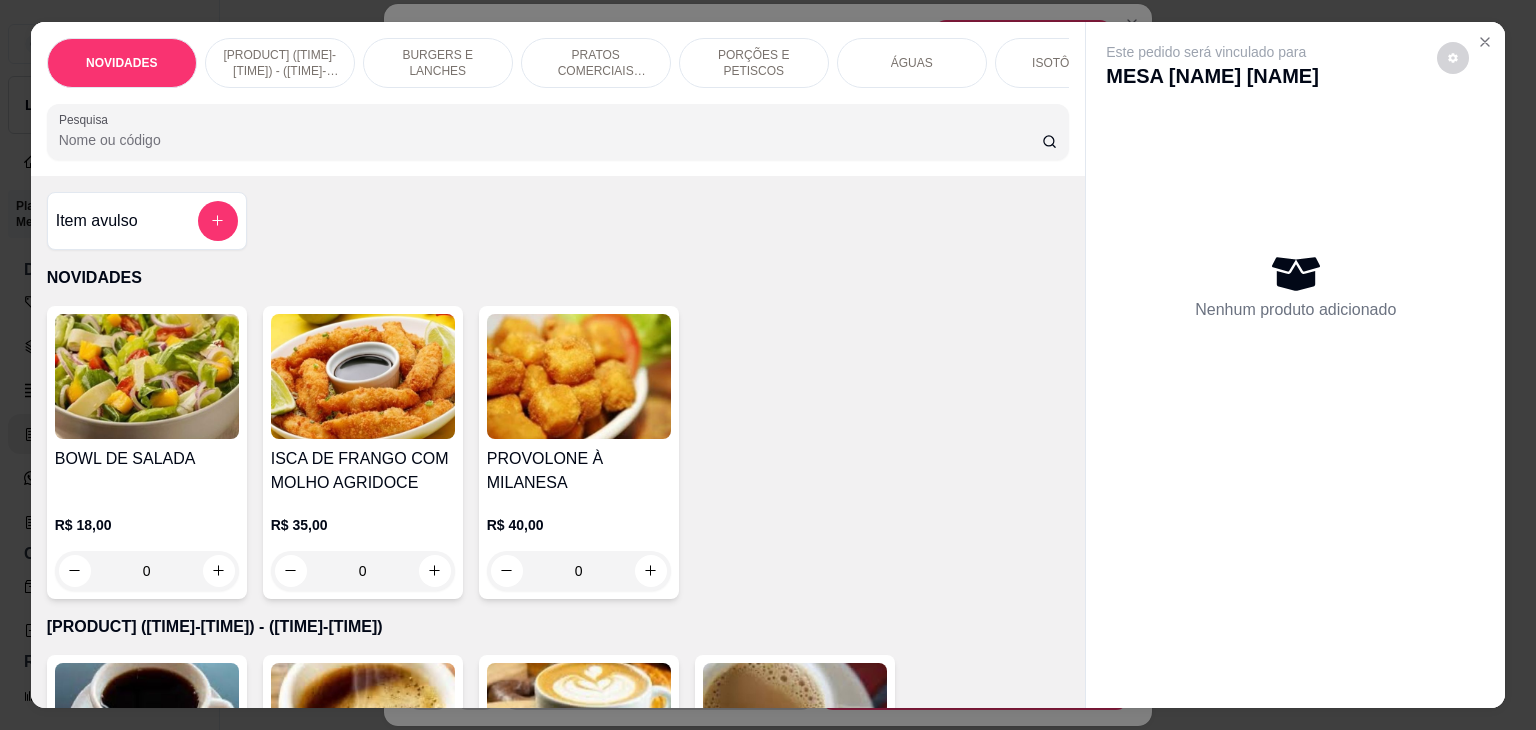 click on "Pesquisa" at bounding box center [550, 140] 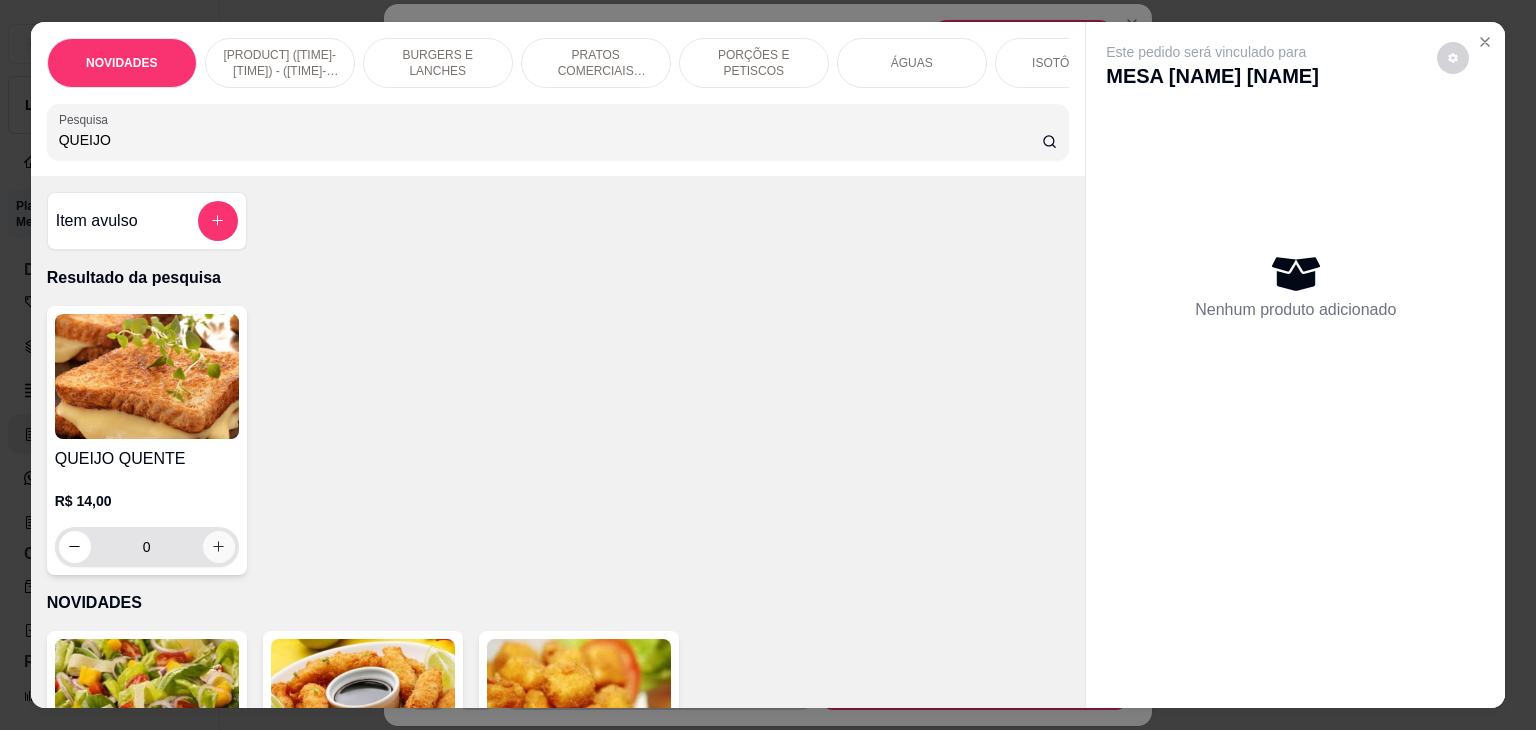 type on "QUEIJO" 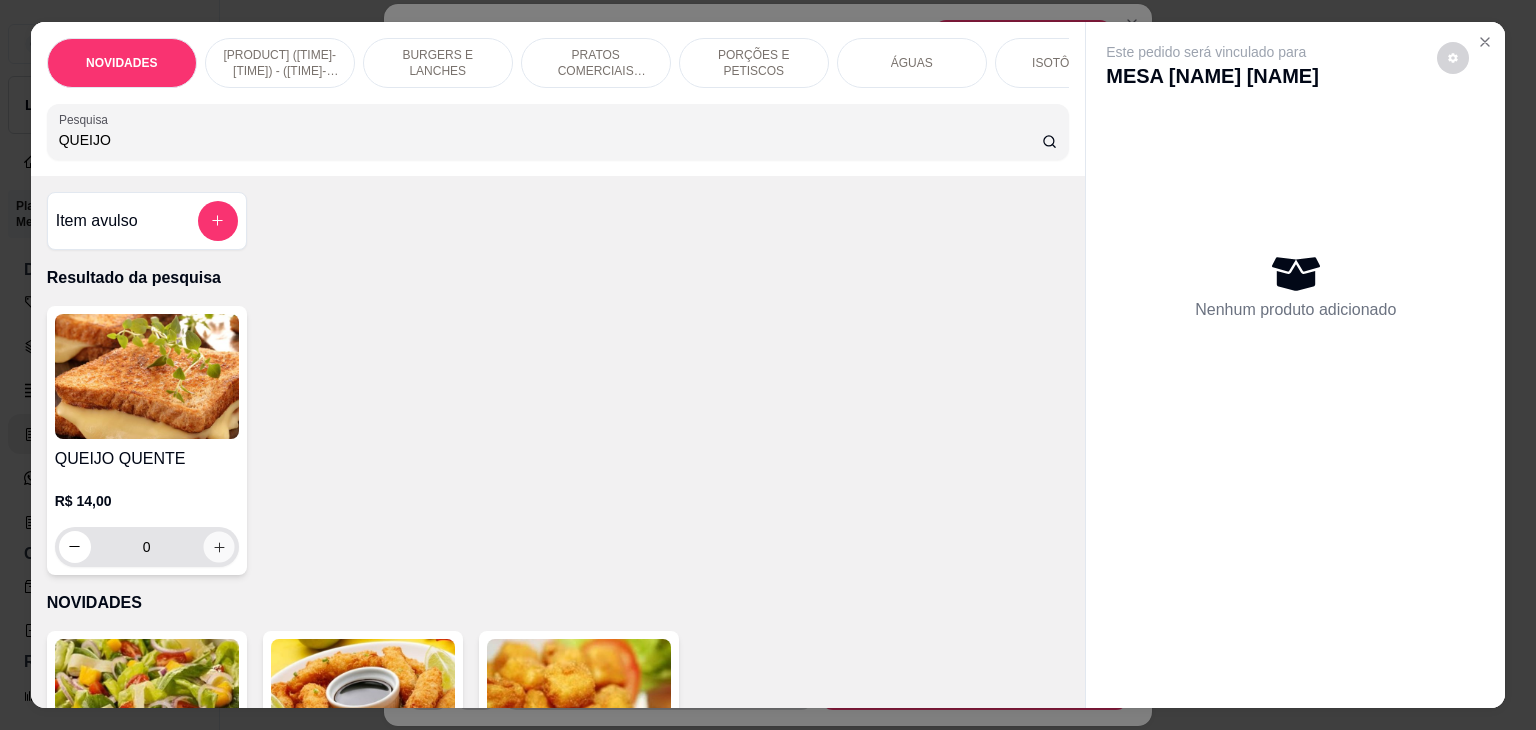 click on "R$ 14,00 0" at bounding box center (147, 529) 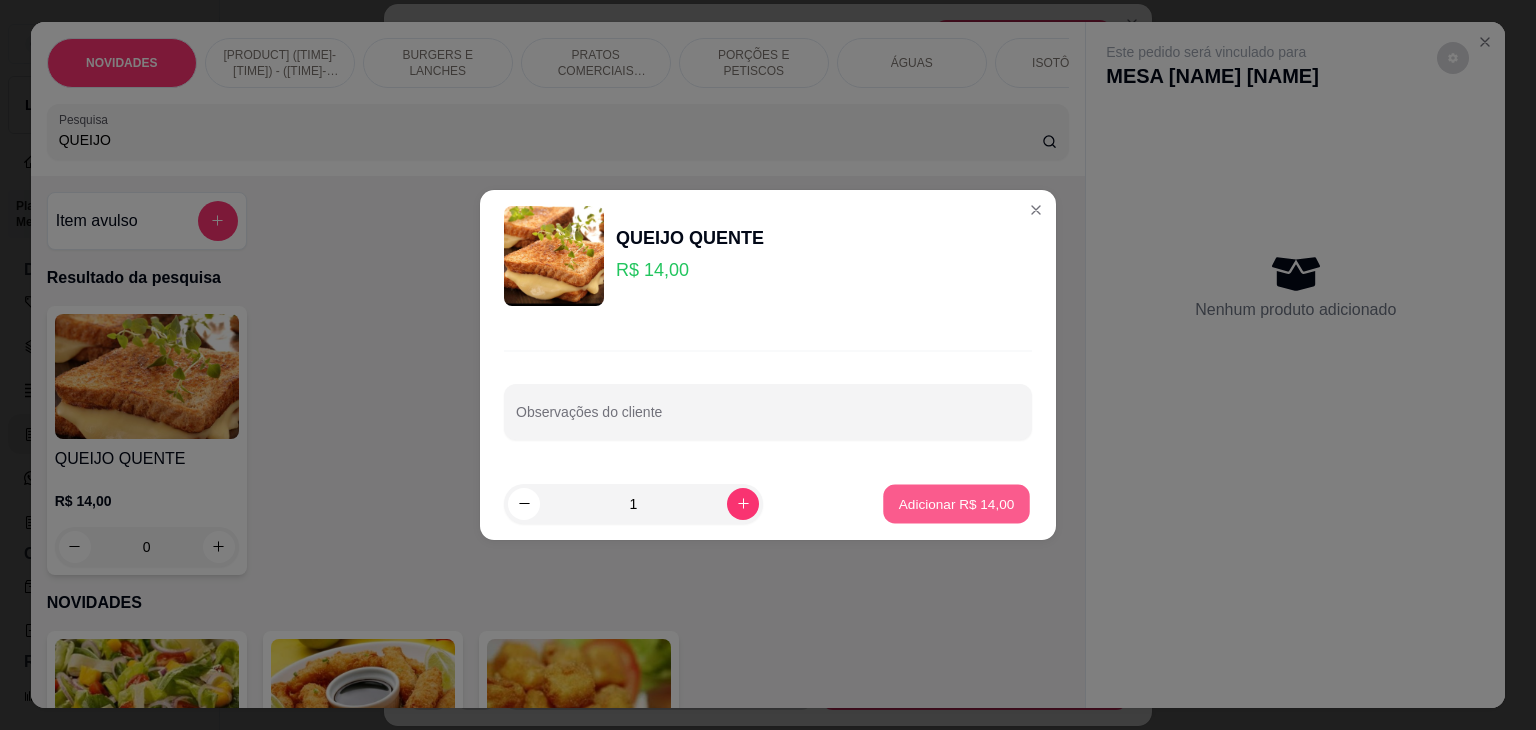 click on "Adicionar   R$ 14,00" at bounding box center [957, 503] 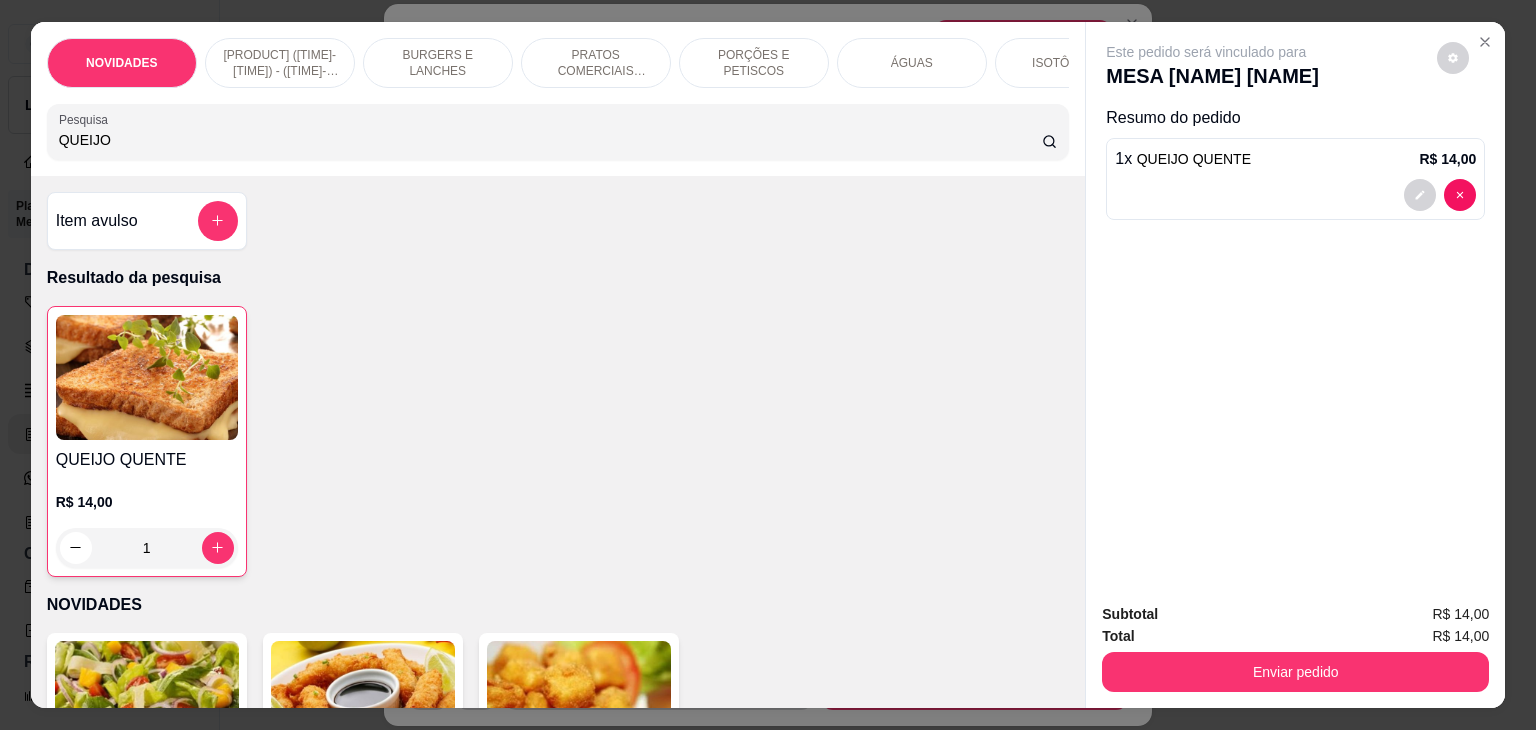 drag, startPoint x: 333, startPoint y: 148, endPoint x: 6, endPoint y: 137, distance: 327.18497 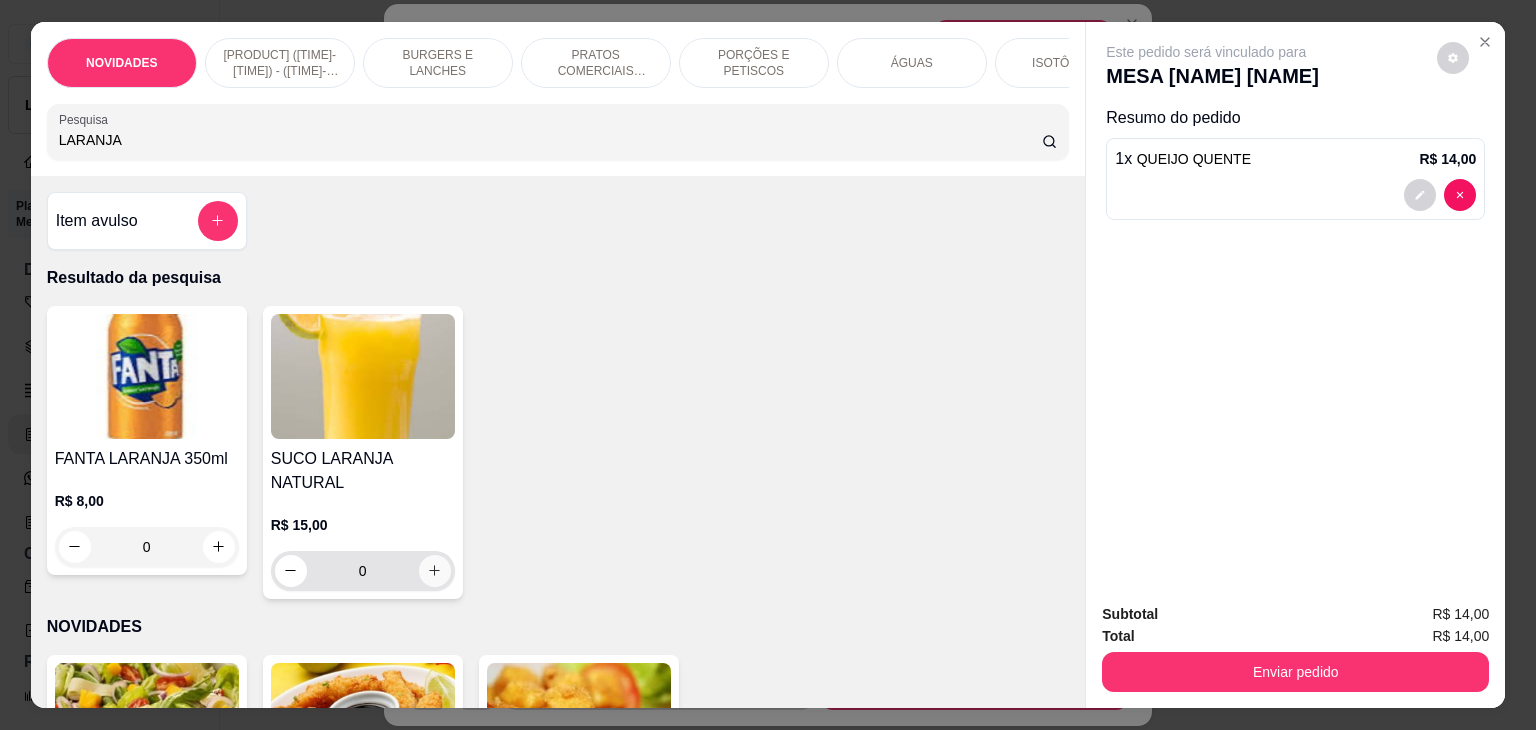 type on "LARANJA" 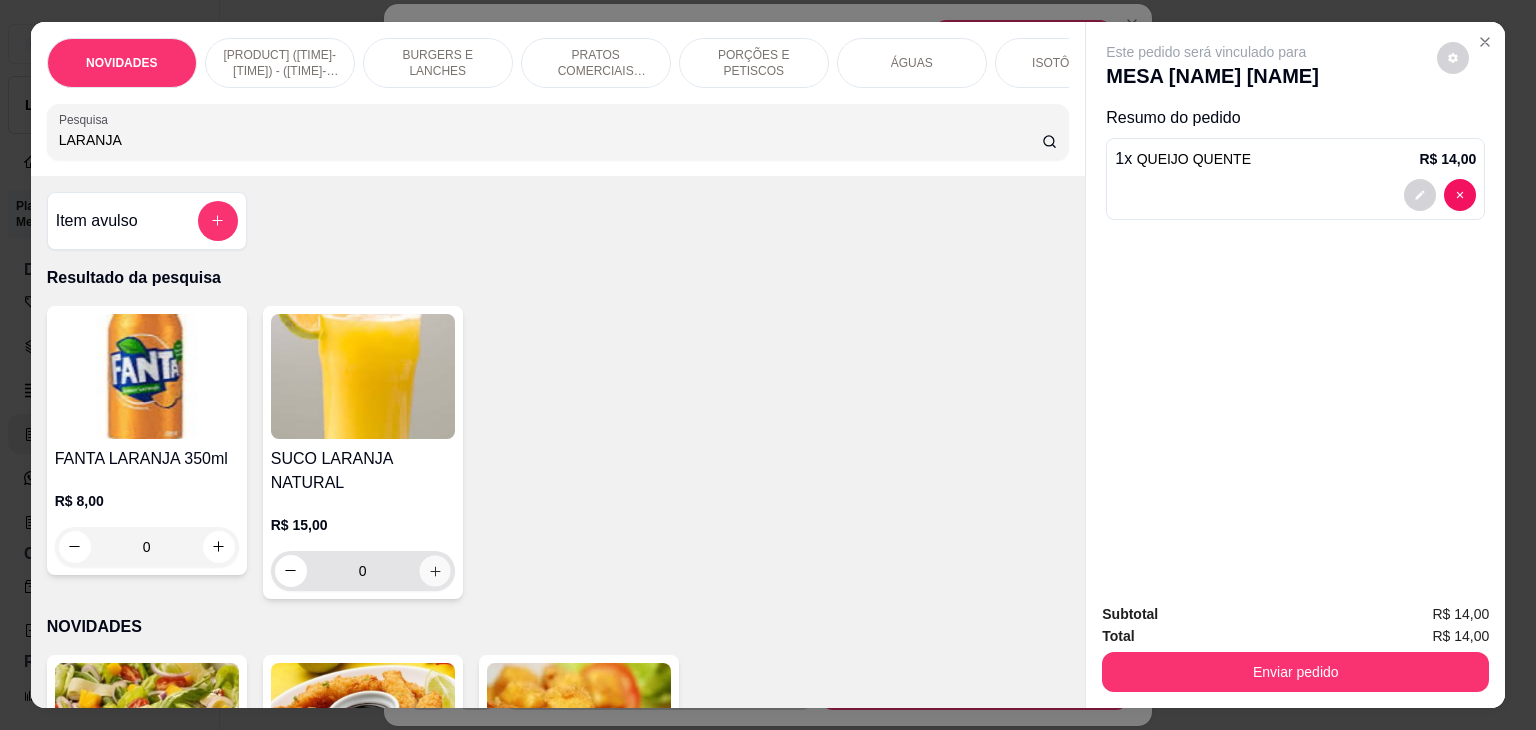 click on "FANTA LARANJA 350ml    R$ 8,00 0 SUCO LARANJA NATURAL   R$ 15,00 0" at bounding box center [558, 452] 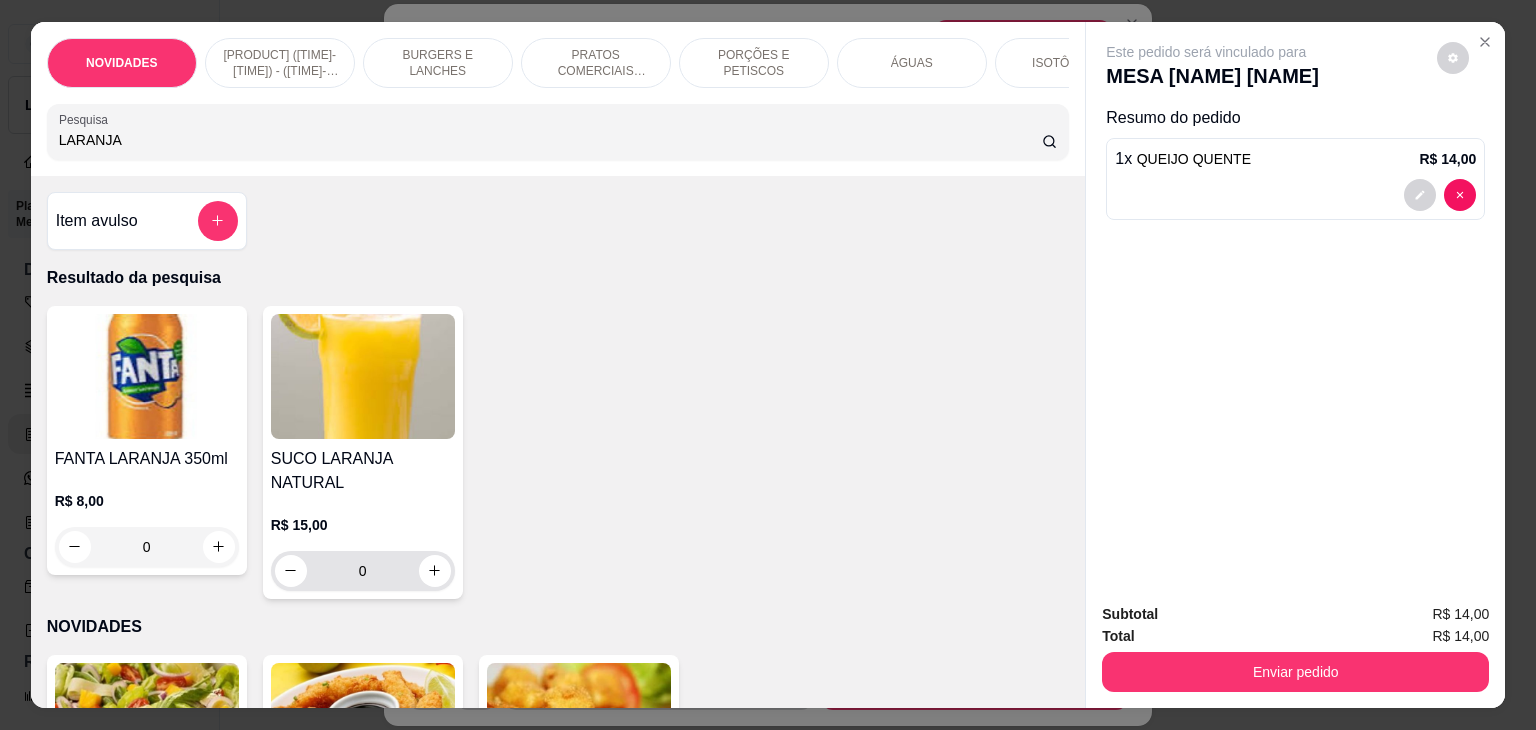 click on "0" at bounding box center (363, 571) 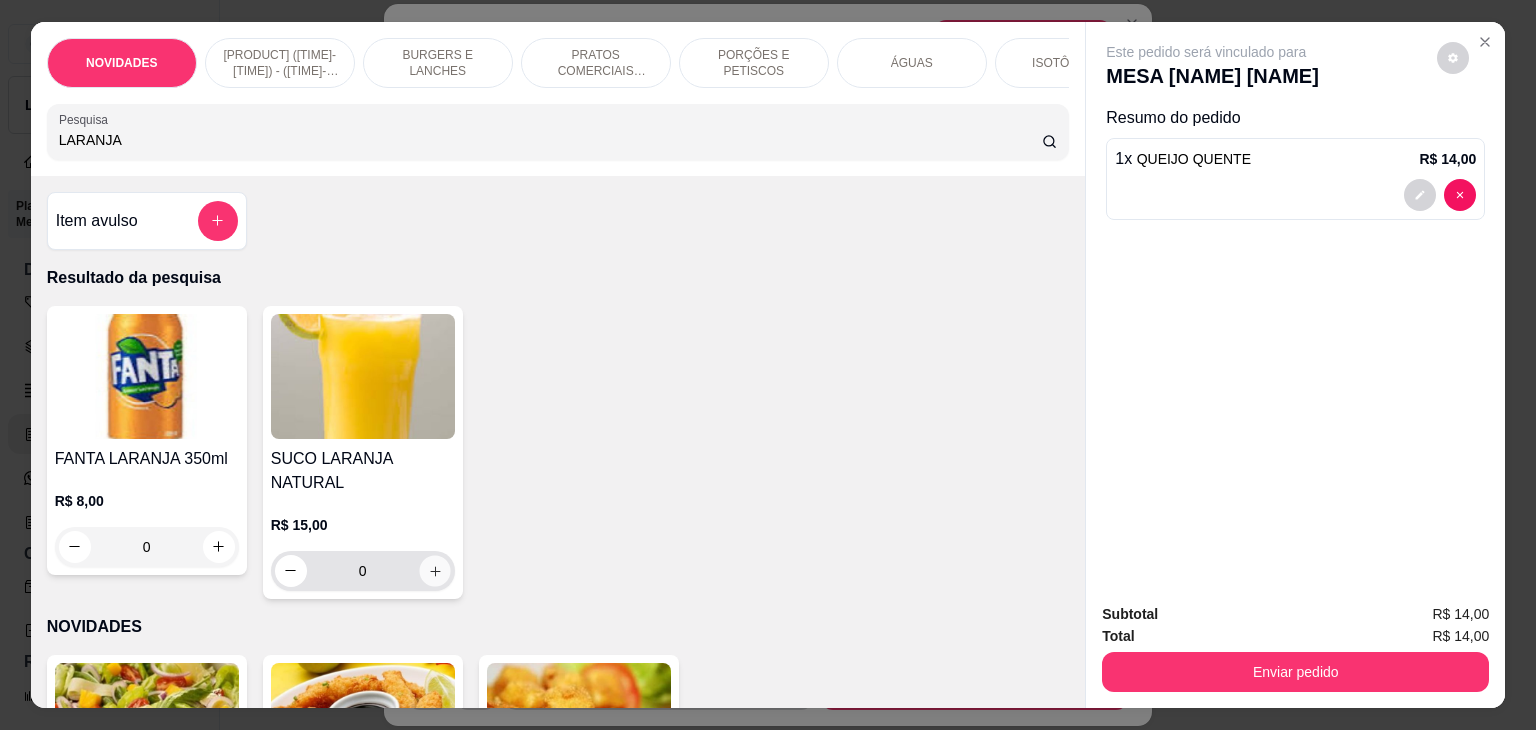 click at bounding box center [434, 570] 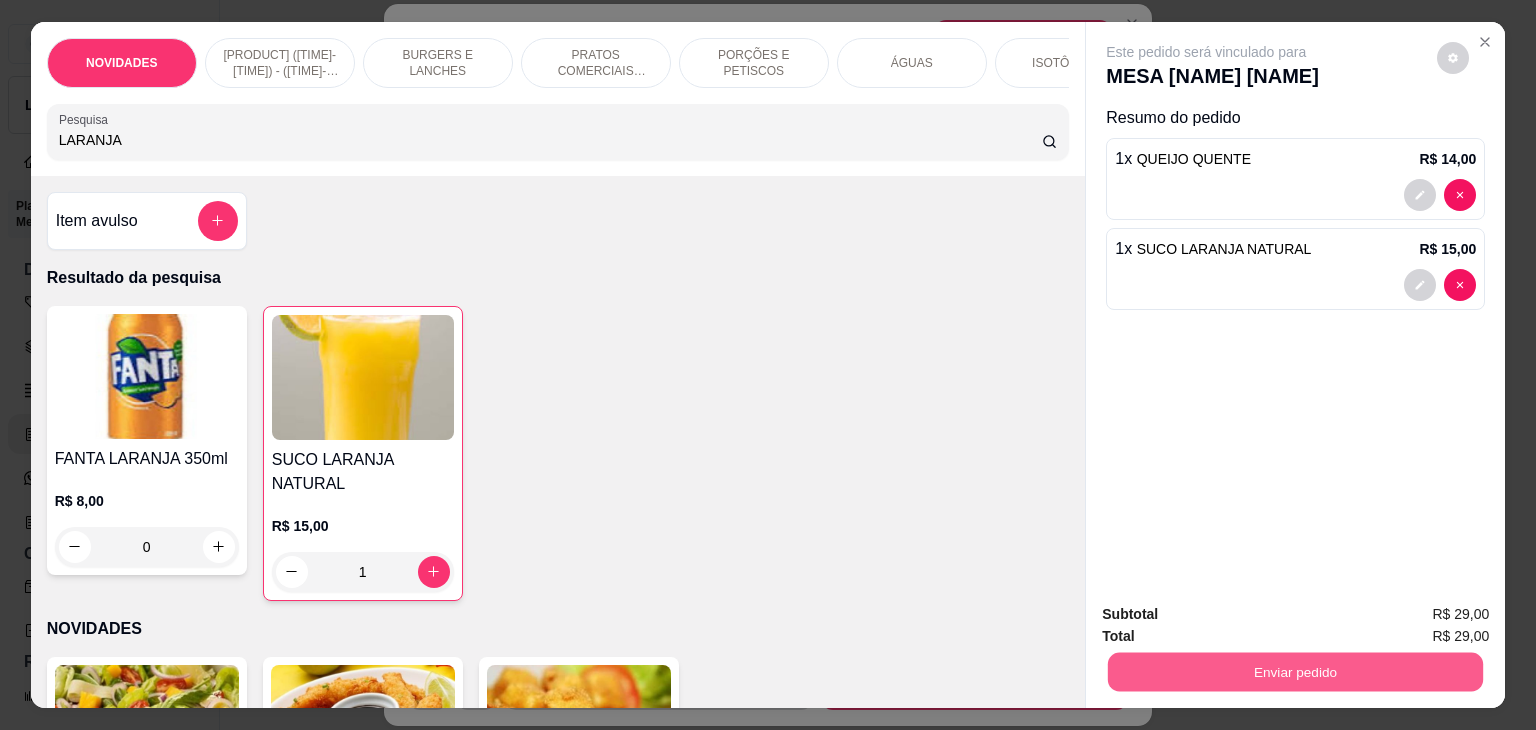 click on "Enviar pedido" at bounding box center (1295, 672) 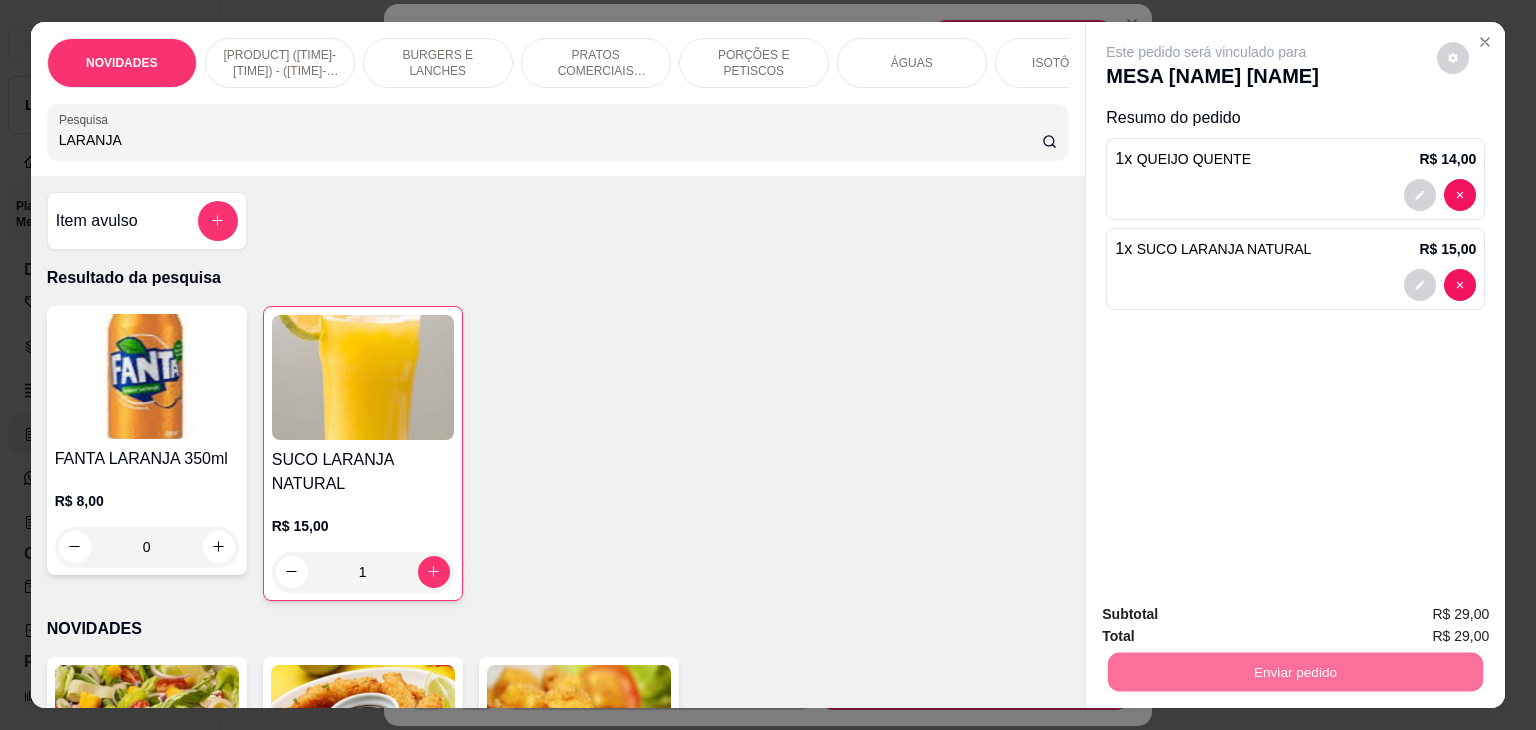 click on "Não registrar e enviar pedido" at bounding box center [1229, 614] 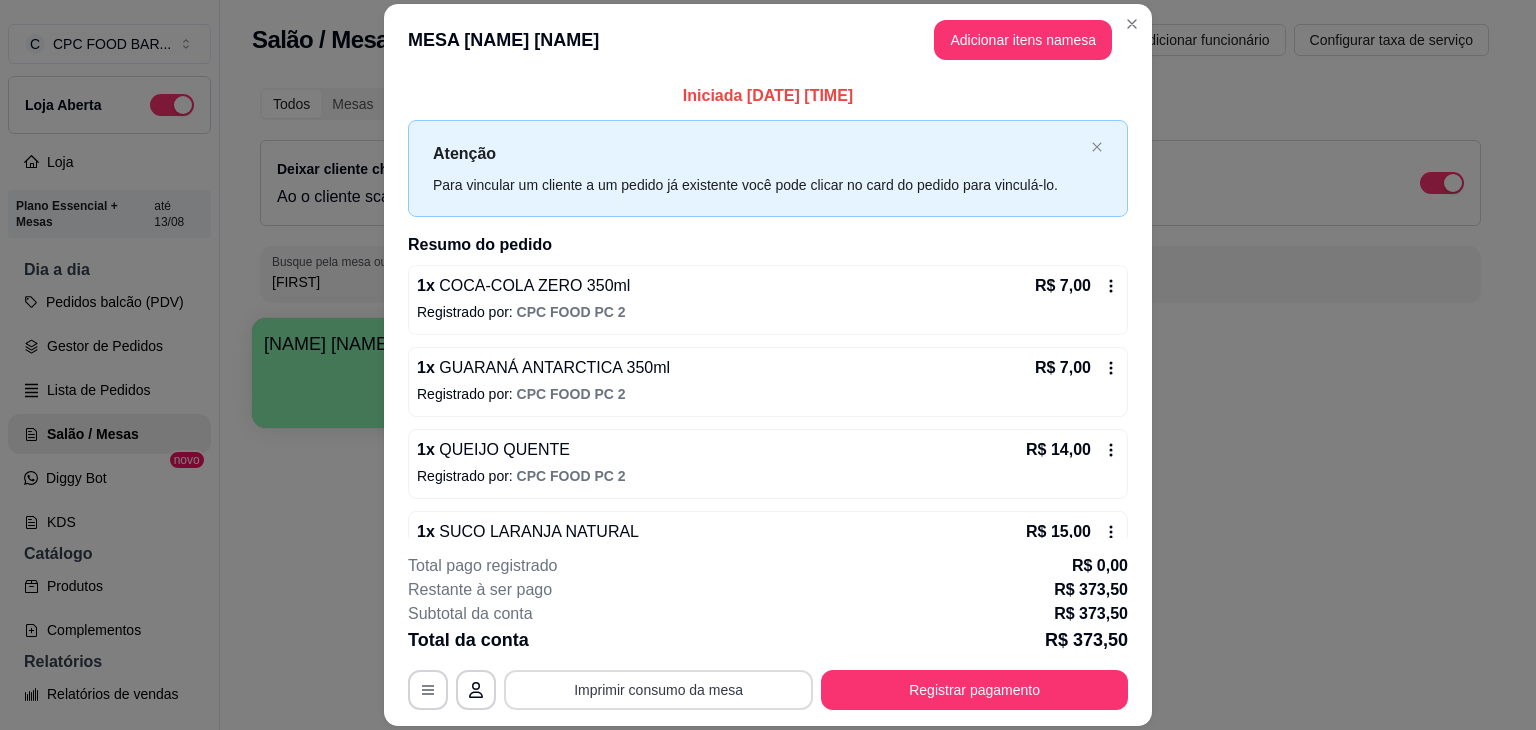 click on "Imprimir consumo da mesa" at bounding box center (658, 690) 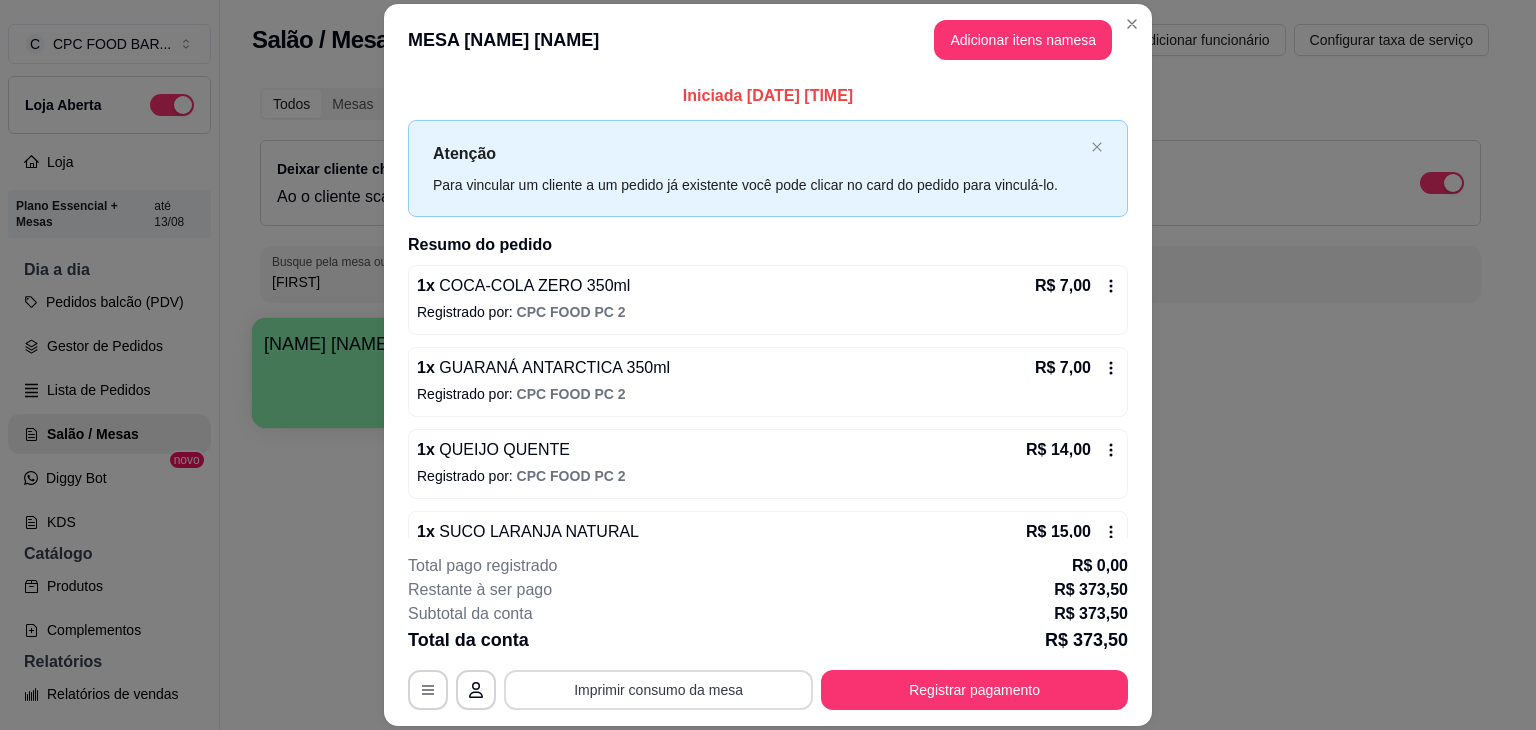 scroll, scrollTop: 0, scrollLeft: 0, axis: both 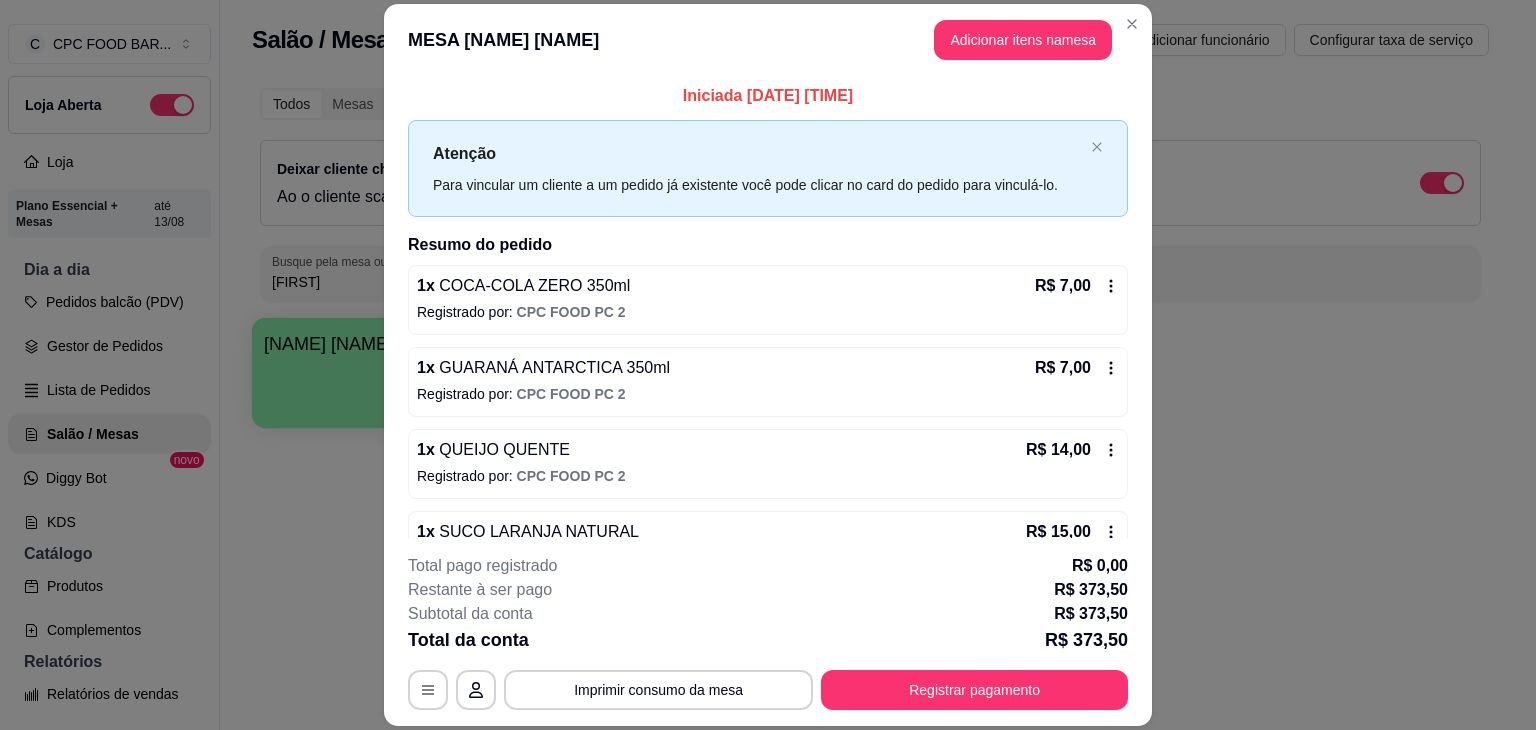 type 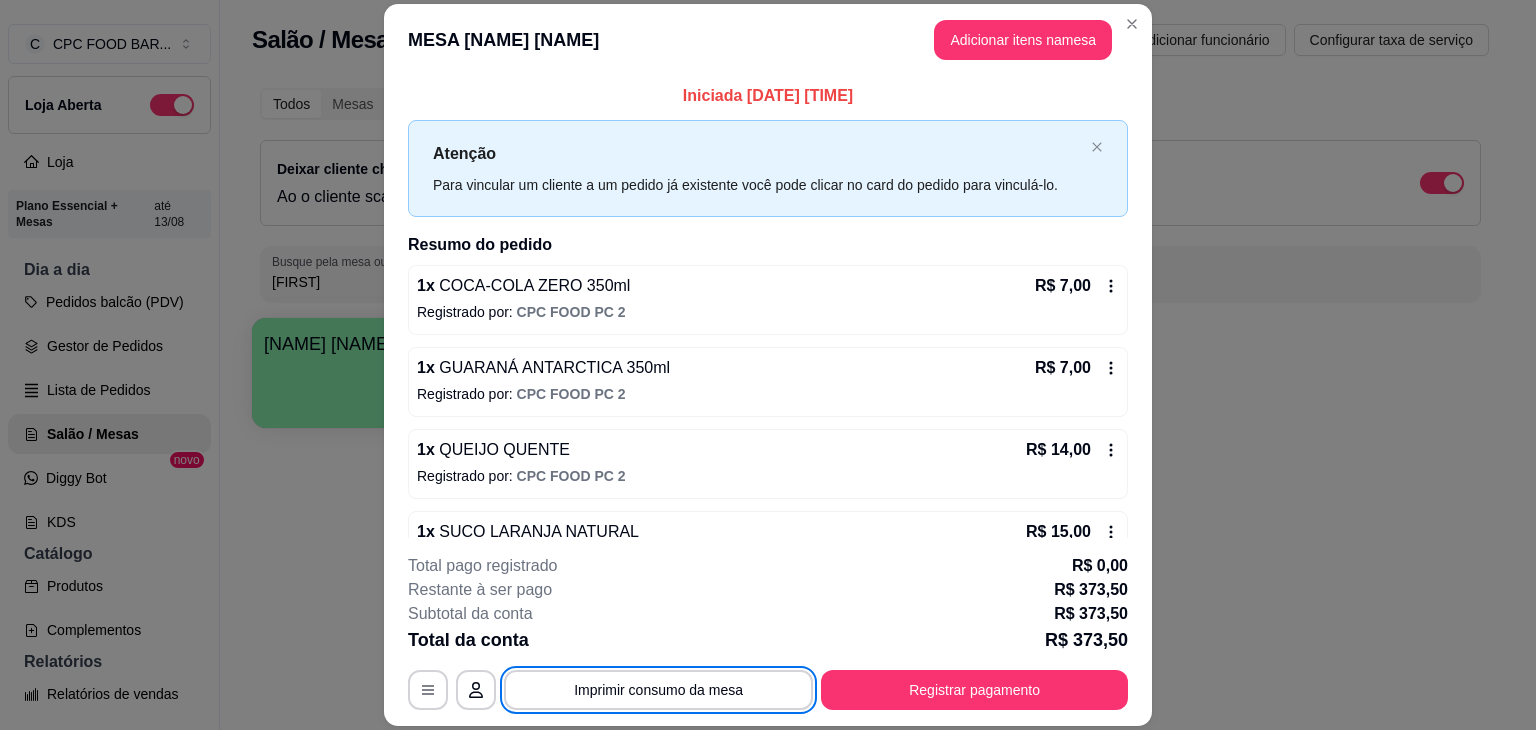 scroll, scrollTop: 0, scrollLeft: 0, axis: both 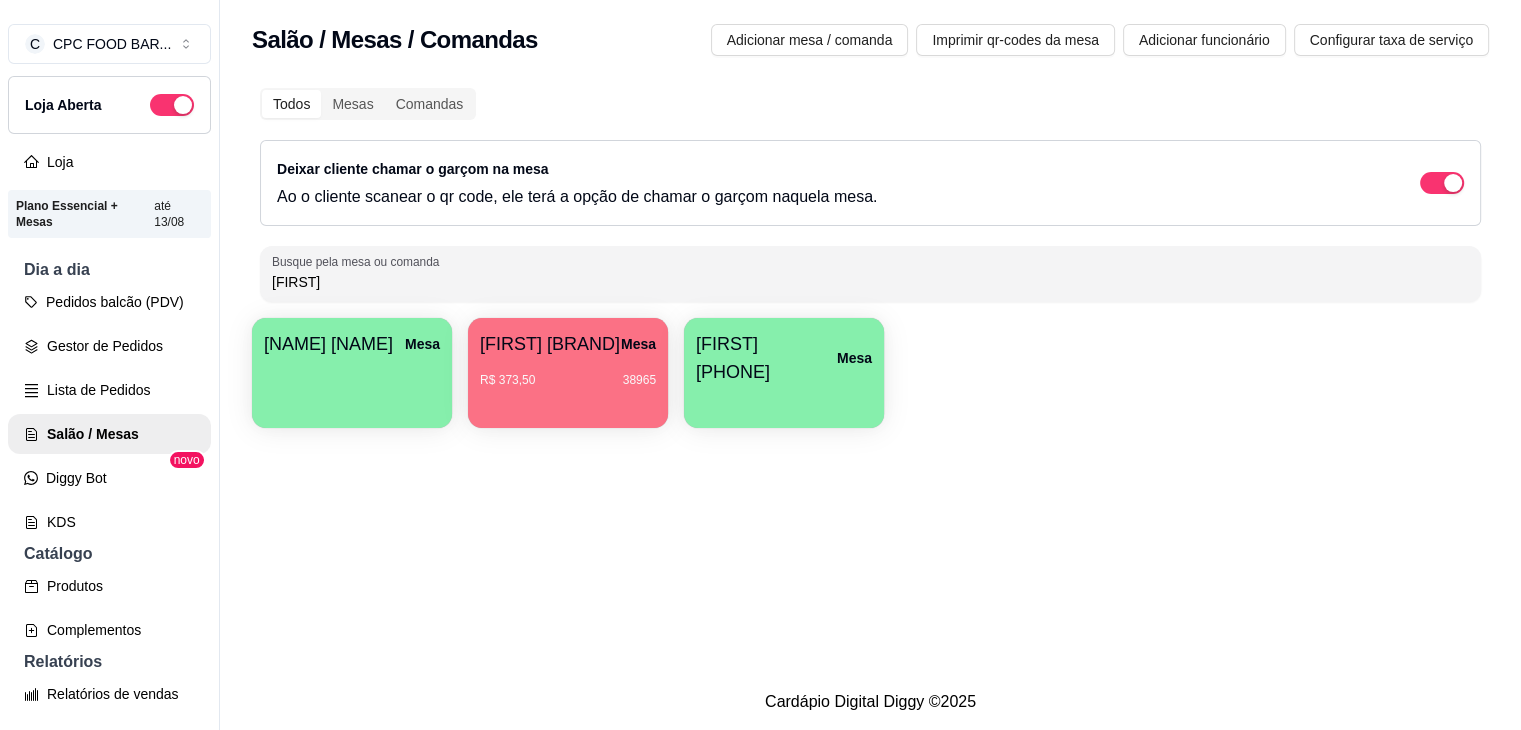 drag, startPoint x: 369, startPoint y: 273, endPoint x: 232, endPoint y: 273, distance: 137 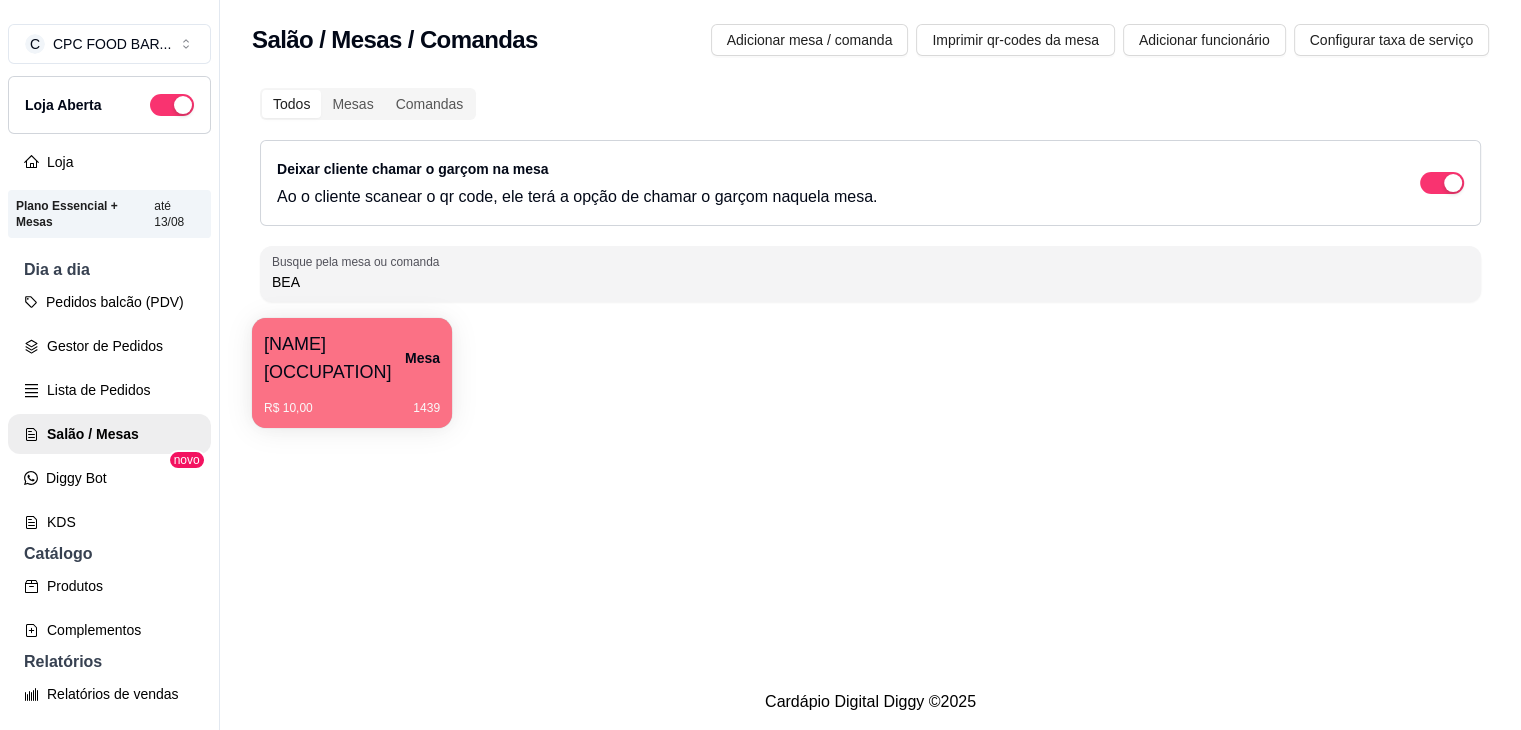 type on "BEA" 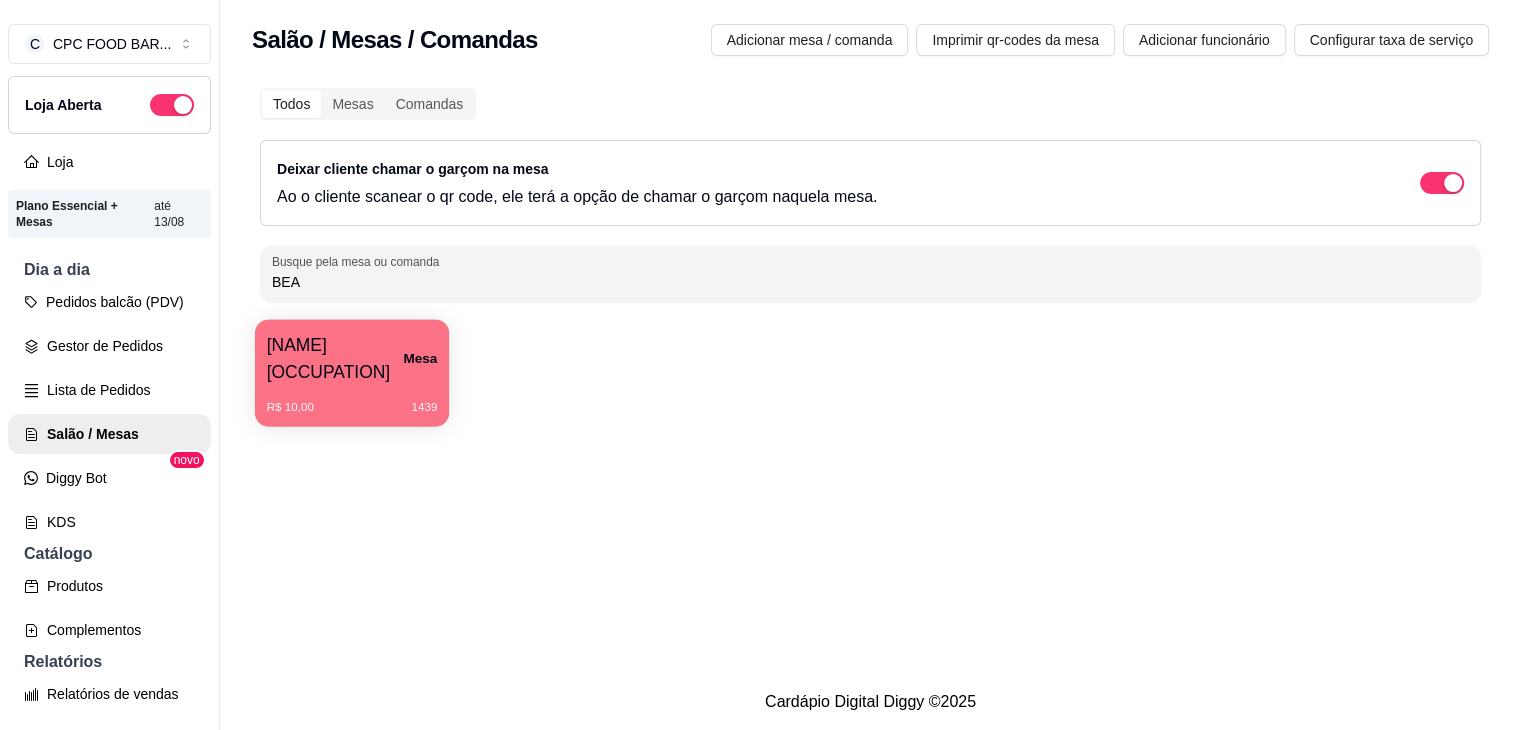 click on "R$ 10,00 1439" at bounding box center (352, 400) 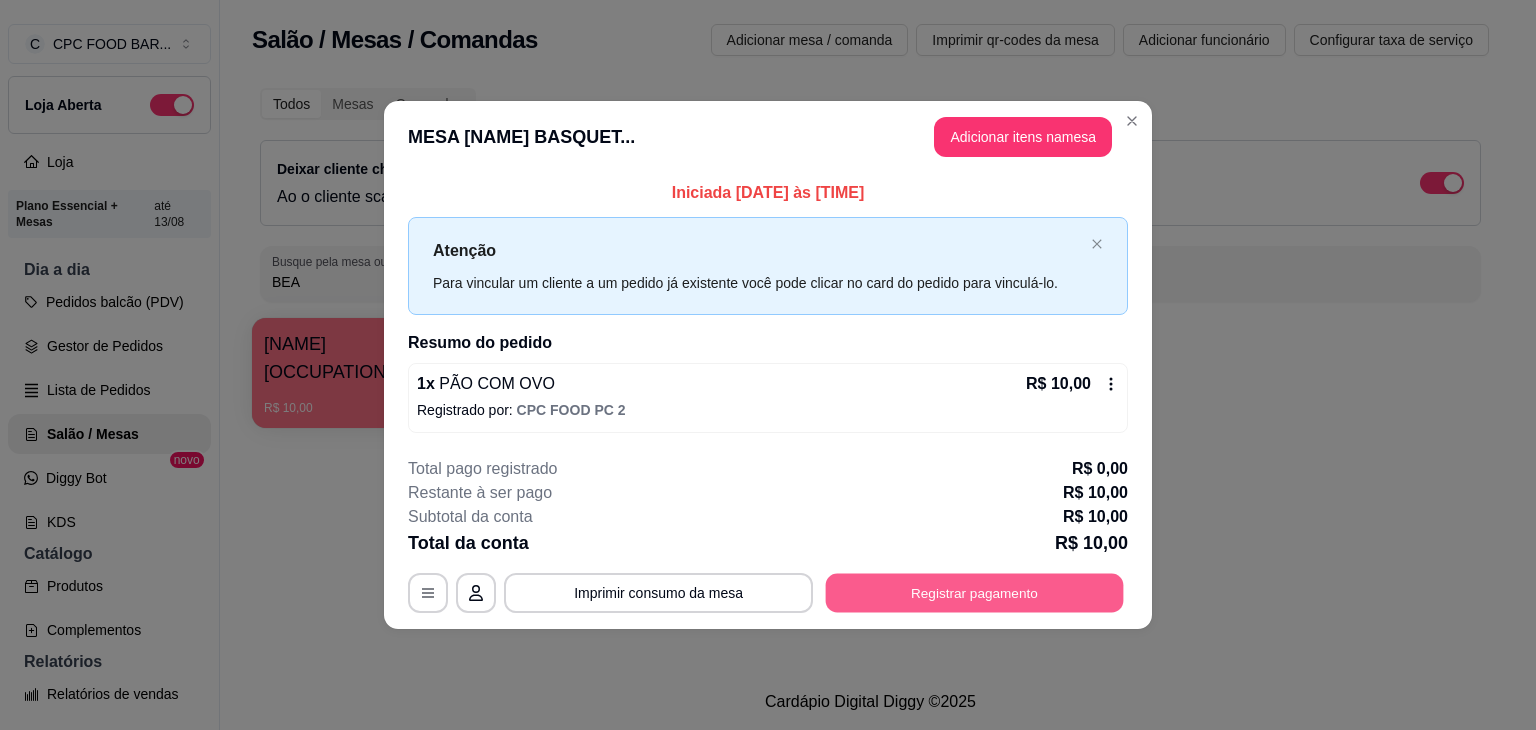 click on "Registrar pagamento" at bounding box center (975, 592) 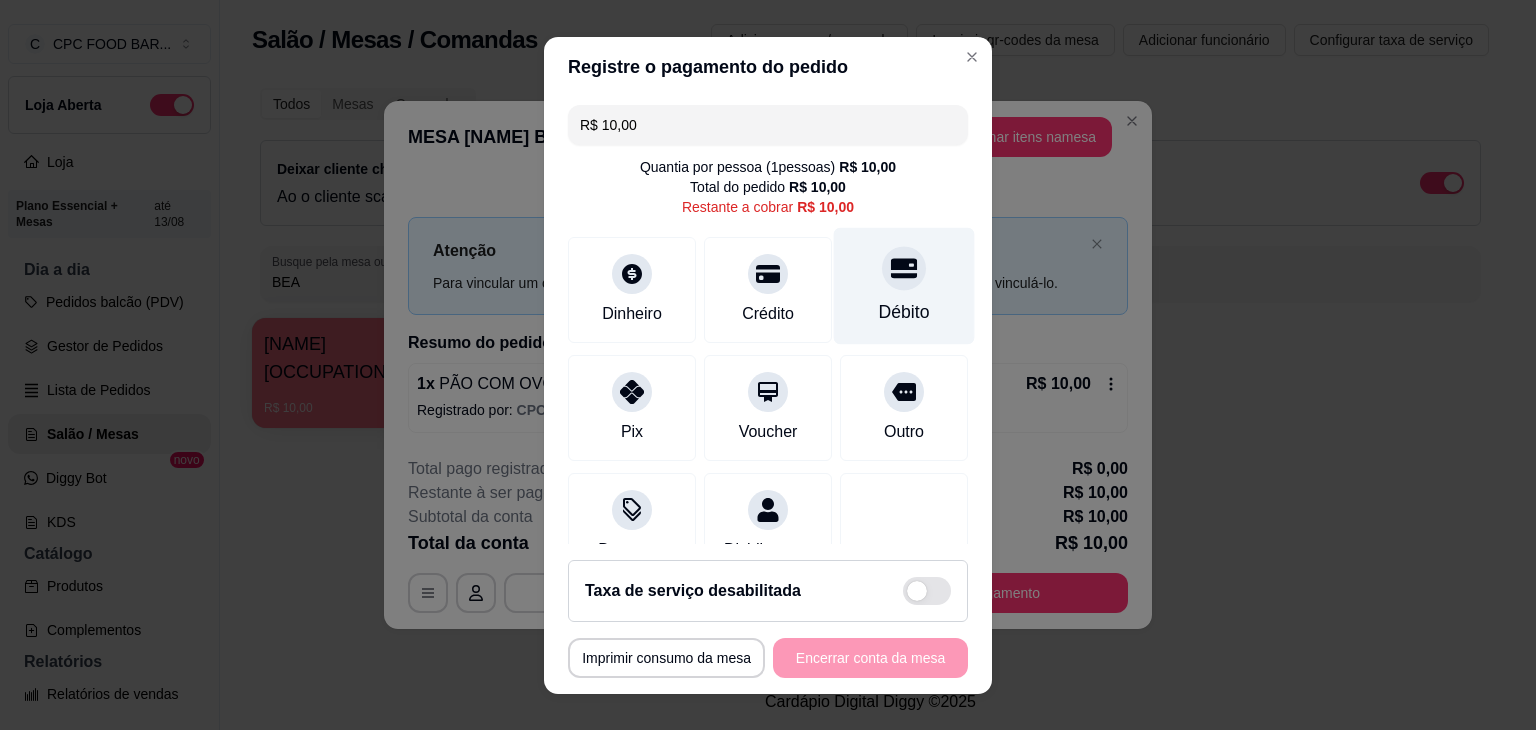 click on "Débito" at bounding box center [904, 312] 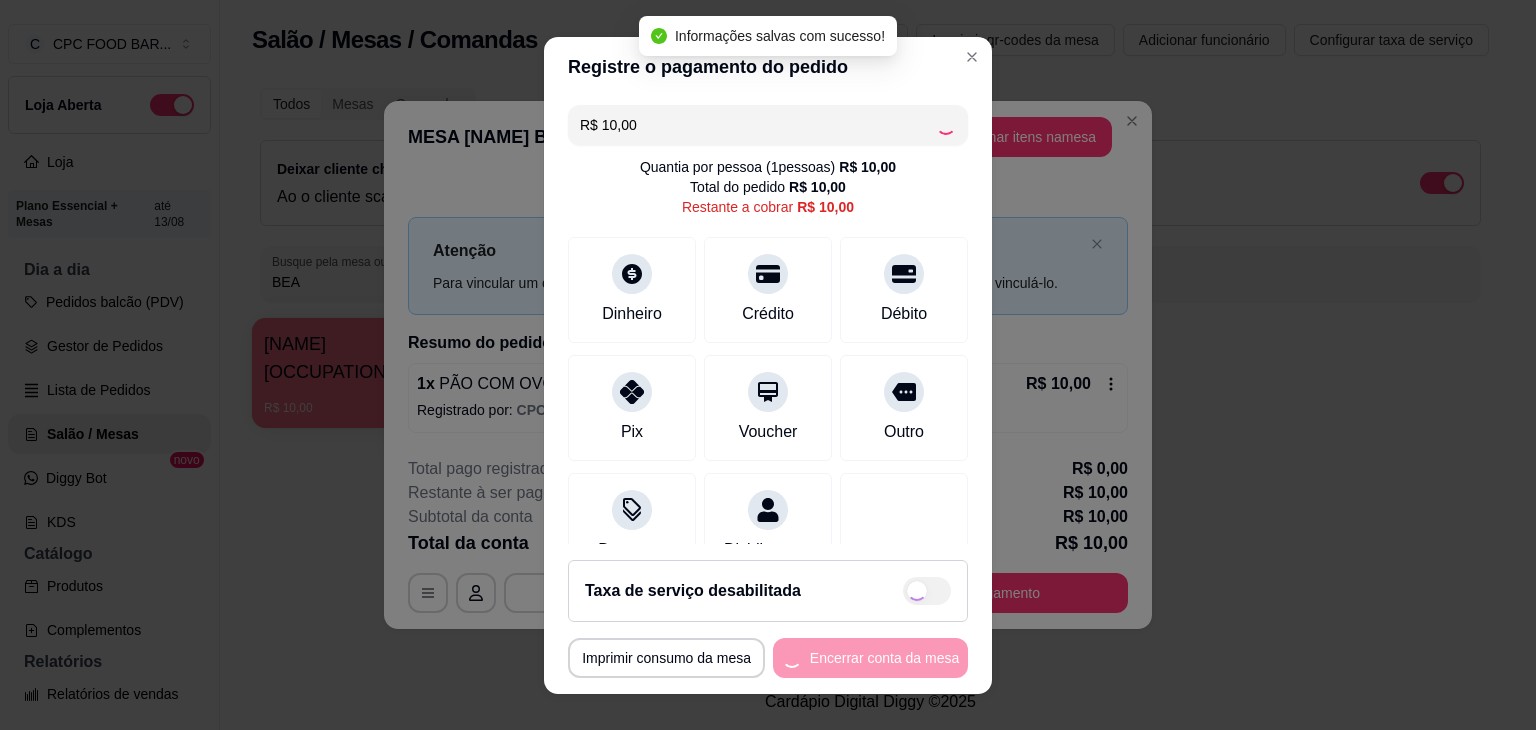 type on "R$ 0,00" 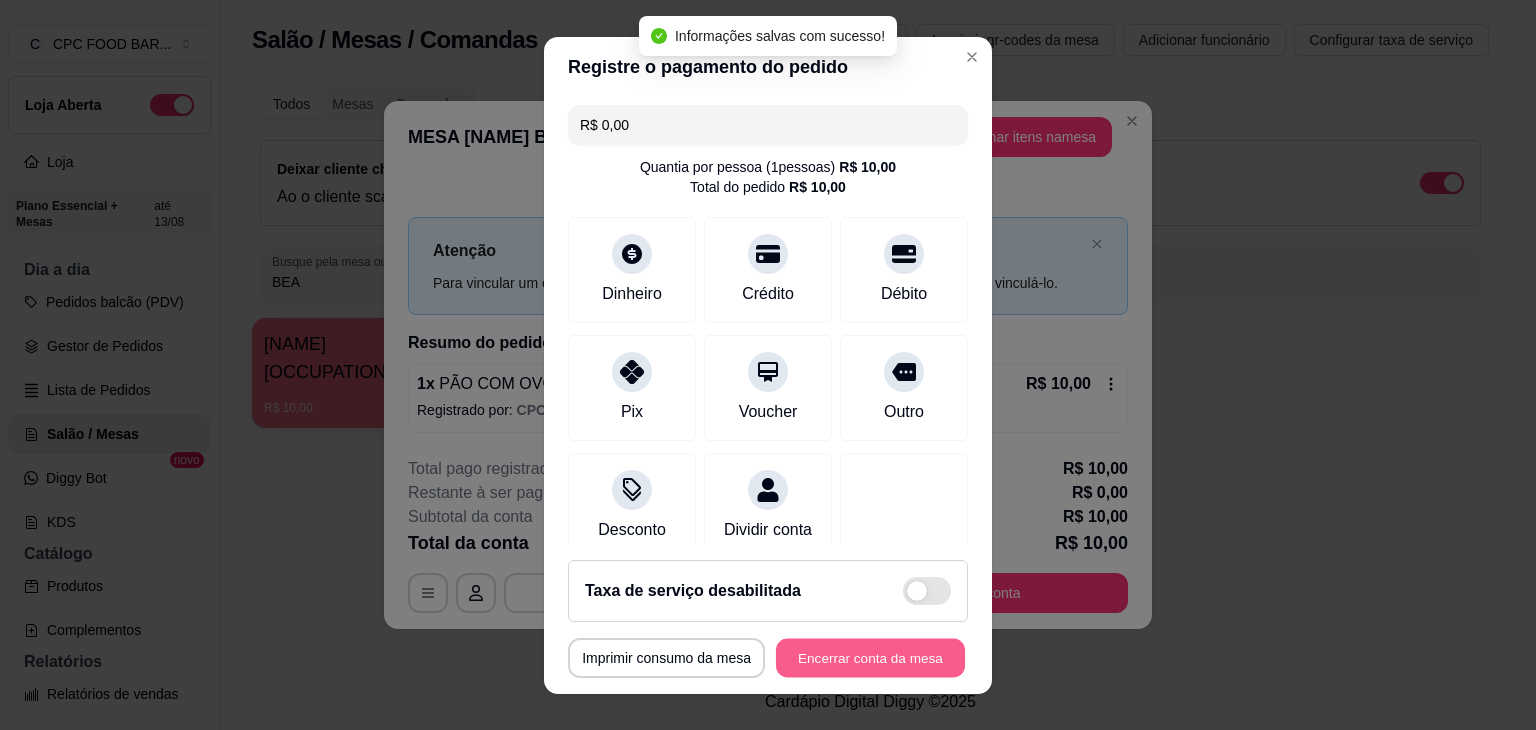 click on "Encerrar conta da mesa" at bounding box center [870, 657] 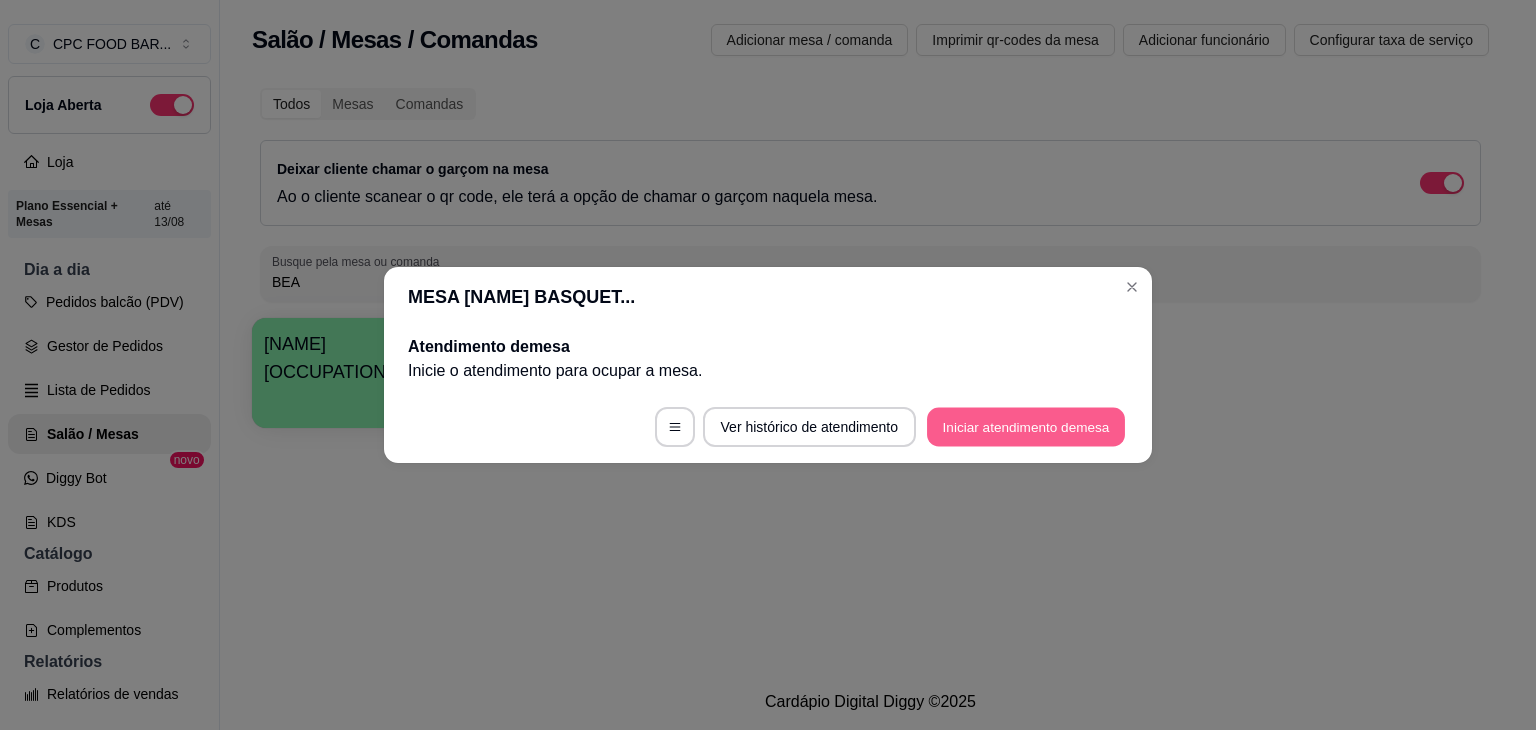 click on "Iniciar atendimento de  mesa" at bounding box center (1026, 427) 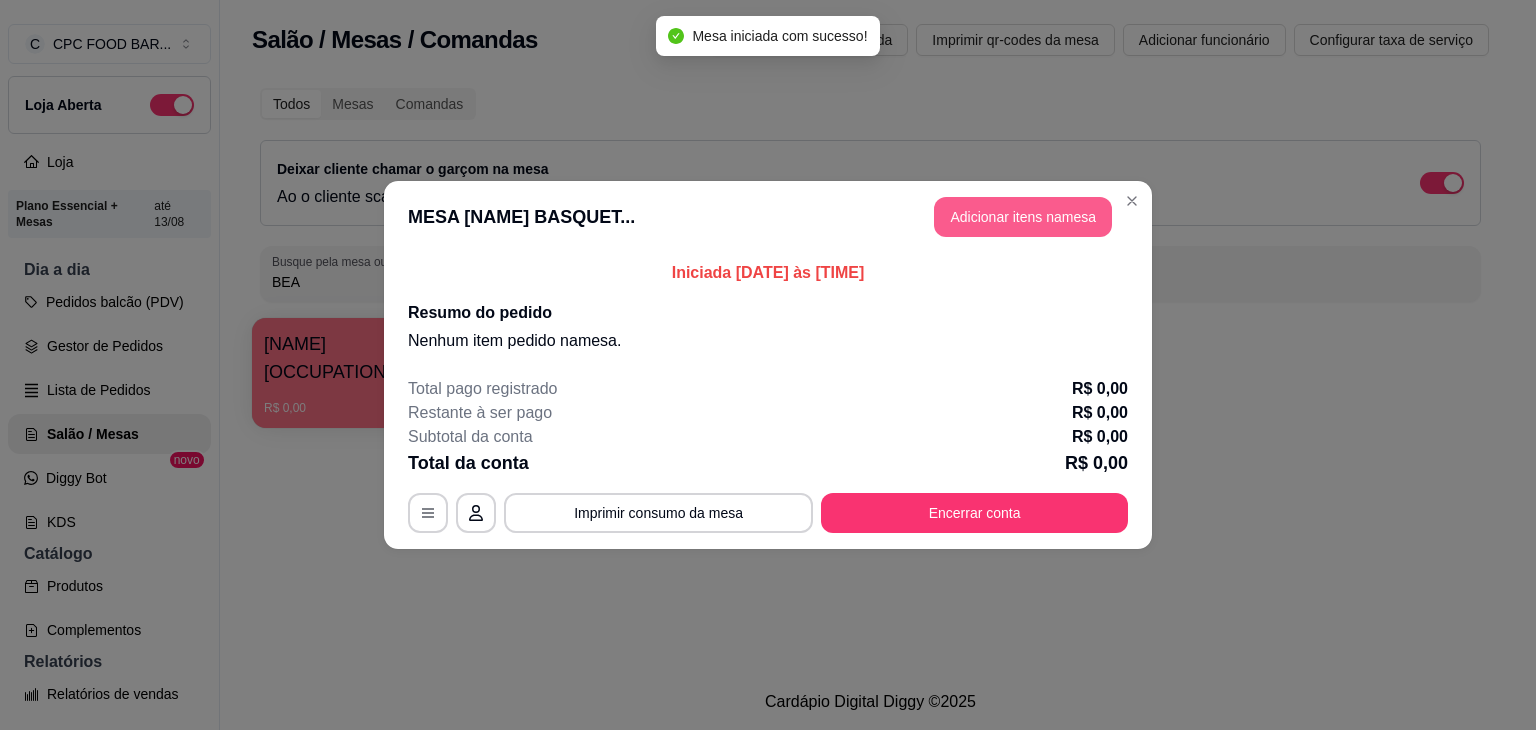 click on "Adicionar itens na  mesa" at bounding box center [1023, 217] 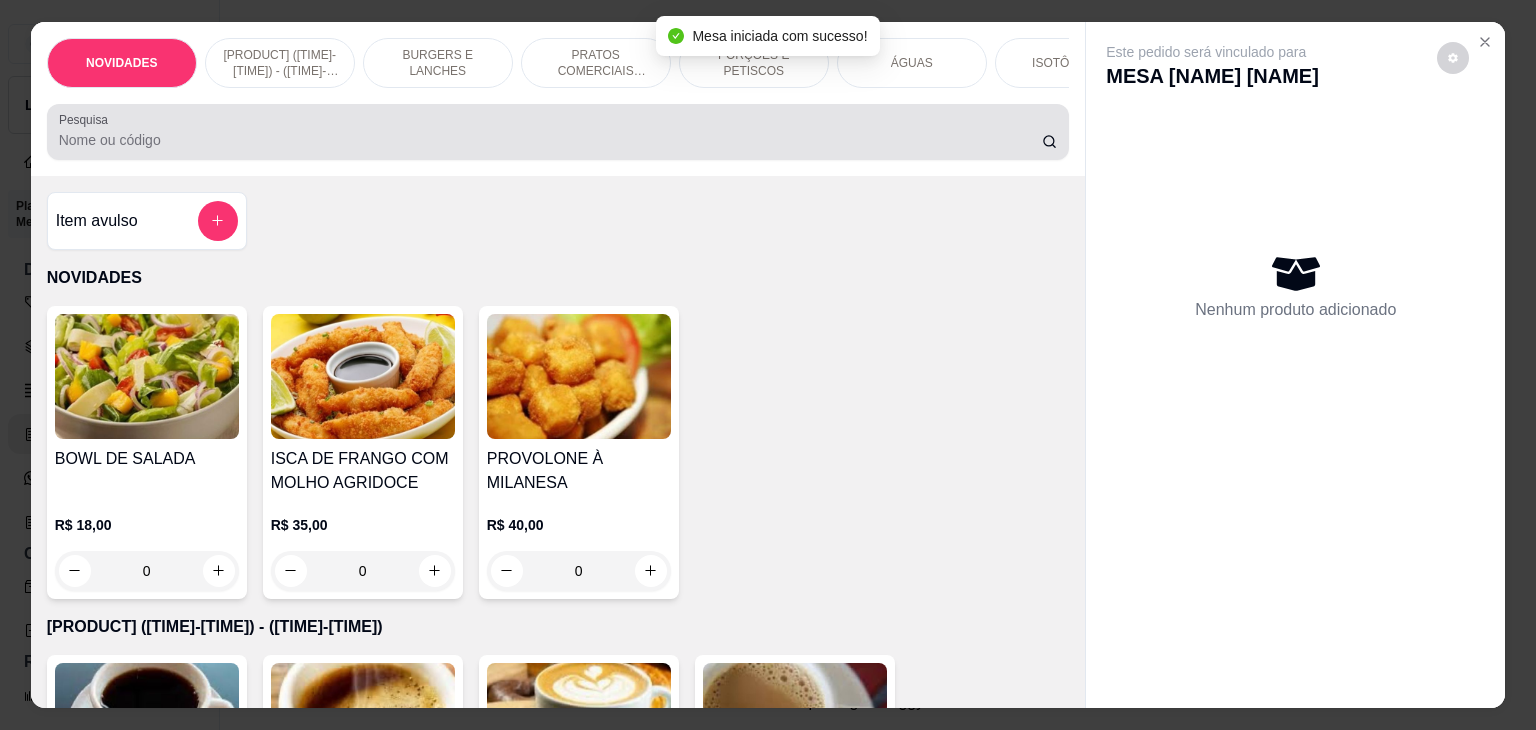 click at bounding box center [558, 132] 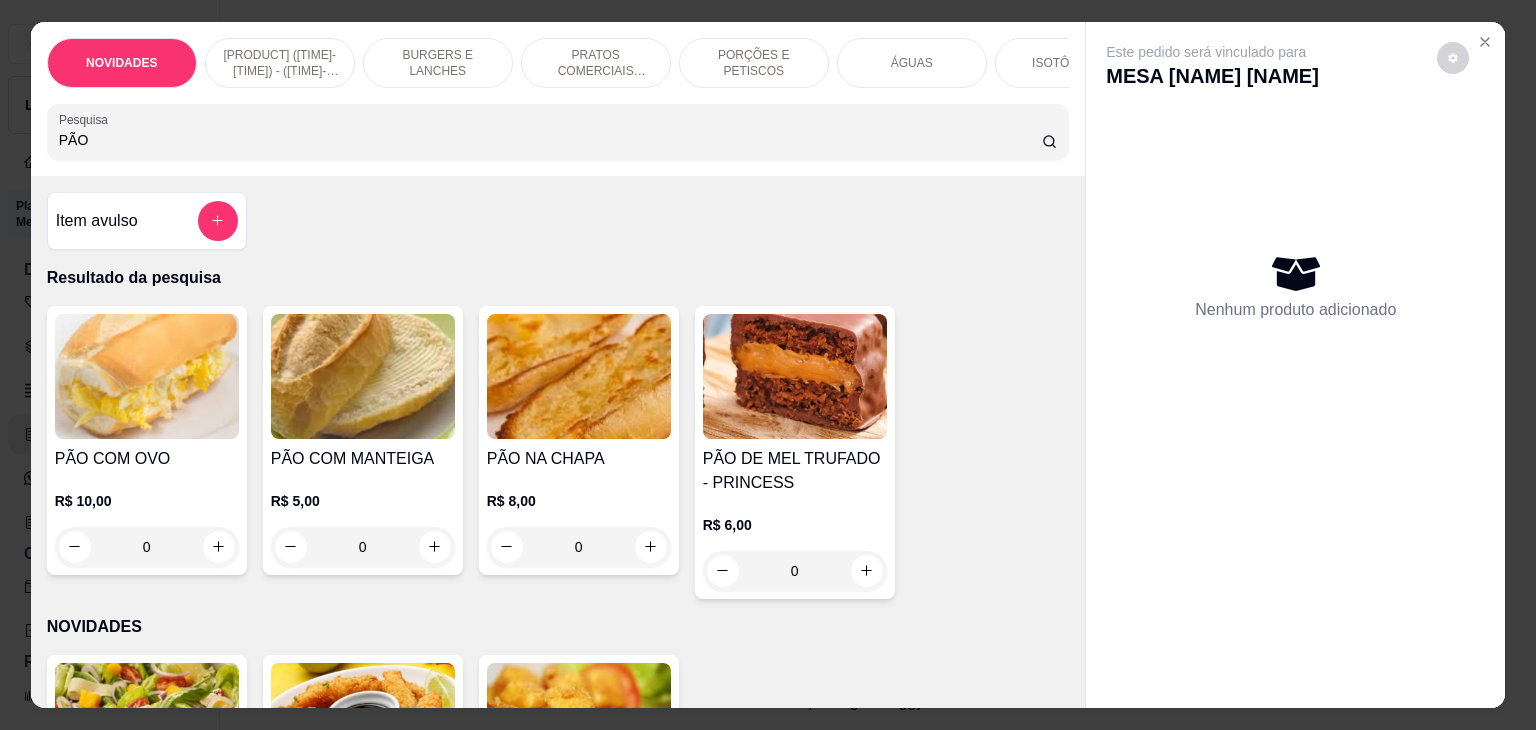 type on "PÃO" 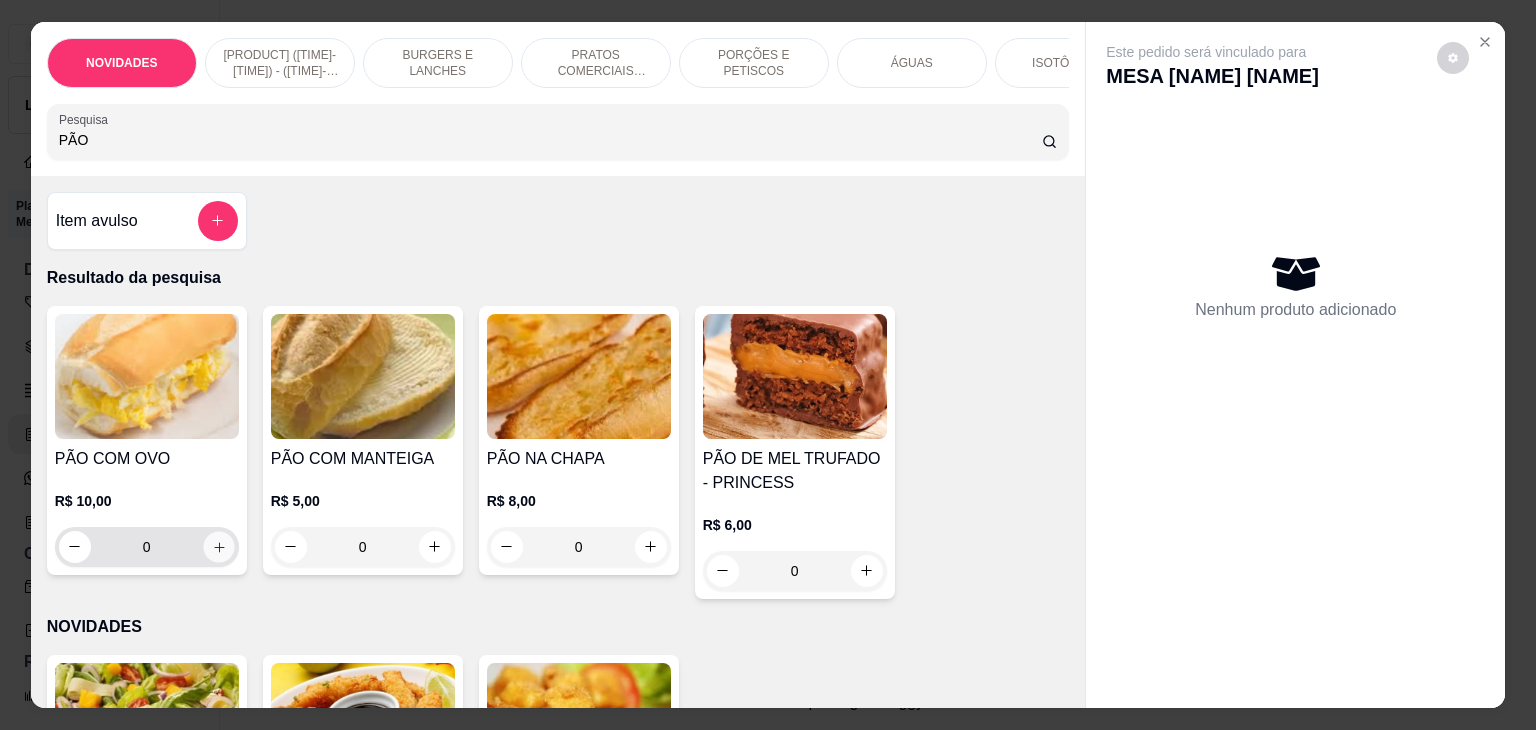click at bounding box center (218, 546) 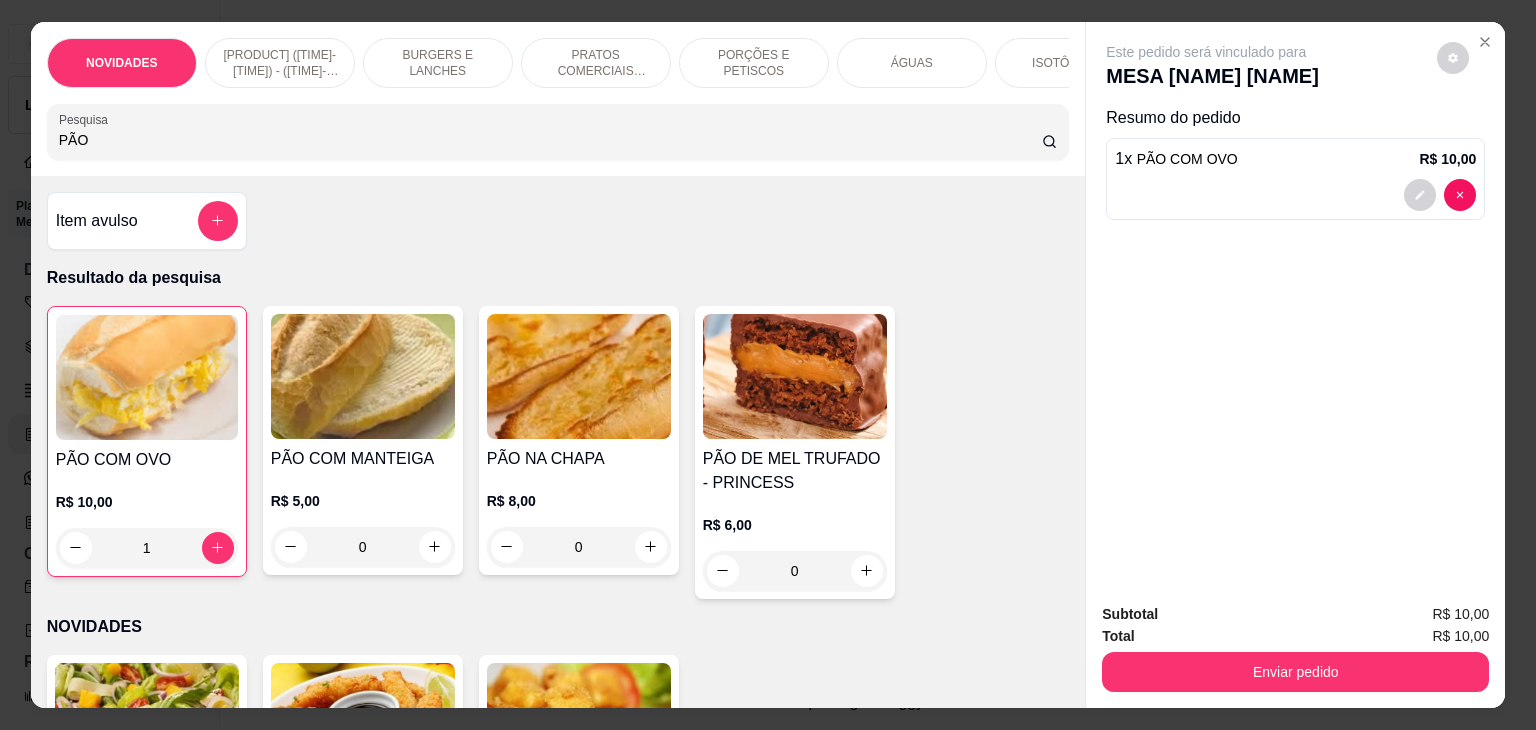 drag, startPoint x: 206, startPoint y: 153, endPoint x: 0, endPoint y: 133, distance: 206.9686 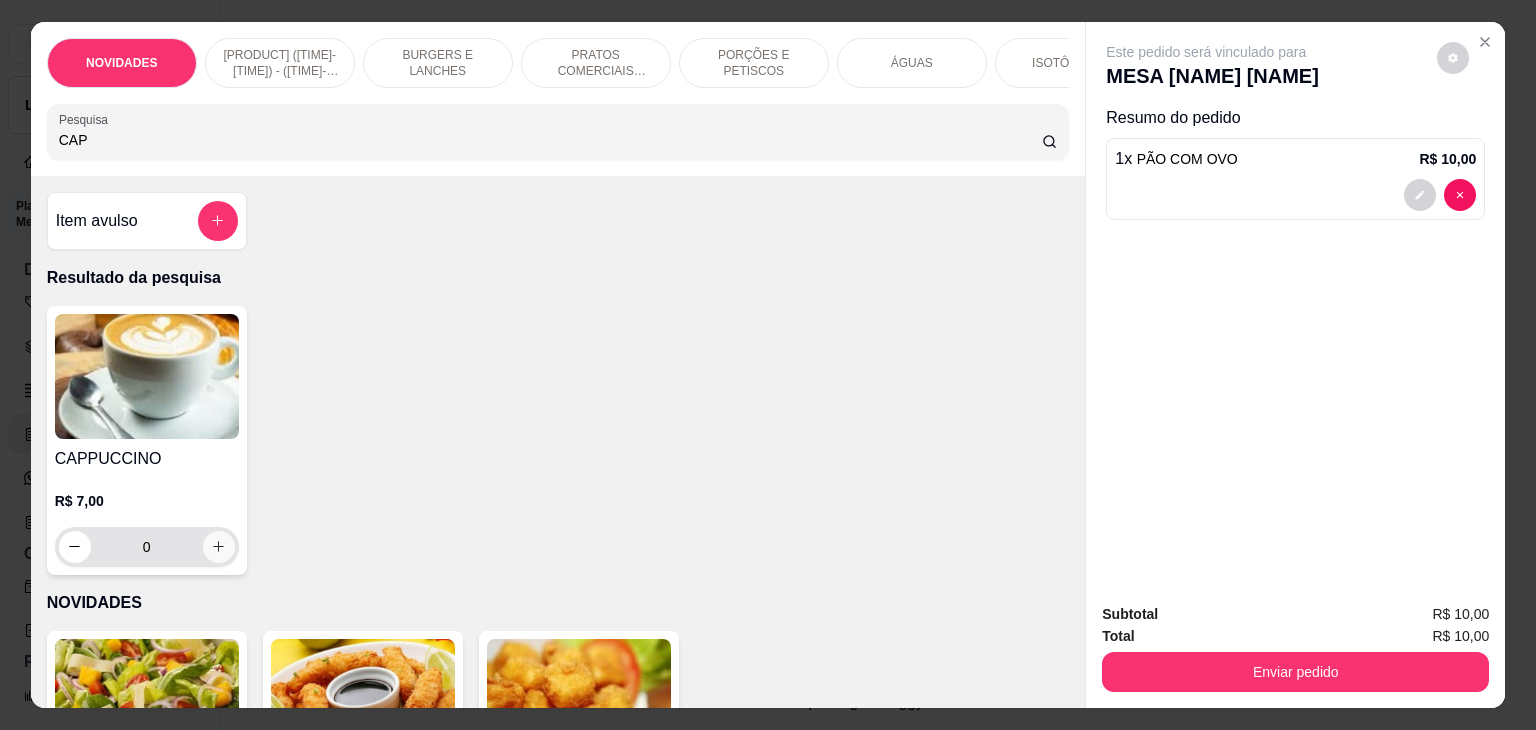 type on "CAP" 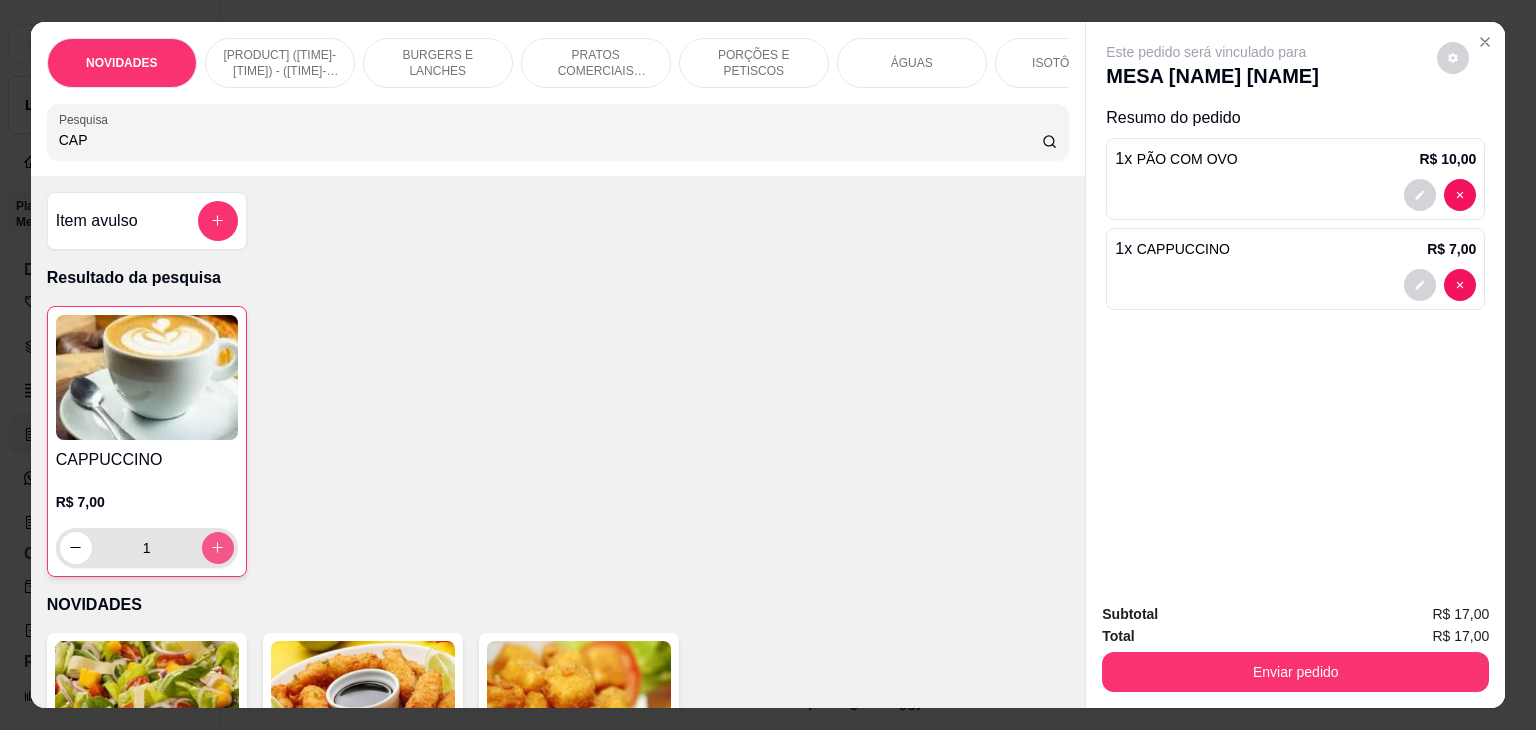 type on "1" 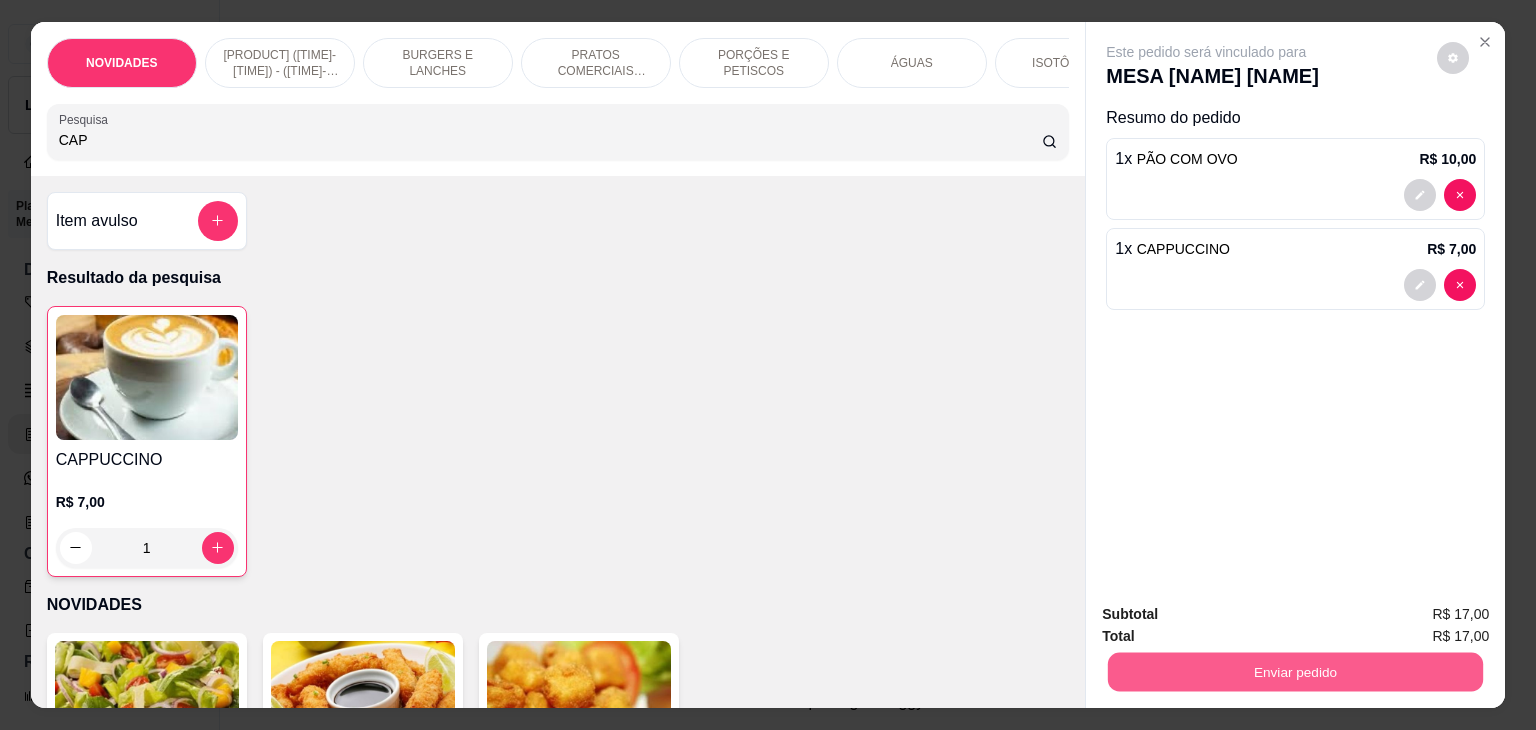 click on "Enviar pedido" at bounding box center [1295, 672] 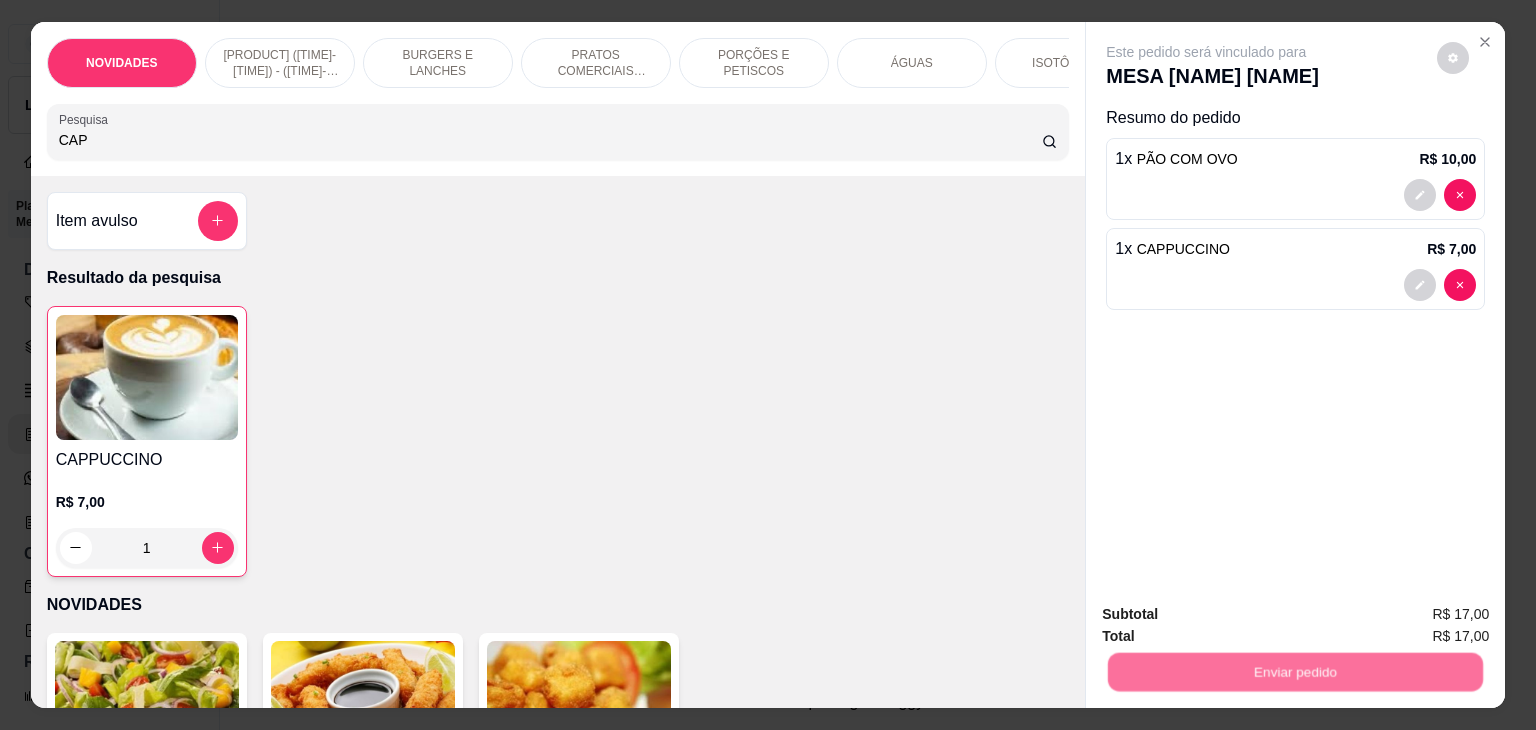 click on "Não registrar e enviar pedido" at bounding box center [1229, 615] 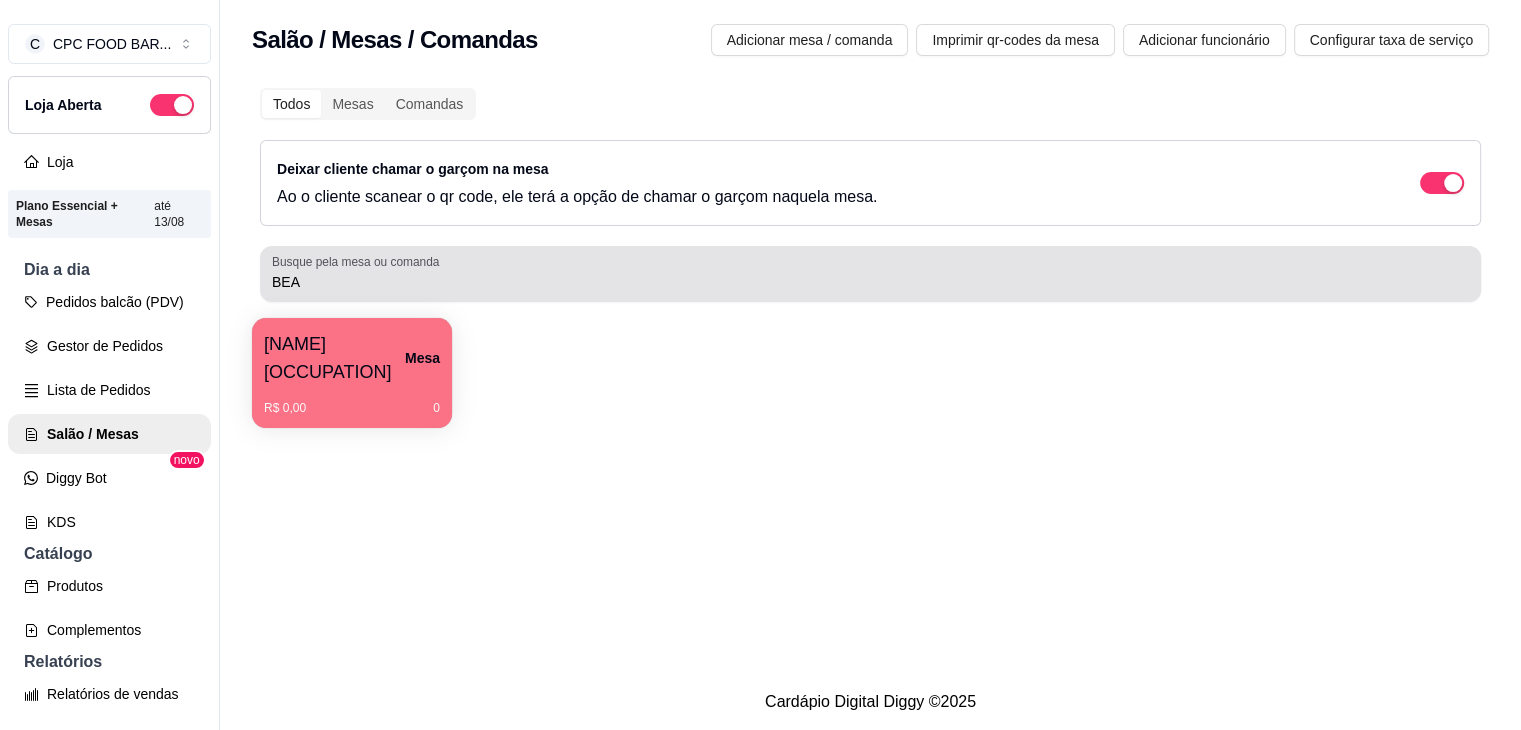 click on "BEA" at bounding box center (870, 274) 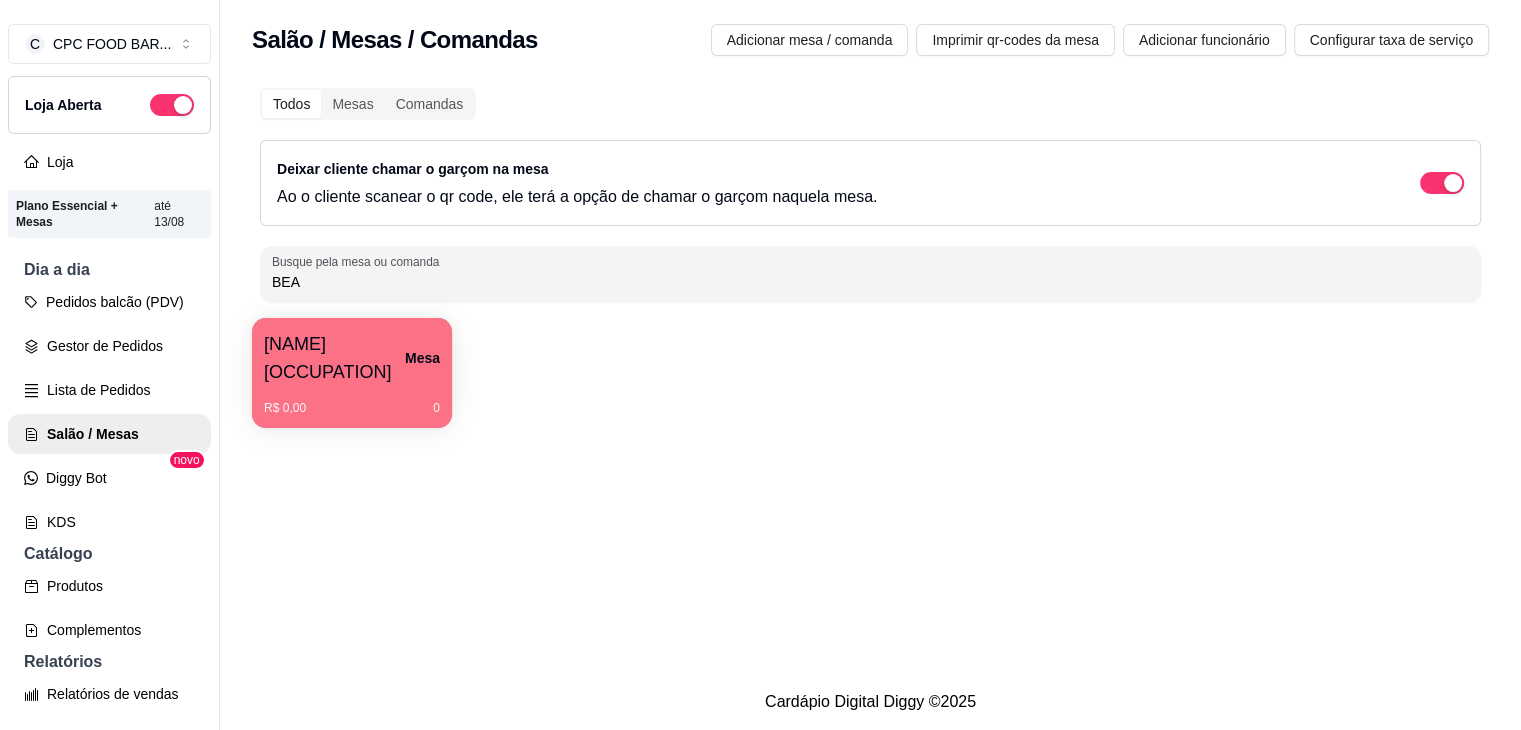 drag, startPoint x: 1018, startPoint y: 253, endPoint x: 188, endPoint y: 263, distance: 830.06024 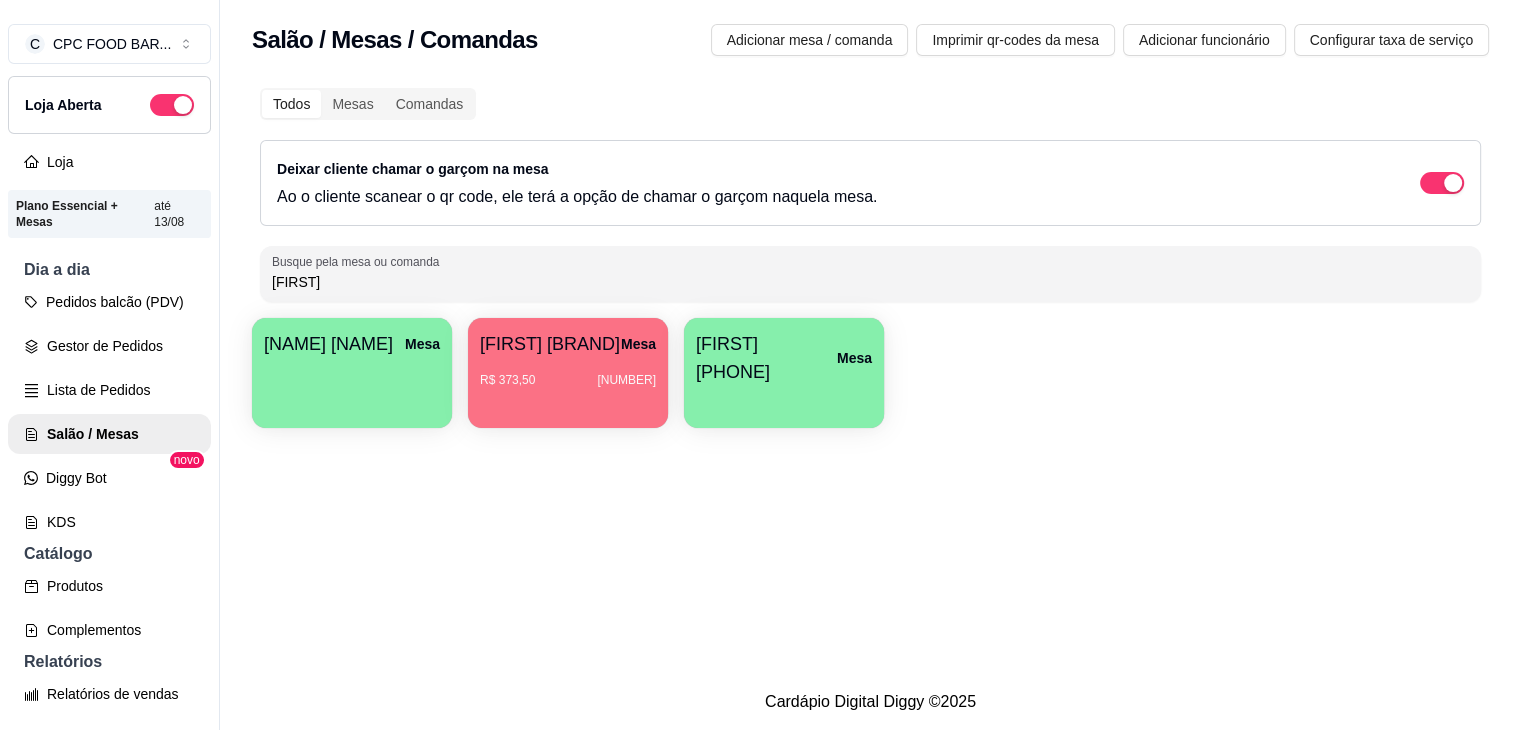 type on "TAIS" 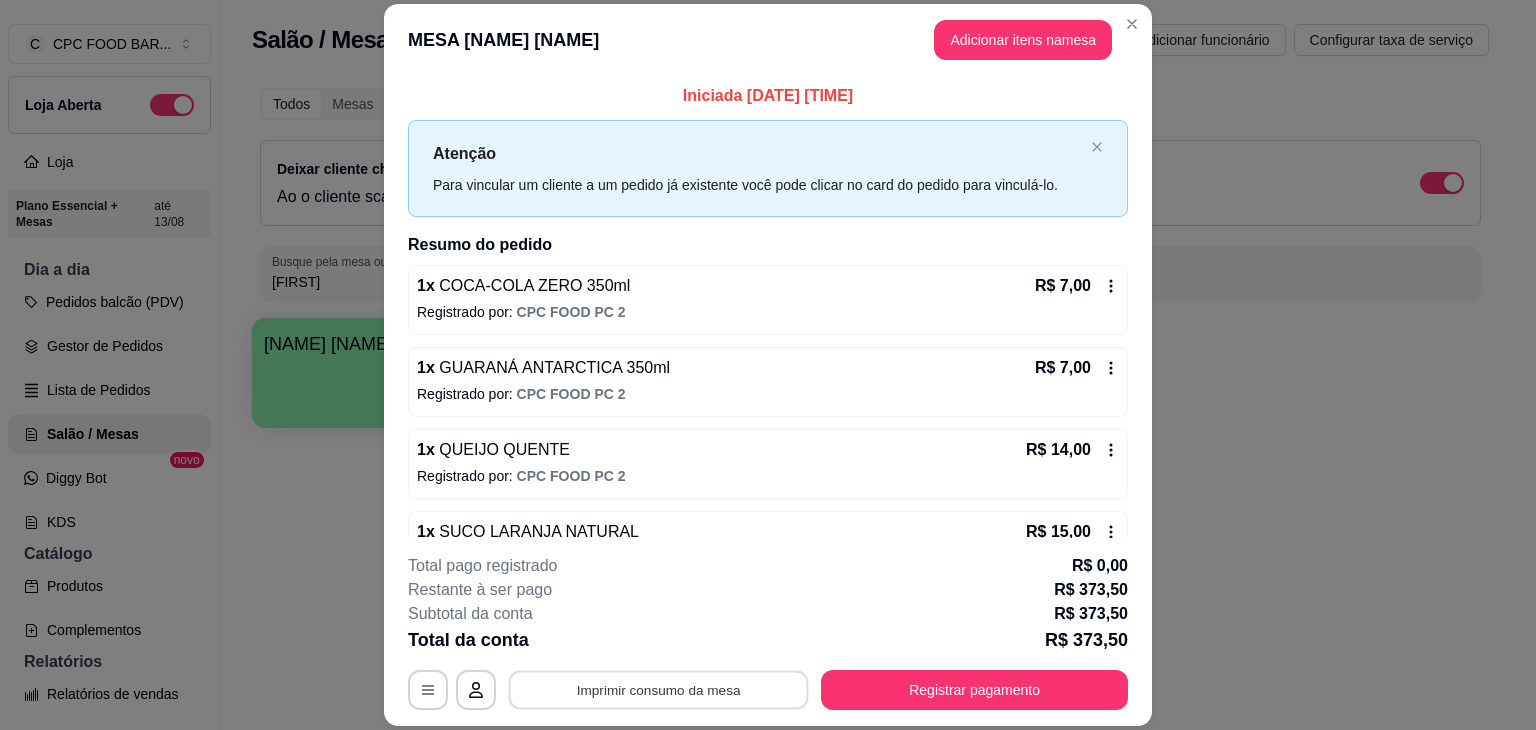 click on "Imprimir consumo da mesa" at bounding box center [659, 690] 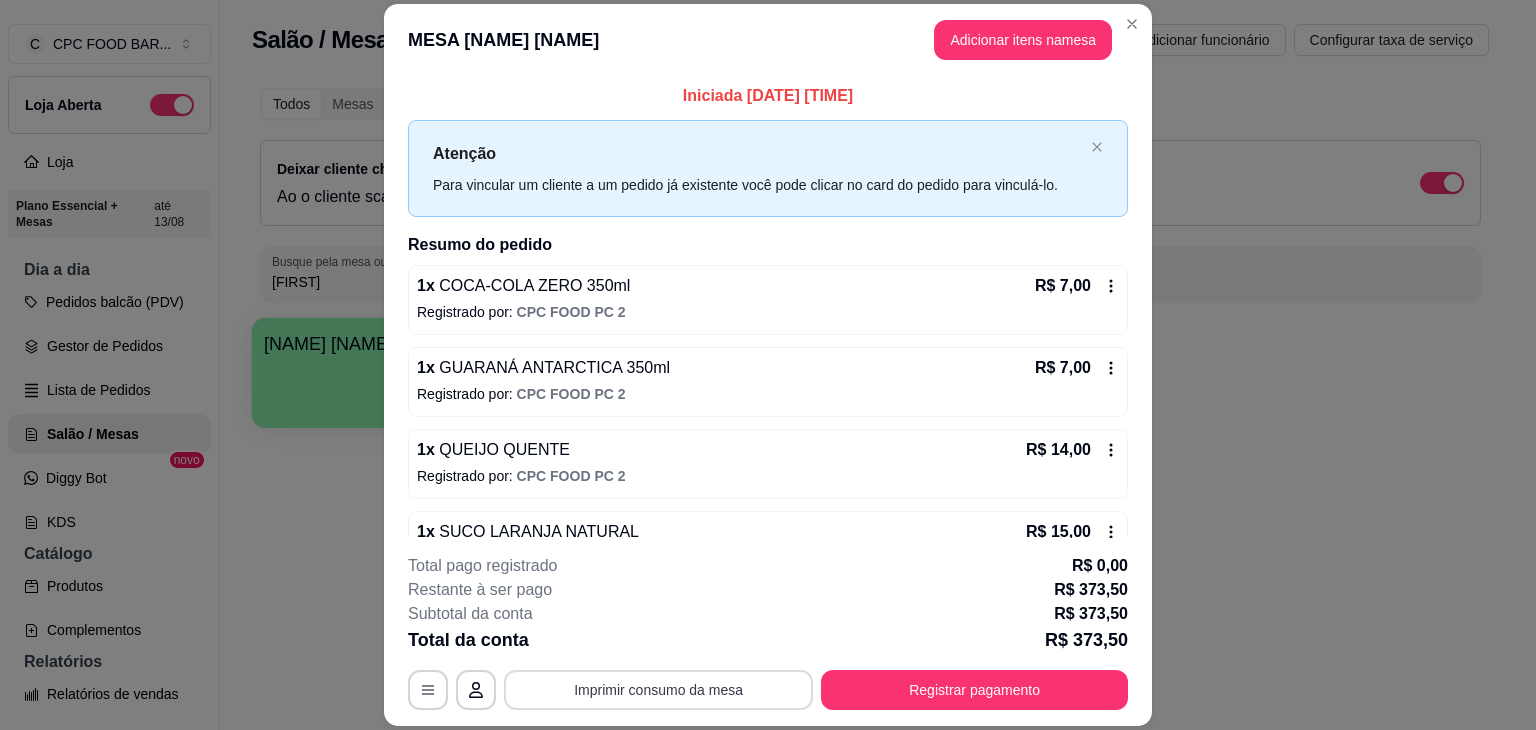 scroll, scrollTop: 0, scrollLeft: 0, axis: both 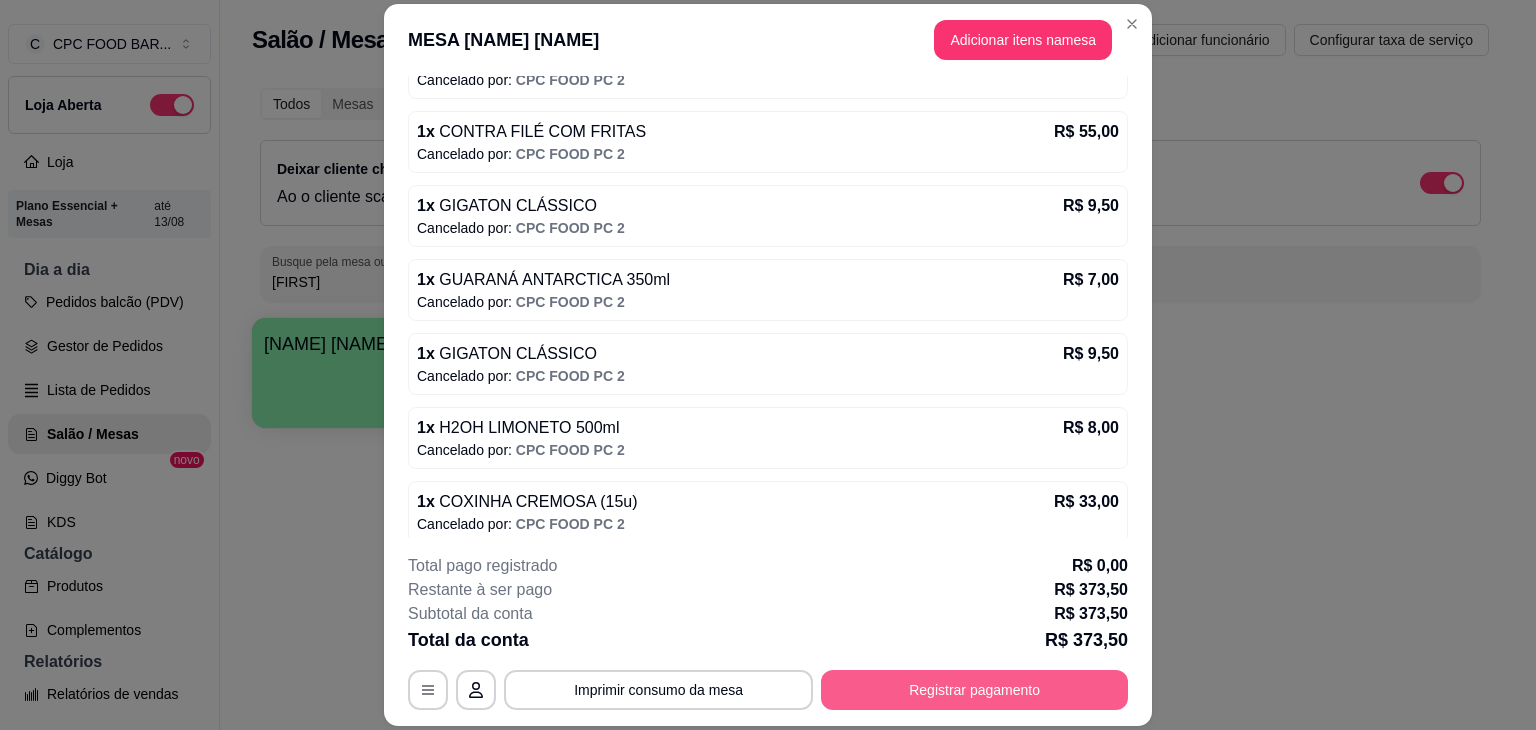 click on "Registrar pagamento" at bounding box center (974, 690) 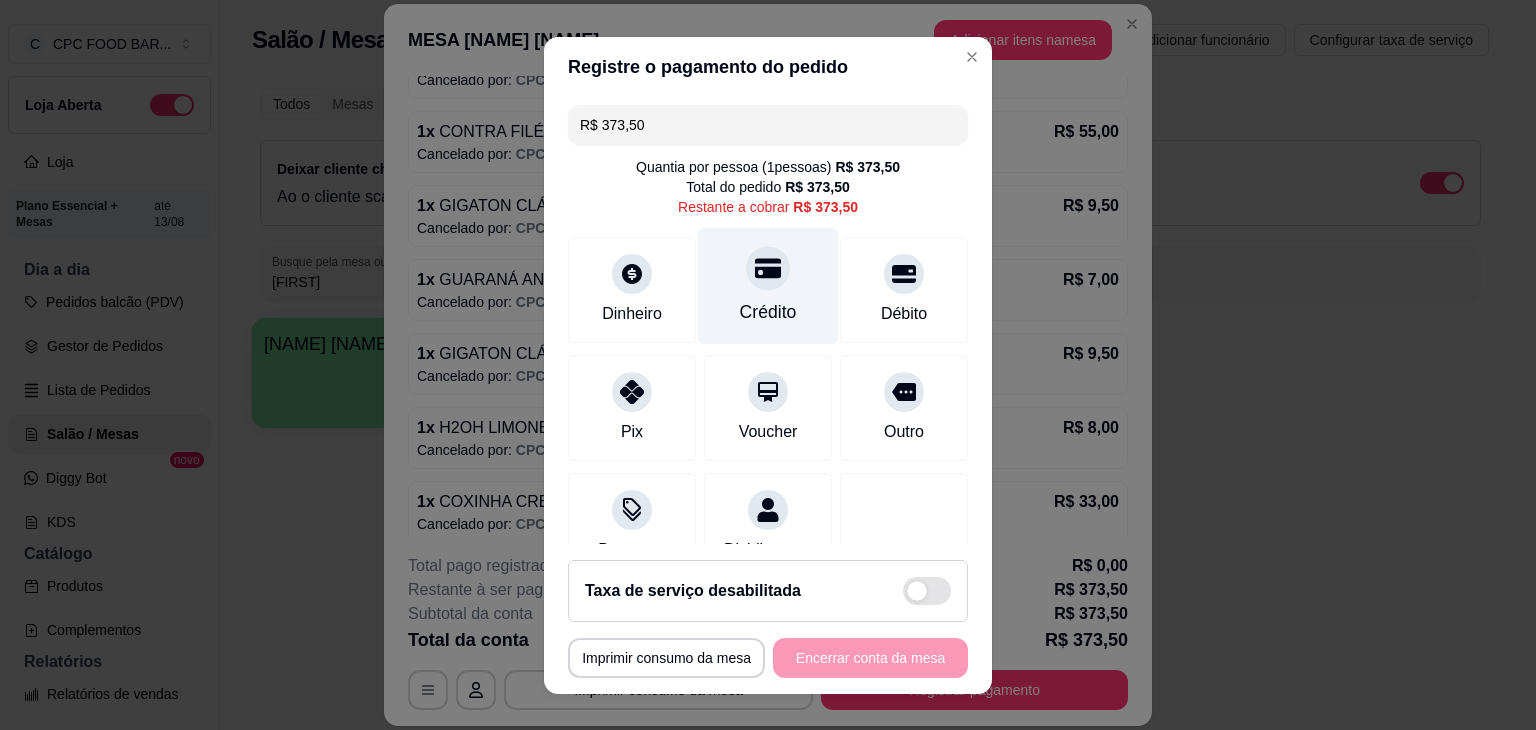 click 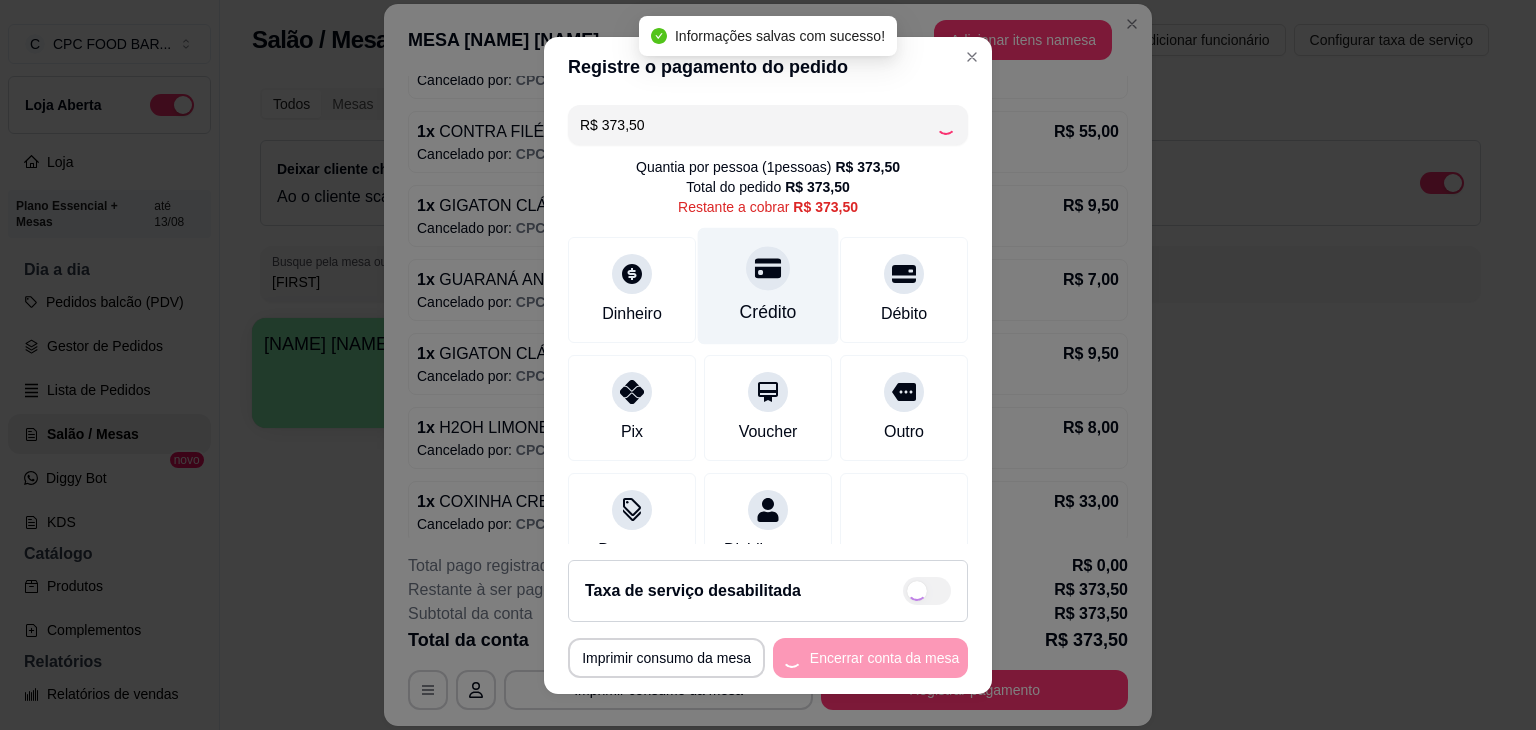 type on "R$ 0,00" 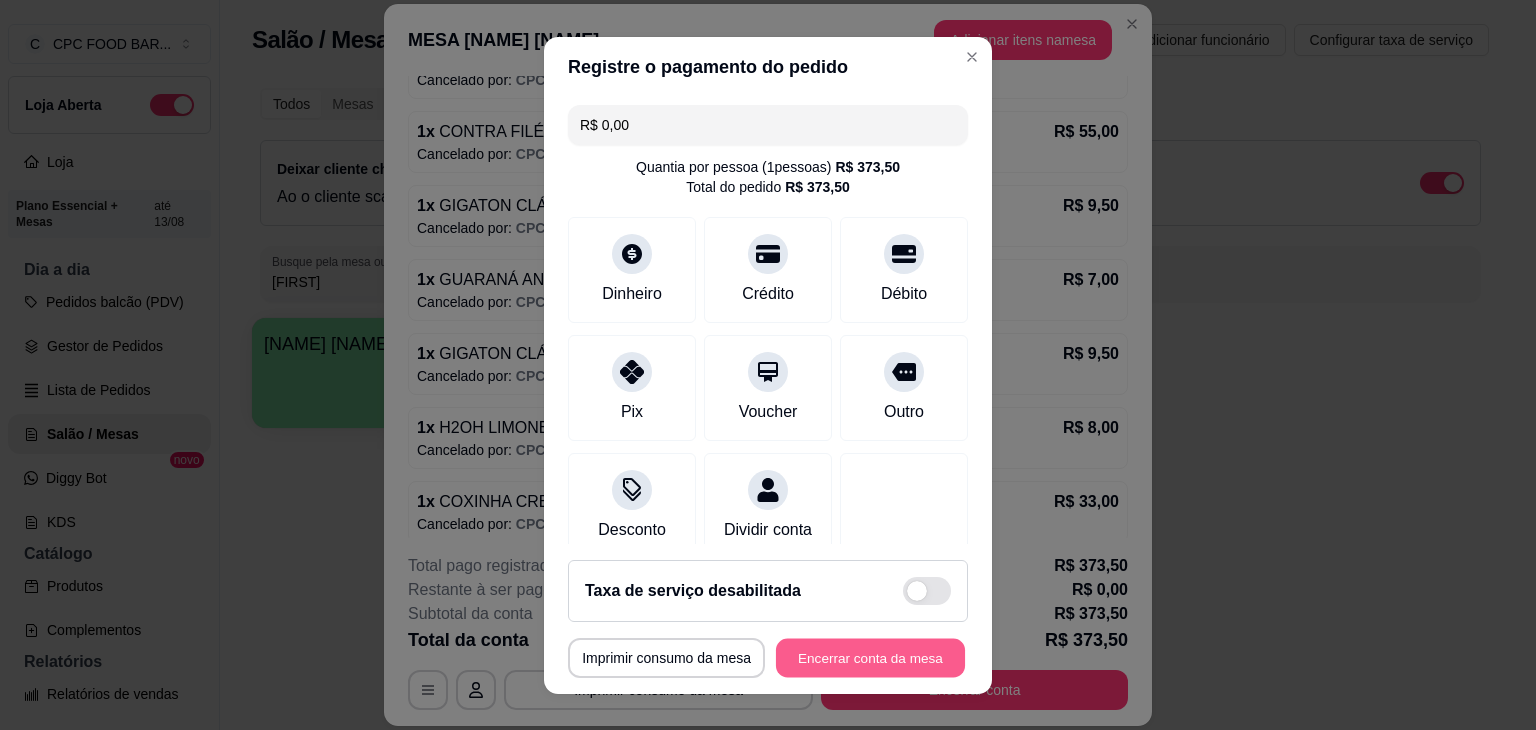 click on "Encerrar conta da mesa" at bounding box center [870, 657] 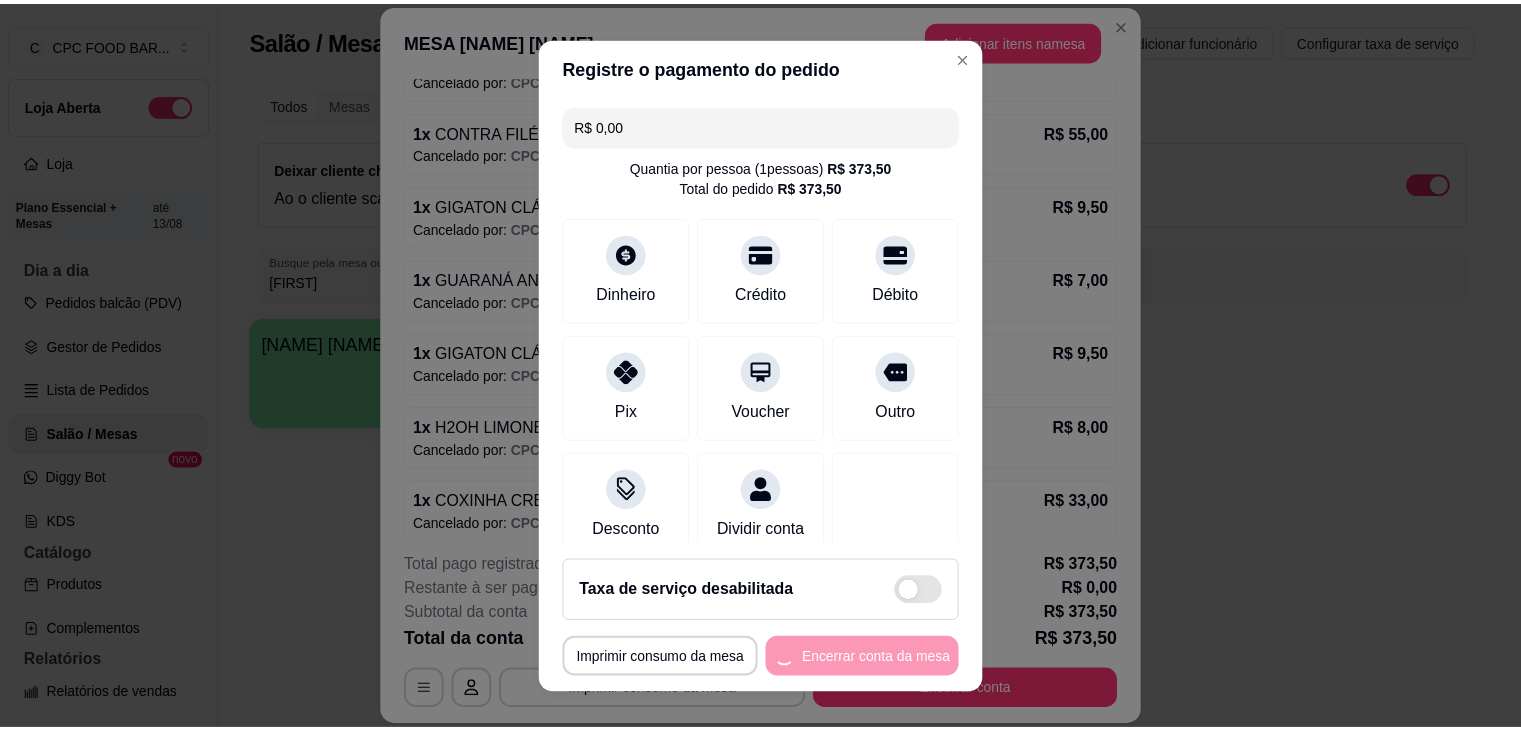 scroll, scrollTop: 0, scrollLeft: 0, axis: both 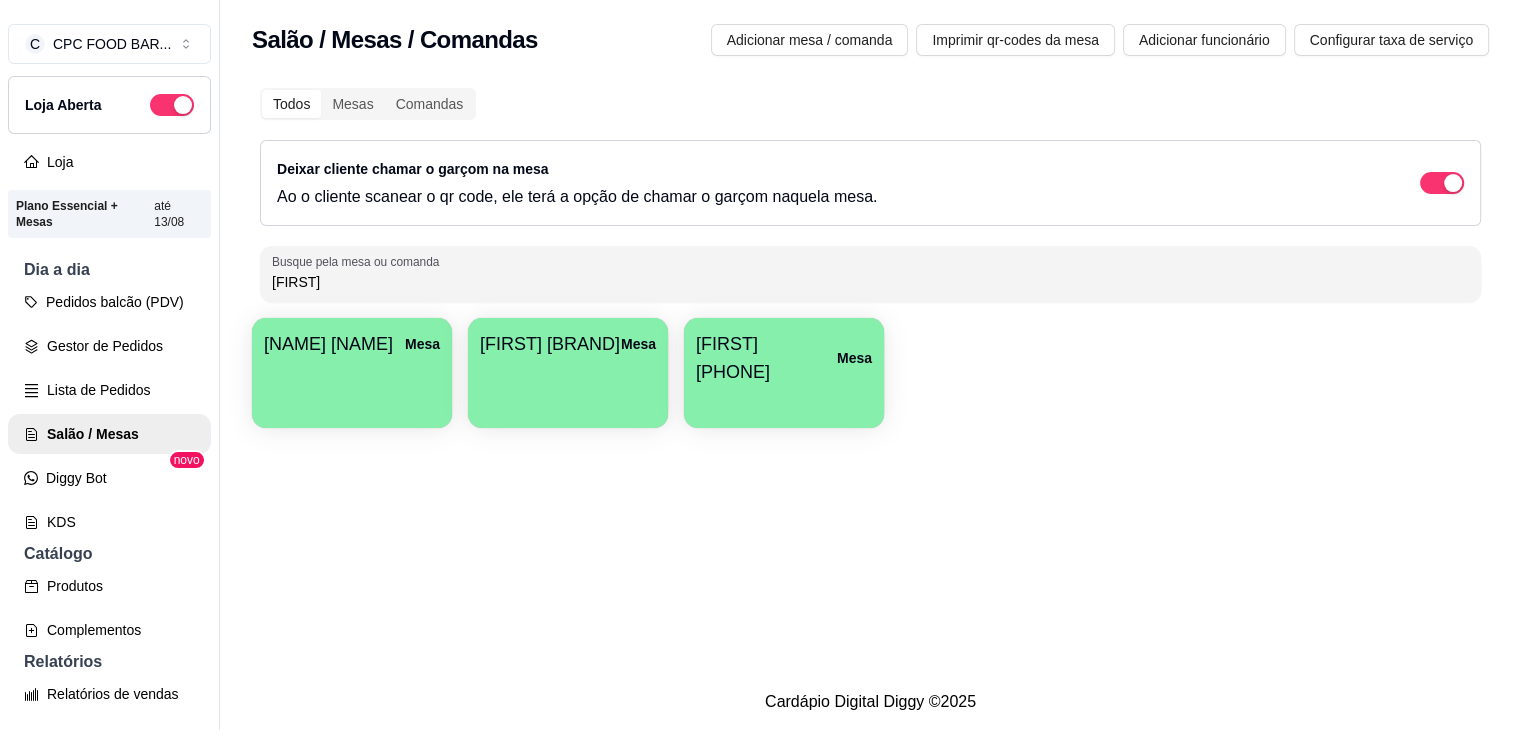 drag, startPoint x: 331, startPoint y: 287, endPoint x: 139, endPoint y: 278, distance: 192.21082 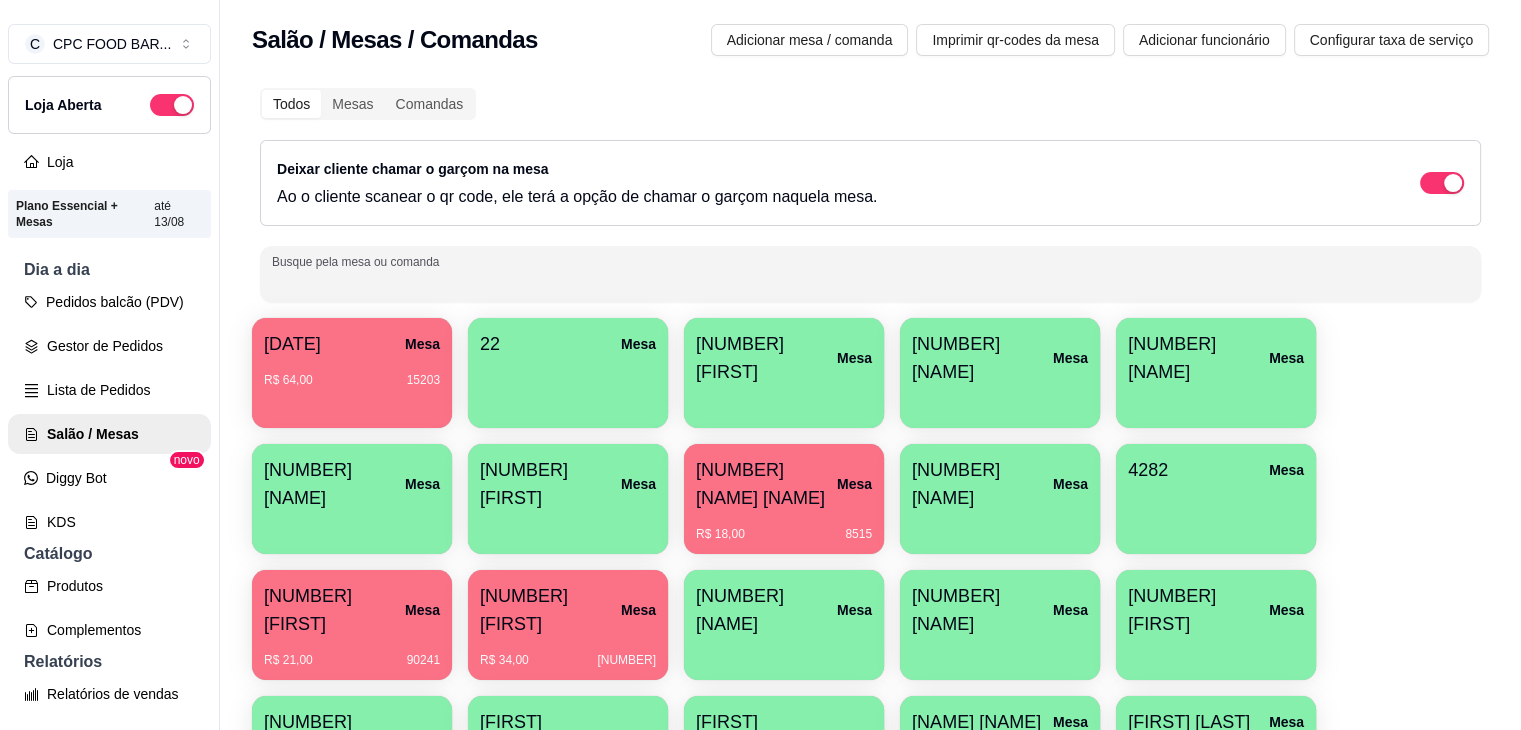 type 